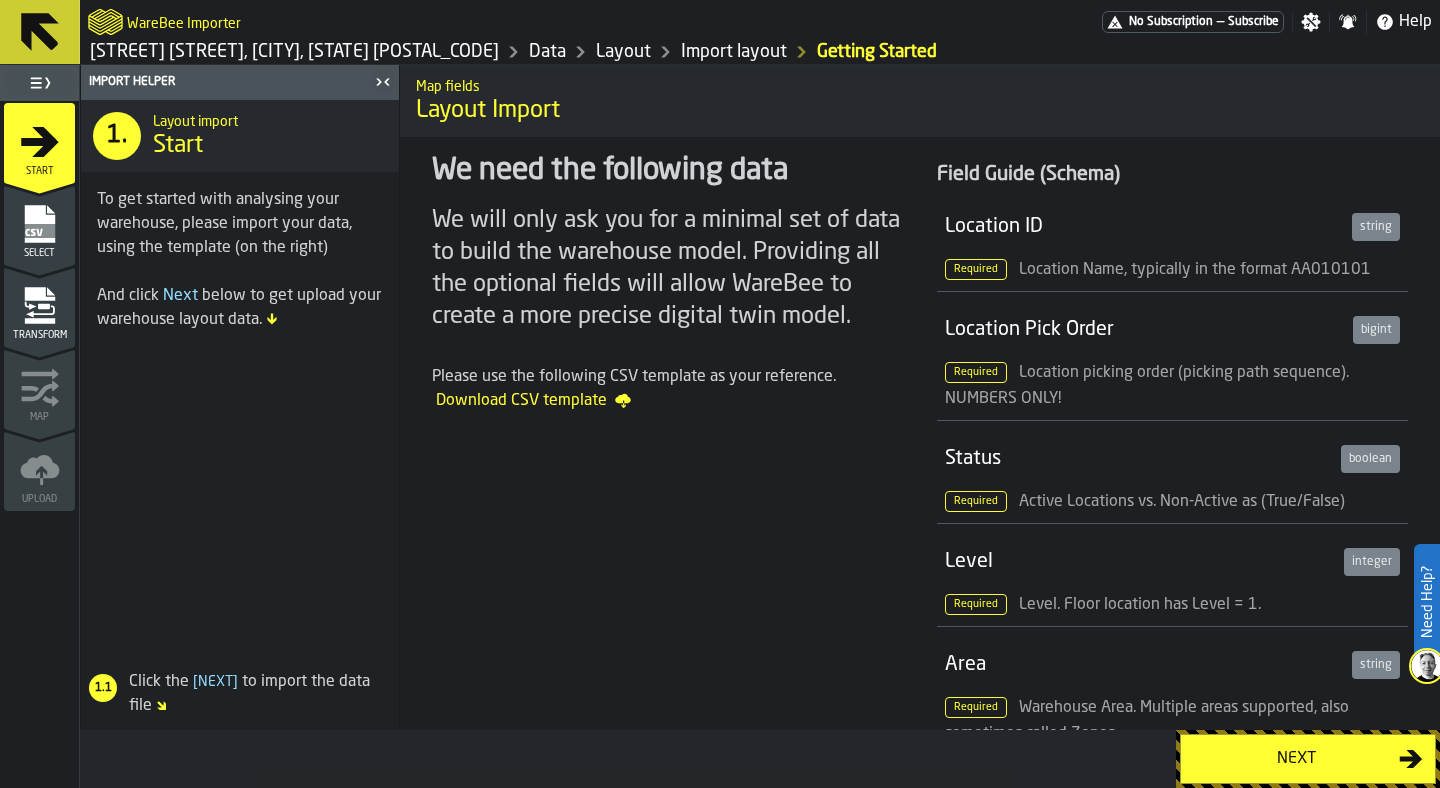 scroll, scrollTop: 0, scrollLeft: 0, axis: both 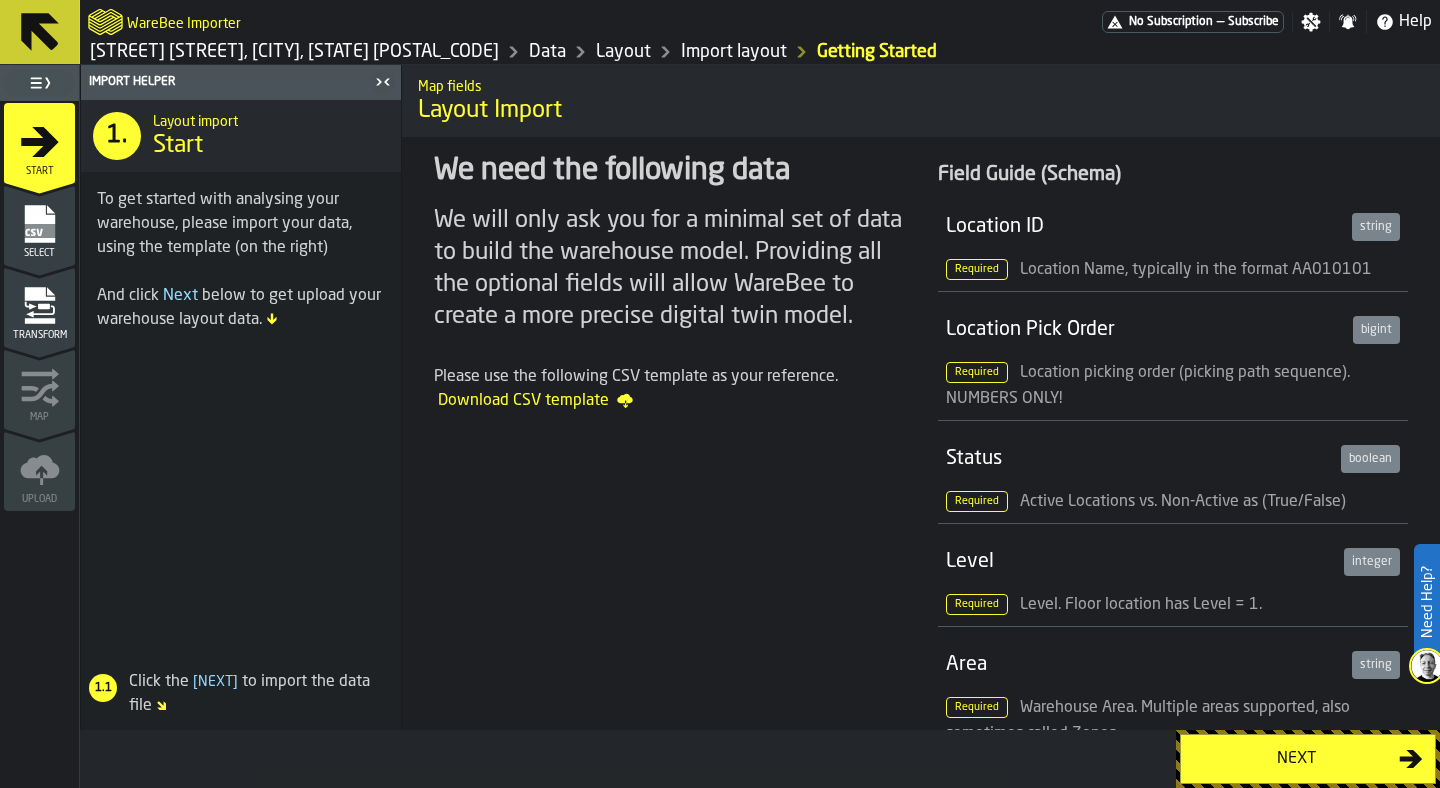 click on "Select" at bounding box center (39, 231) 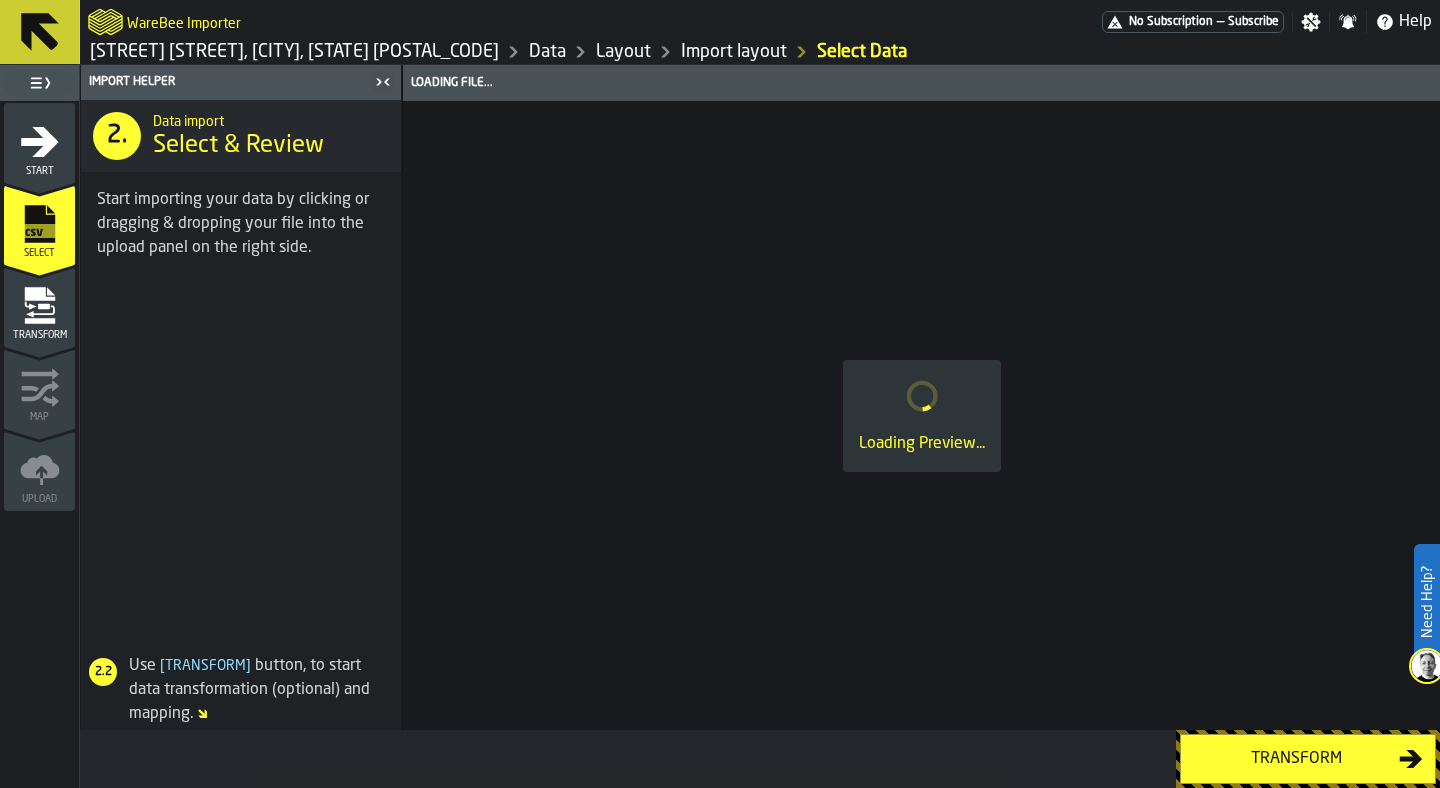 click 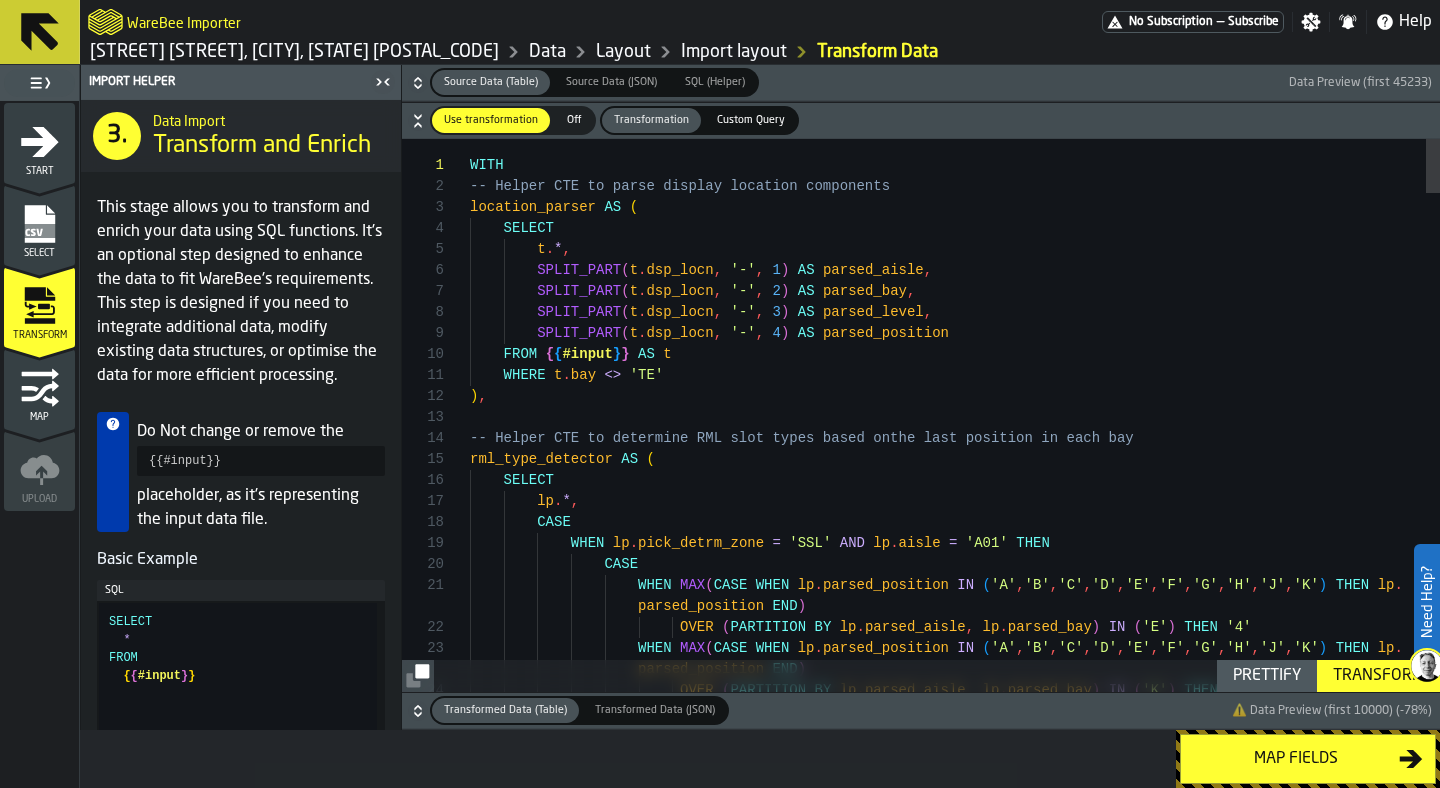 click 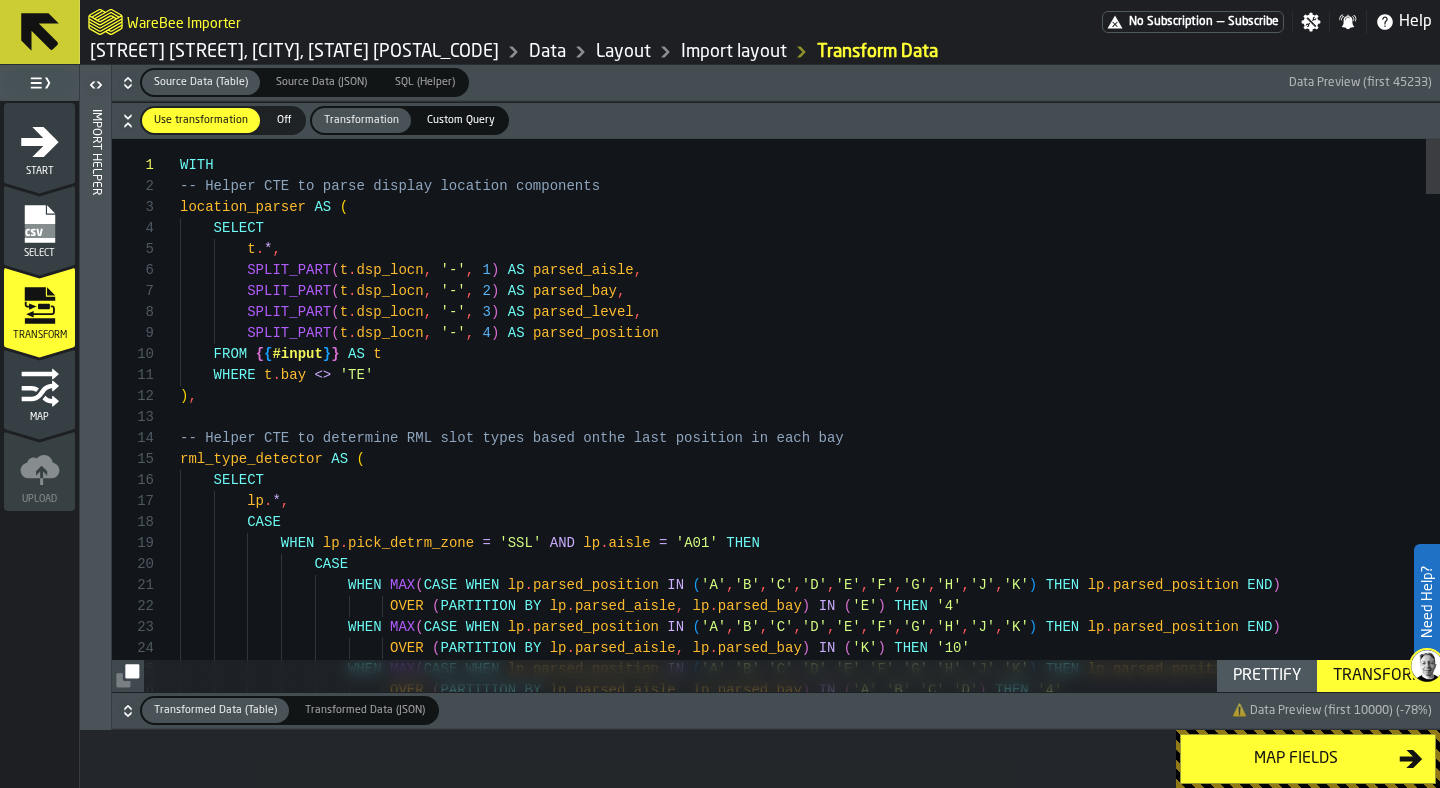 click 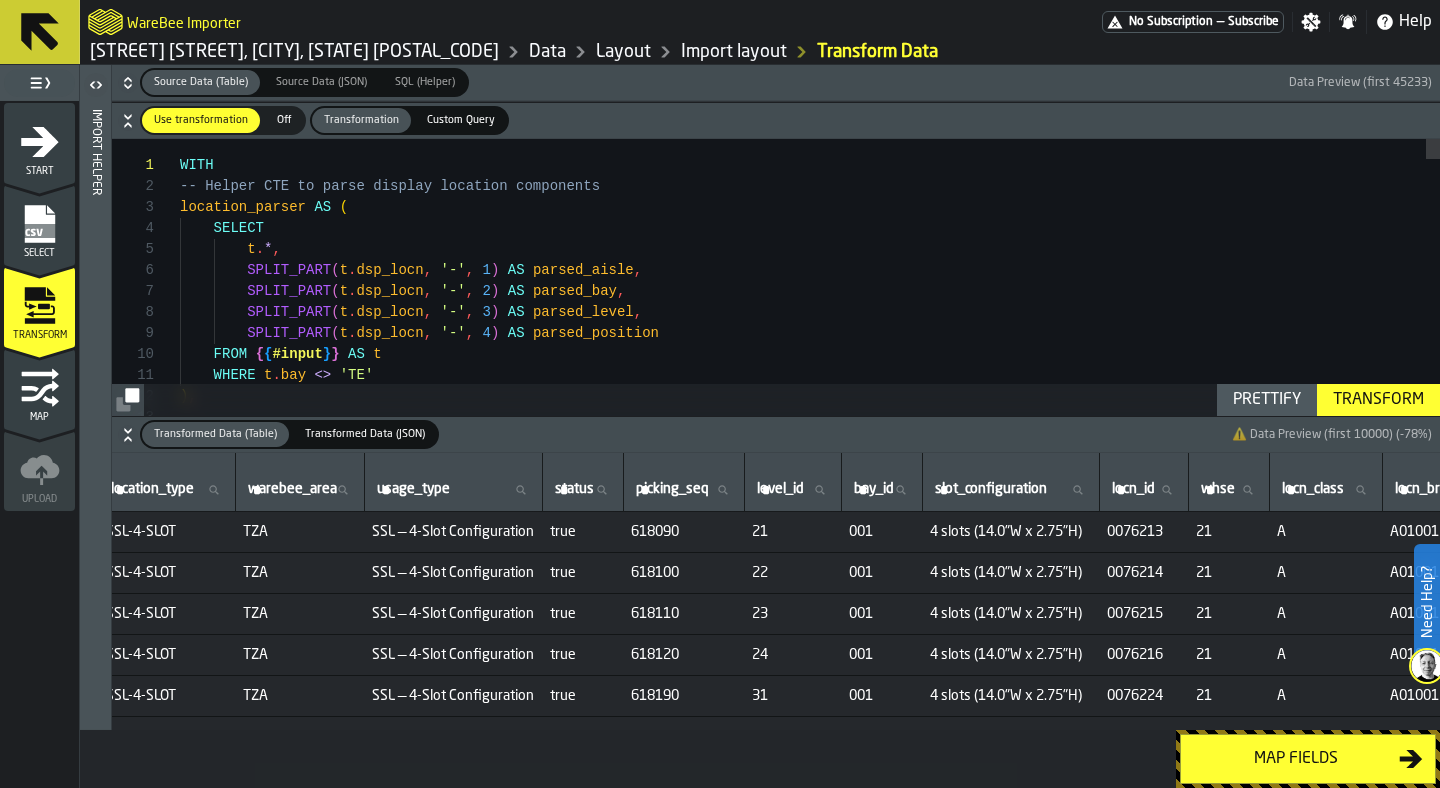 scroll, scrollTop: 0, scrollLeft: 0, axis: both 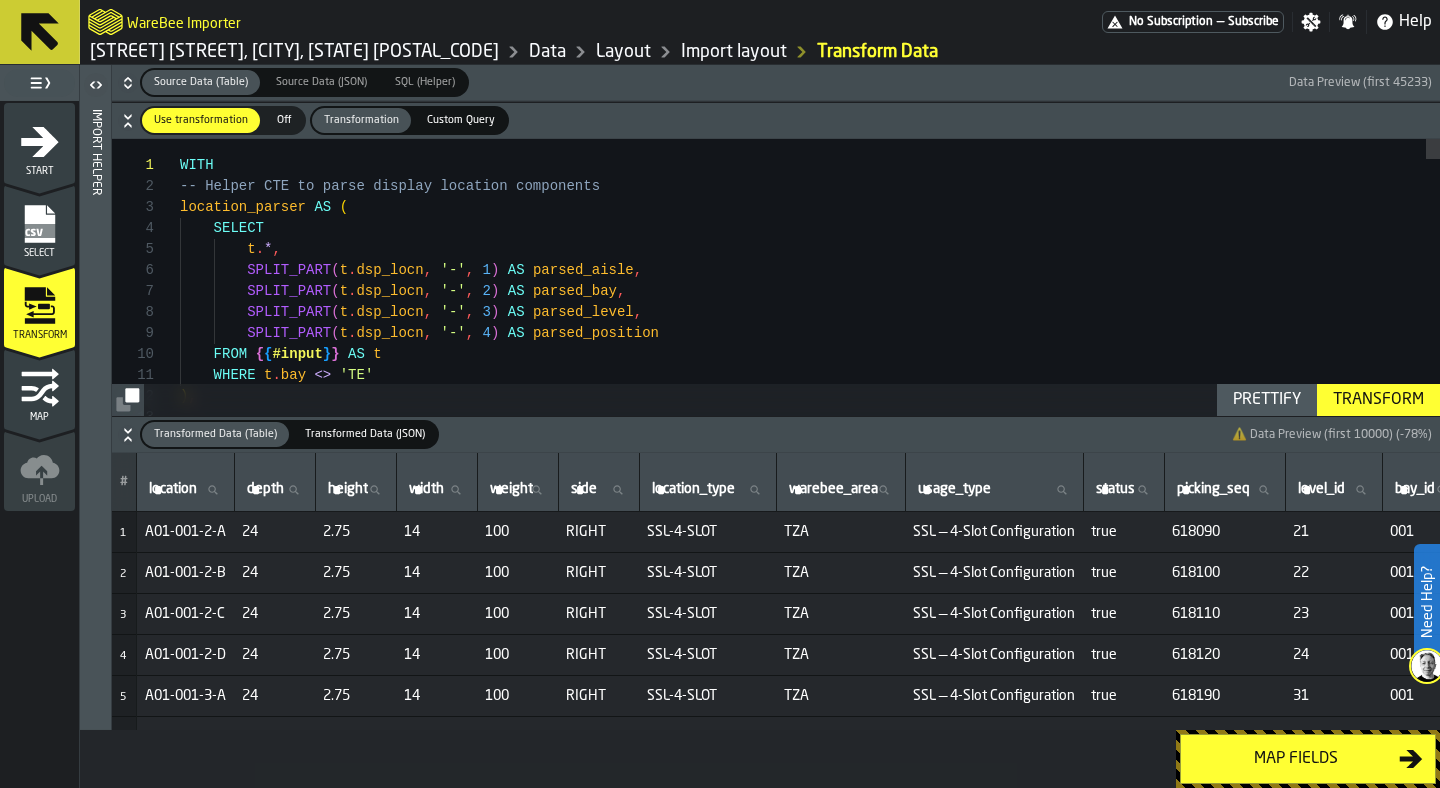click on "Transformed Data (Table) Transformed Data (Table) Transformed Data (JSON) Transformed Data (JSON) ⚠️ Data Preview (first 10000) (-78%)" at bounding box center [776, 435] 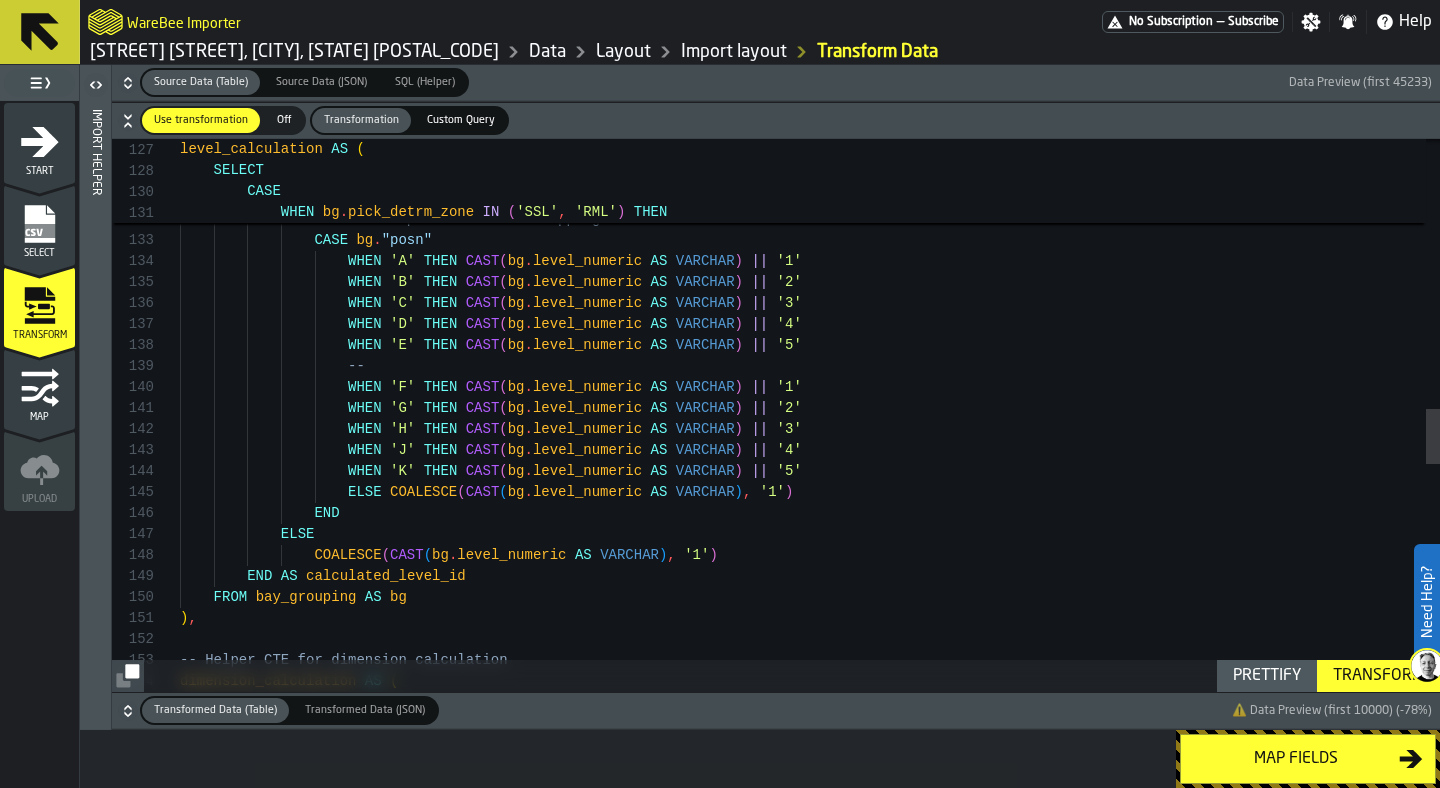 scroll, scrollTop: 168, scrollLeft: 0, axis: vertical 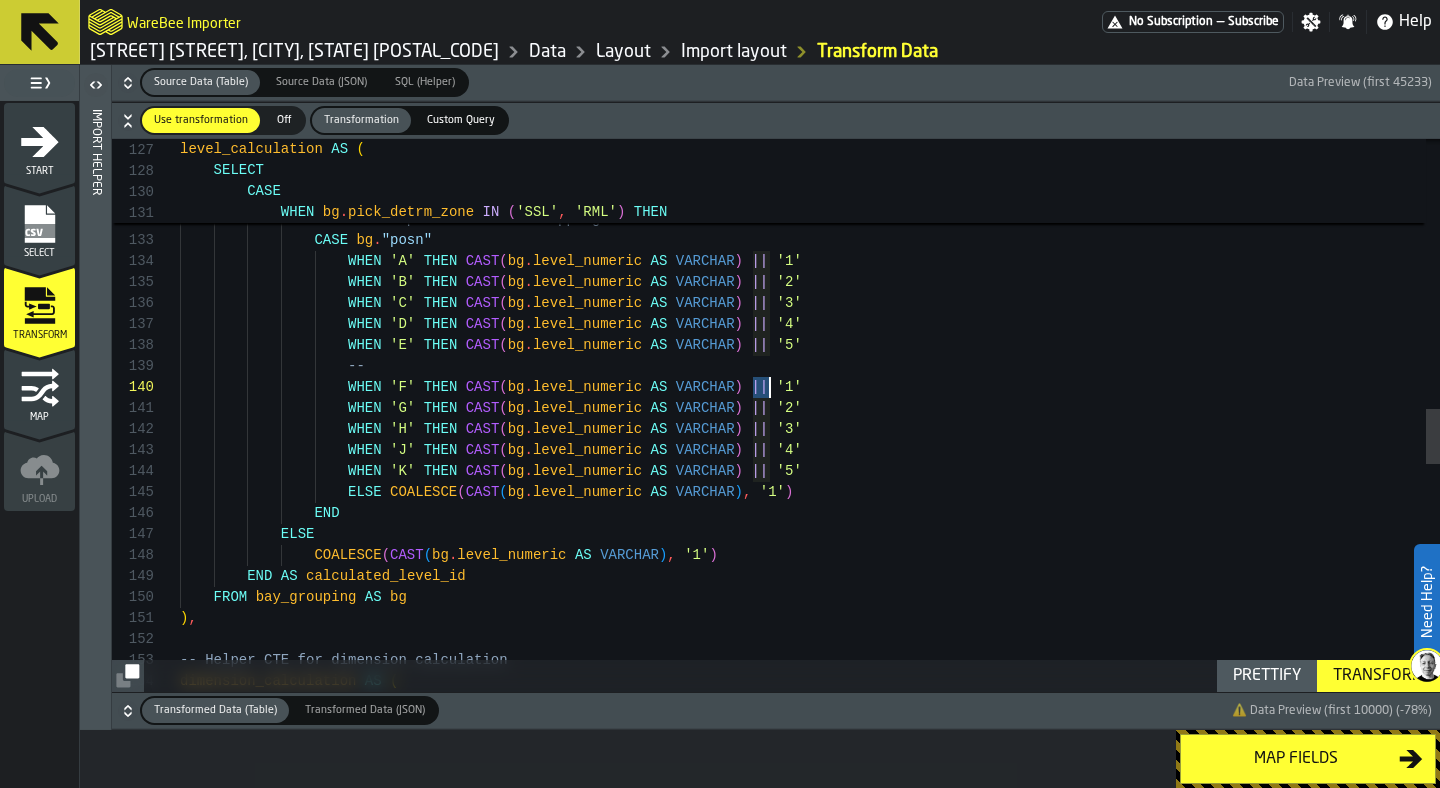 drag, startPoint x: 753, startPoint y: 390, endPoint x: 770, endPoint y: 390, distance: 17 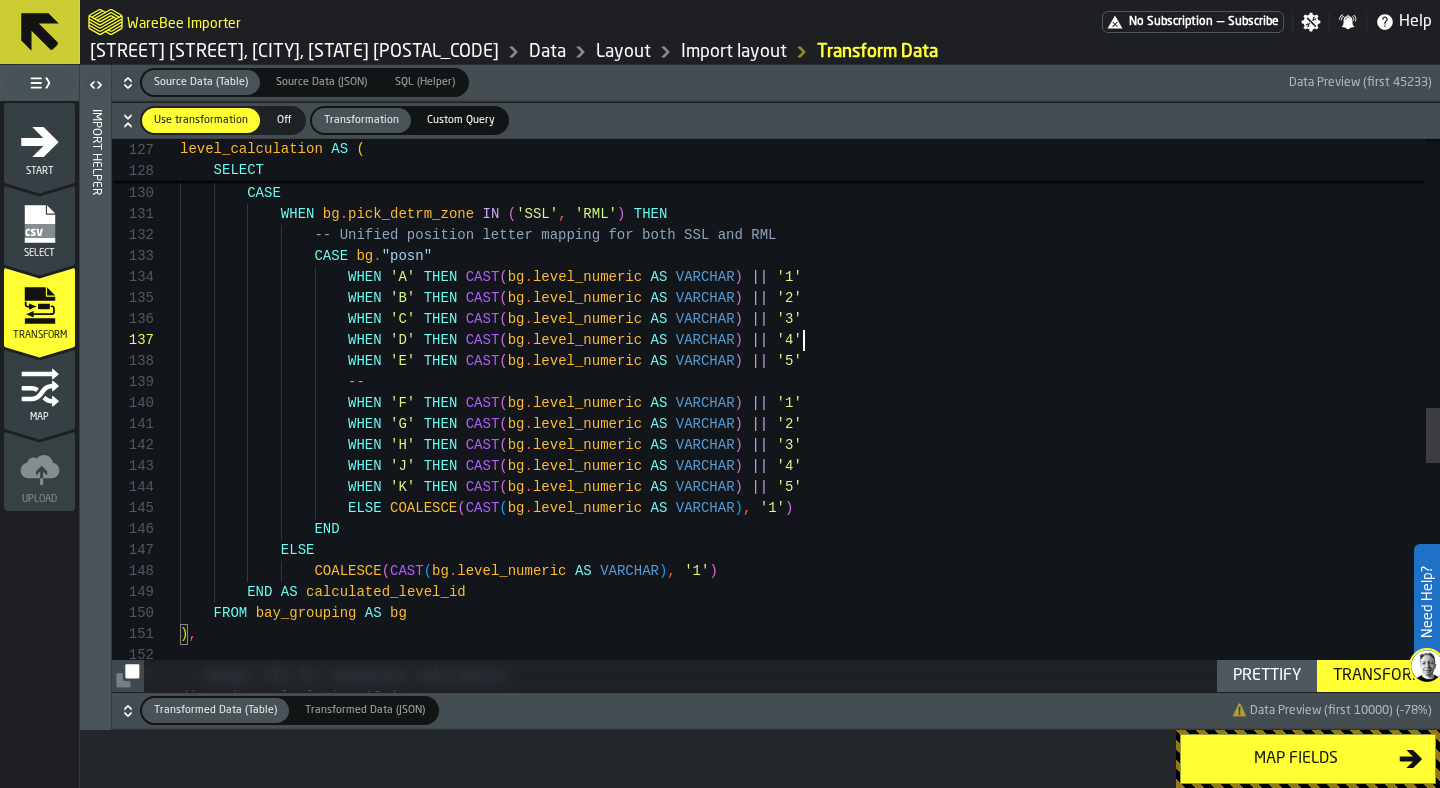click on "[TEXT]" at bounding box center (810, 220) 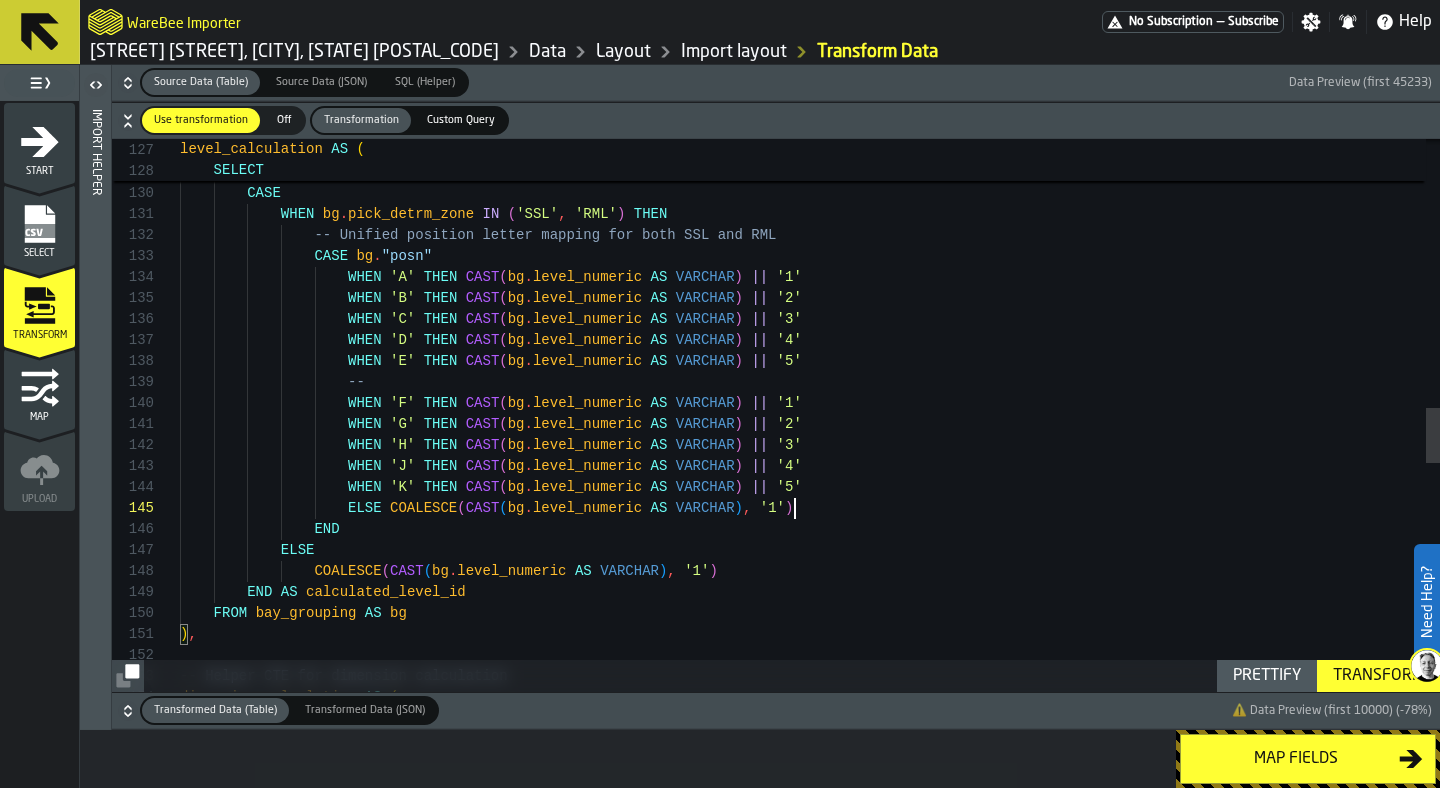 scroll, scrollTop: 84, scrollLeft: 0, axis: vertical 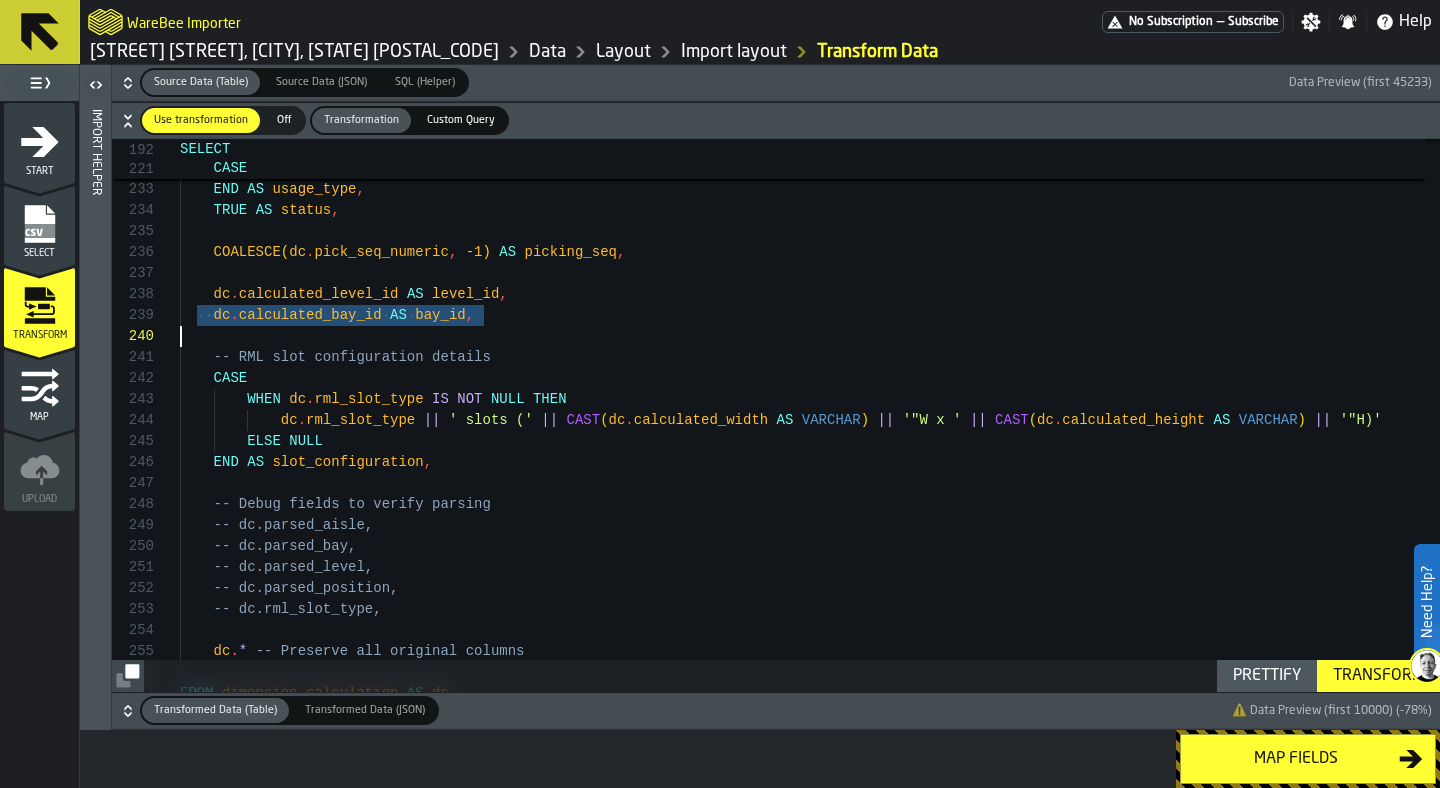 drag, startPoint x: 199, startPoint y: 320, endPoint x: 504, endPoint y: 332, distance: 305.23596 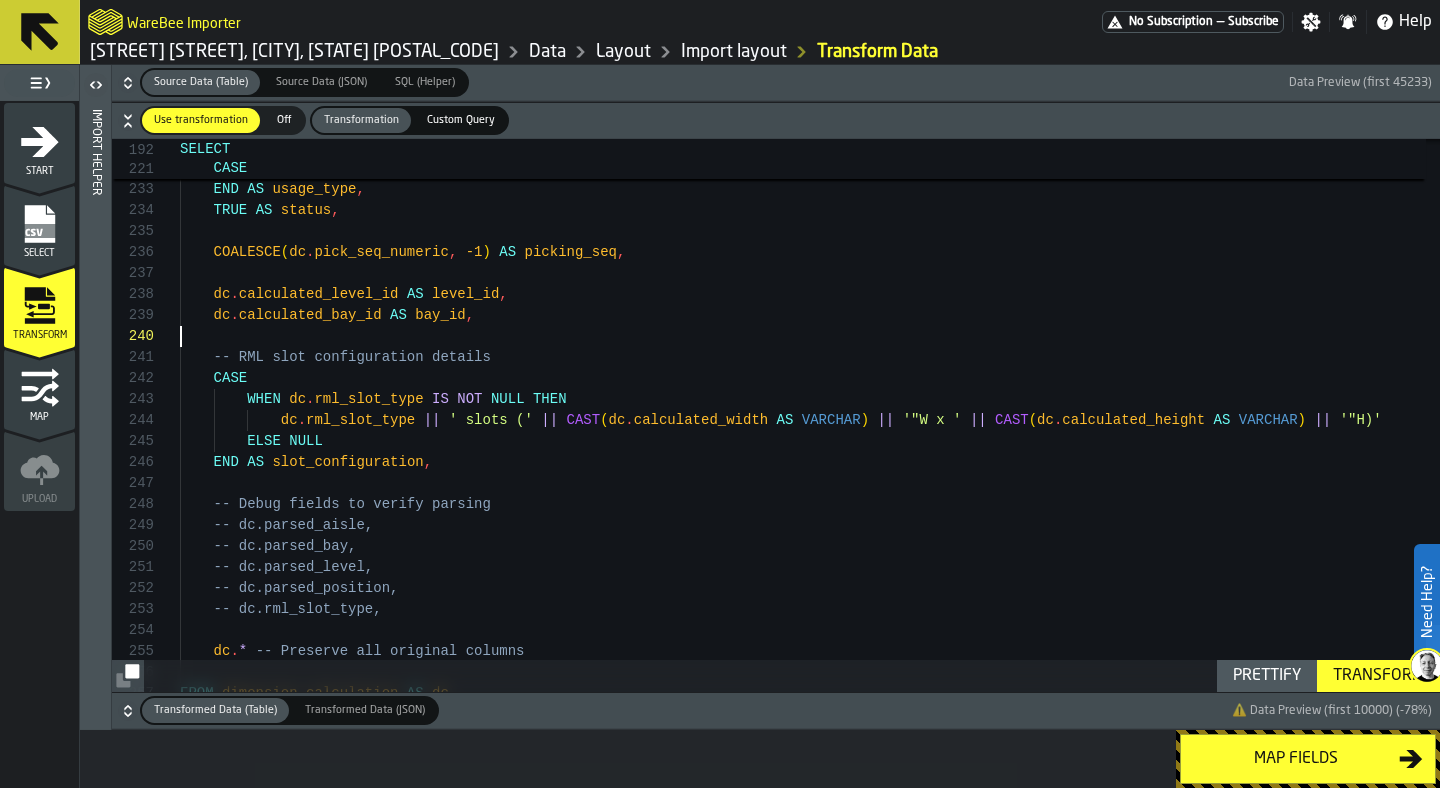 scroll, scrollTop: 189, scrollLeft: 0, axis: vertical 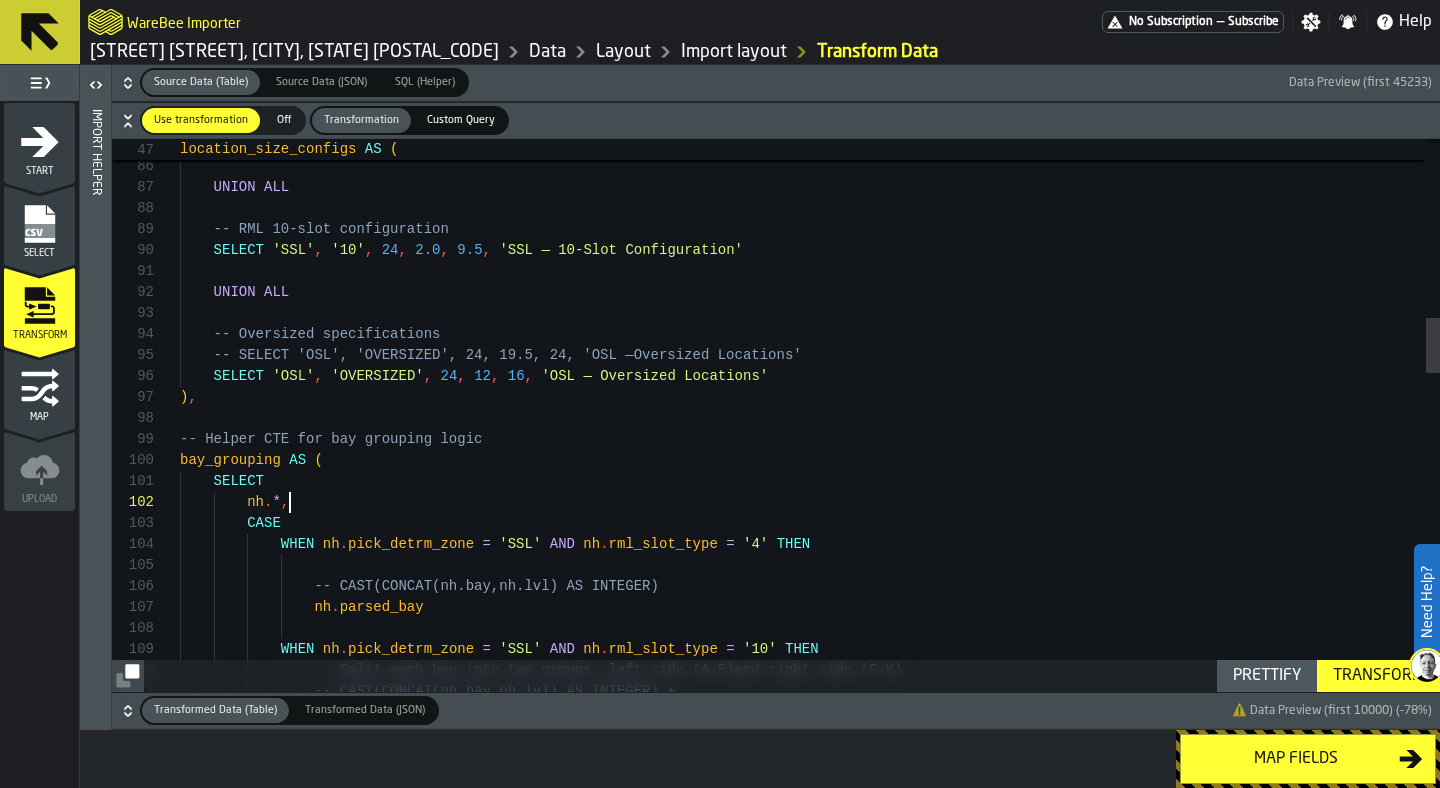 click on "-- Split each bay into two groups: left side (A-E)  and right side (F-K)              WHEN   nh . pick_detrm_zone   =   'SSL'   AND   nh . rml_slot_type   =   '10'   THEN                  nh . parsed_bay                     -- CAST(CONCAT(nh.bay,nh.lvl) AS INTEGER)                               WHEN   nh . pick_detrm_zone   =   'SSL'   AND   nh . rml_slot_type   =   '4'   THEN             CASE           nh . * ,      SELECT bay_grouping   AS   ( -- Helper CTE for bay grouping logic ) ,      SELECT   'OSL' ,   'OVERSIZED' ,   [NUMBER] ,   [NUMBER] ,   [NUMBER] ,   'OSL — Oversized Locations'      -- Oversized specifications      -- SELECT 'OSL', 'OVERSIZED', [NUMBER], [NUMBER], [NUMBER], 'OSL —  Oversized Locations'           UNION   ALL           SELECT   'SSL' ,   '10' ,   [NUMBER] ,   [NUMBER] ,   [NUMBER] ,        UNION ," at bounding box center (810, 1117) 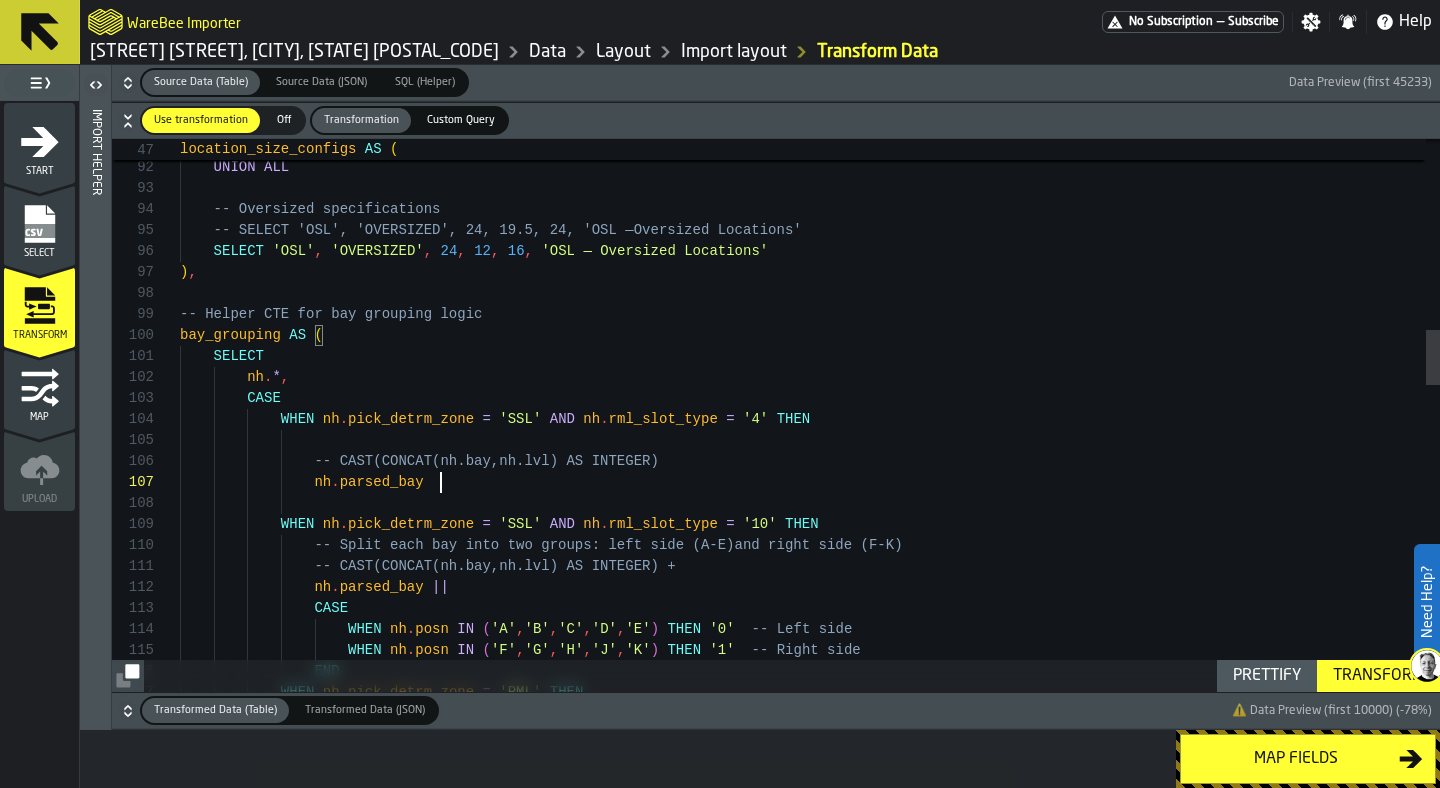 scroll, scrollTop: 126, scrollLeft: 0, axis: vertical 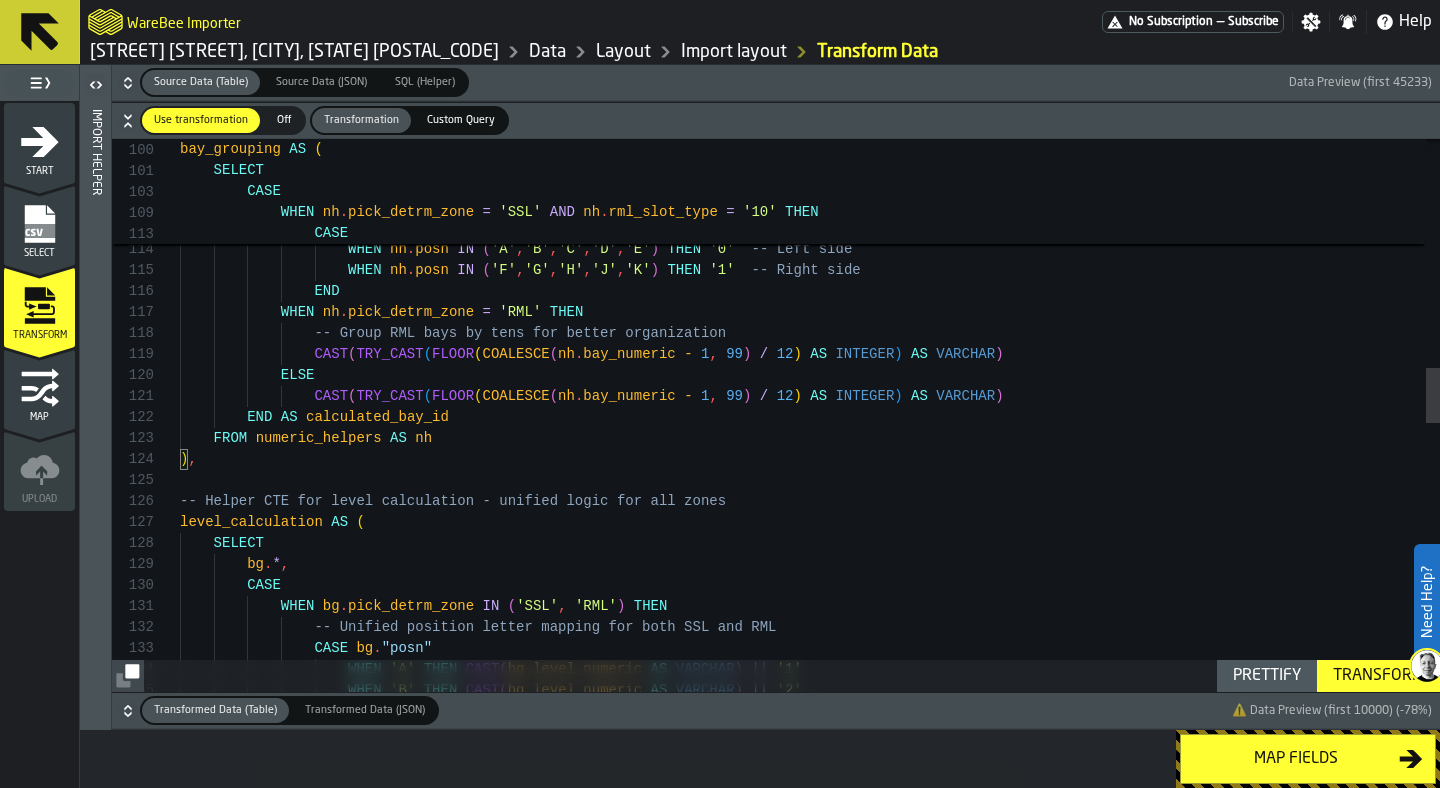 click on "CAST ( TRY_CAST ( FLOOR ( COALESCE ( nh . bay_numeric  -  1 ,  99 )  /  12 )  AS  INTEGER )  AS  VARCHAR )                   ELSE                           CAST ( TRY_CAST ( FLOOR ( COALESCE ( nh . bay_numeric  -  1 ,  99 )  /  12 )  AS  INTEGER )  AS  VARCHAR )          END  AS  calculated_bay_id          FROM  numeric_helpers  AS  nh ) , — Helper CTE for level calculation - unified logi c for all zones level_calculation  AS  (       SELECT          bg . * ,          CASE                   WHEN  bg . pick_detrm_zone   IN  ( 'SSL' ,  'RML' )  THEN                   — Unified position letter mapping for both SSL an d RML                   CASE bg . "posn"           WHEN  'A'  THEN  CAST ( bg . level_numeric   AS  VARCHAR )  || '1' WHEN  'B'  THEN  CAST ( bg . level_numeric   AS  VARCHAR )" at bounding box center (810, 612) 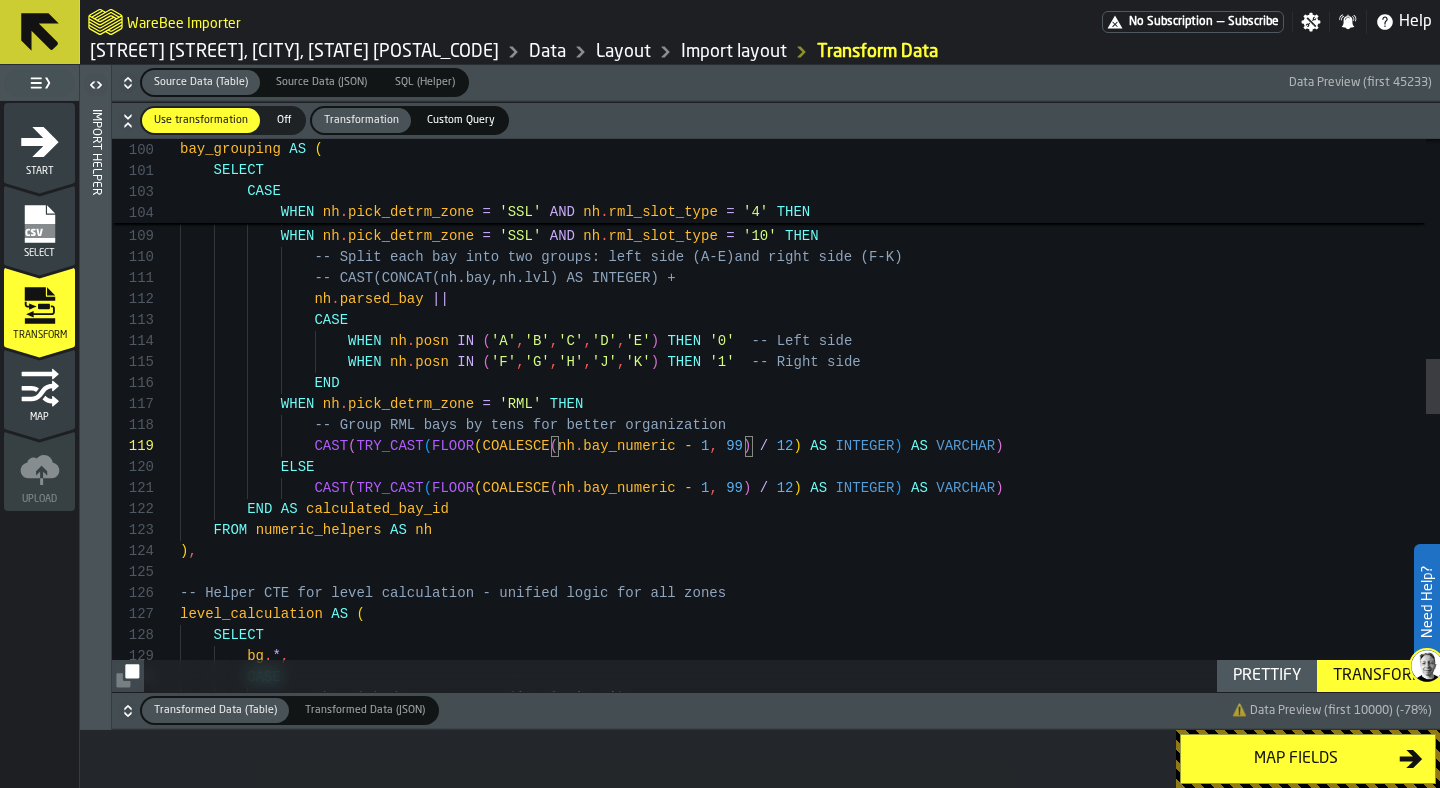click on "CAST ( TRY_CAST ( FLOOR ( COALESCE ( nh . bay_numeric  -  1 ,  99 )  /  12 )  AS  INTEGER )  AS  VARCHAR )                  ELSE                       CAST ( TRY_CAST ( FLOOR ( COALESCE ( nh . bay_numeric  -  1 ,  99 )  /  12 )  AS  INTEGER )  AS  VARCHAR )                END  AS  calculated_bay_id                FROM  numeric_helpers  AS  nh ) , -- Helper CTE for level calculation - unified logic for all zones level_calculation  AS  (   SELECT        bg . * ,        CASE           WHEN  bg . pick_detrm_zone  IN  ( 'SSL' ,  'RML' )  THEN                        WHEN  nh . pick_detrm_zone  =  'RML'  THEN                    CASE              WHEN  nh . posn  IN  ( 'A' , 'B' , 'C' , 'D' , 'E' )  THEN  '[GROUP]'   WHEN  nh . posn  IN  ( 'F' , 'G' , 'H' , 'J' , 'K' )  THEN  '[GROUP]'             END" at bounding box center (810, 704) 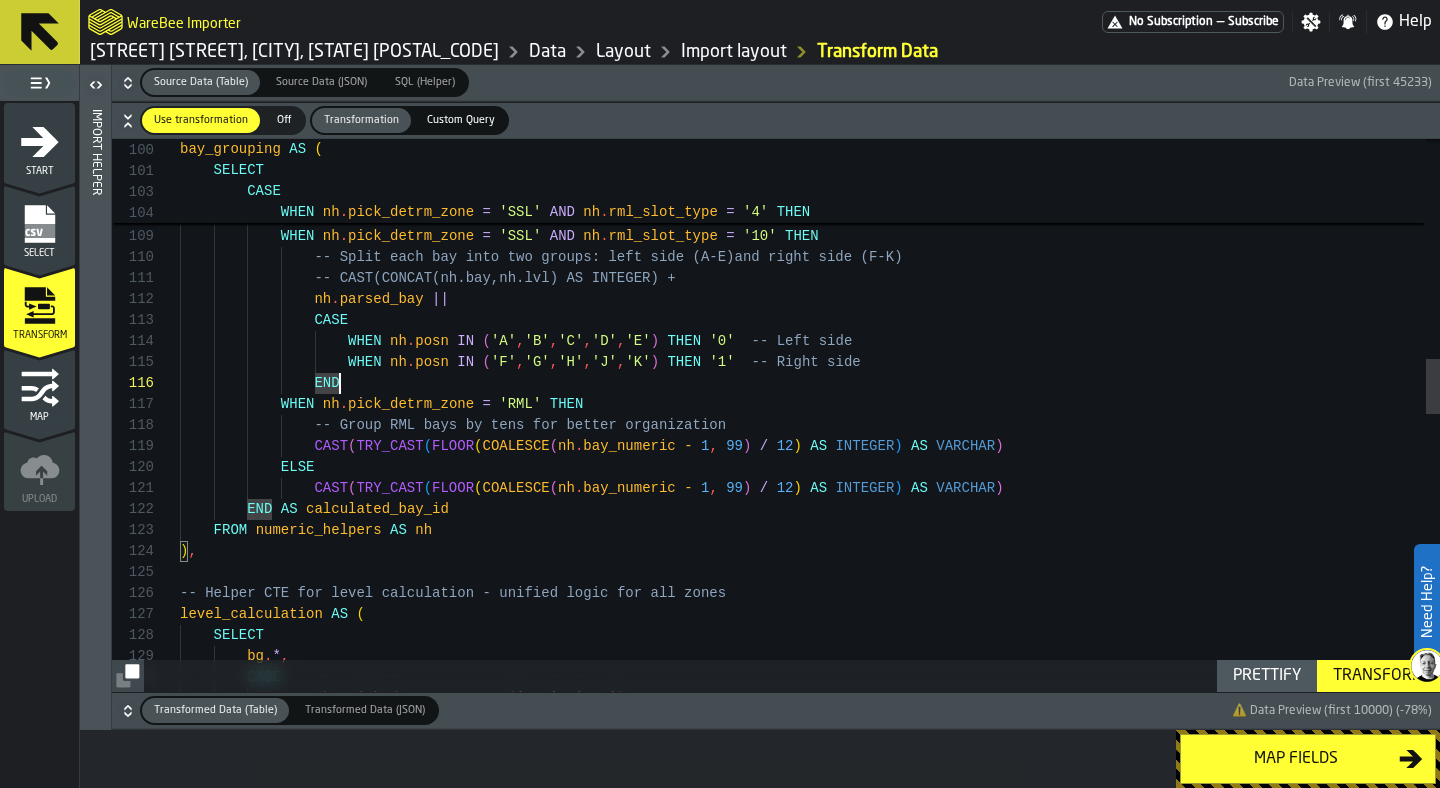 click on "CAST ( TRY_CAST ( FLOOR ( COALESCE ( nh . bay_numeric  -  1 ,  99 )  /  12 )  AS  INTEGER )  AS  VARCHAR )                  ELSE                       CAST ( TRY_CAST ( FLOOR ( COALESCE ( nh . bay_numeric  -  1 ,  99 )  /  12 )  AS  INTEGER )  AS  VARCHAR )                END  AS  calculated_bay_id                FROM  numeric_helpers  AS  nh ) , -- Helper CTE for level calculation - unified logic for all zones level_calculation  AS  (   SELECT        bg . * ,        CASE           WHEN  bg . pick_detrm_zone  IN  ( 'SSL' ,  'RML' )  THEN                        WHEN  nh . pick_detrm_zone  =  'RML'  THEN                    CASE              WHEN  nh . posn  IN  ( 'A' , 'B' , 'C' , 'D' , 'E' )  THEN  '[GROUP]'   WHEN  nh . posn  IN  ( 'F' , 'G' , 'H' , 'J' , 'K' )  THEN  '[GROUP]'             END" at bounding box center [810, 704] 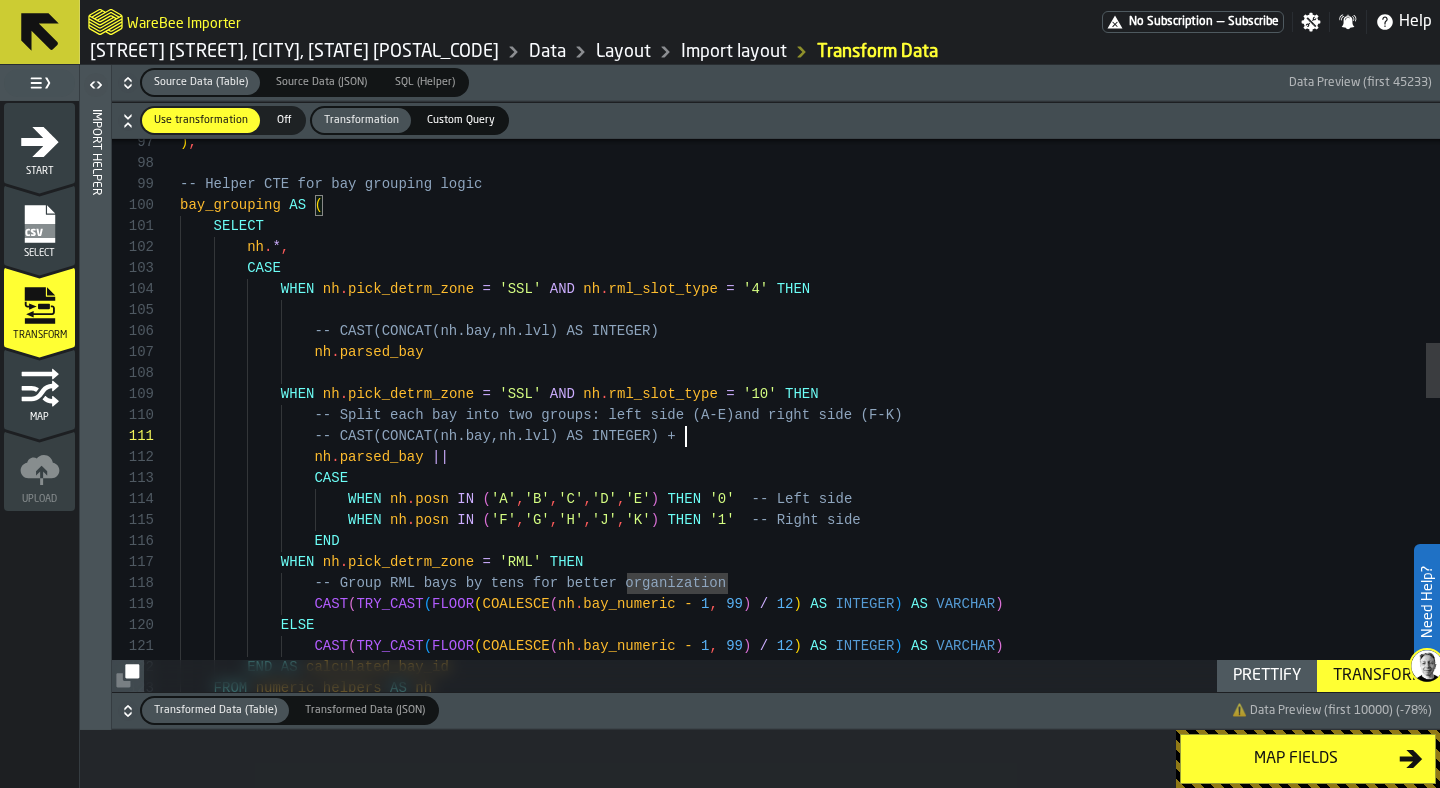 scroll, scrollTop: 0, scrollLeft: 0, axis: both 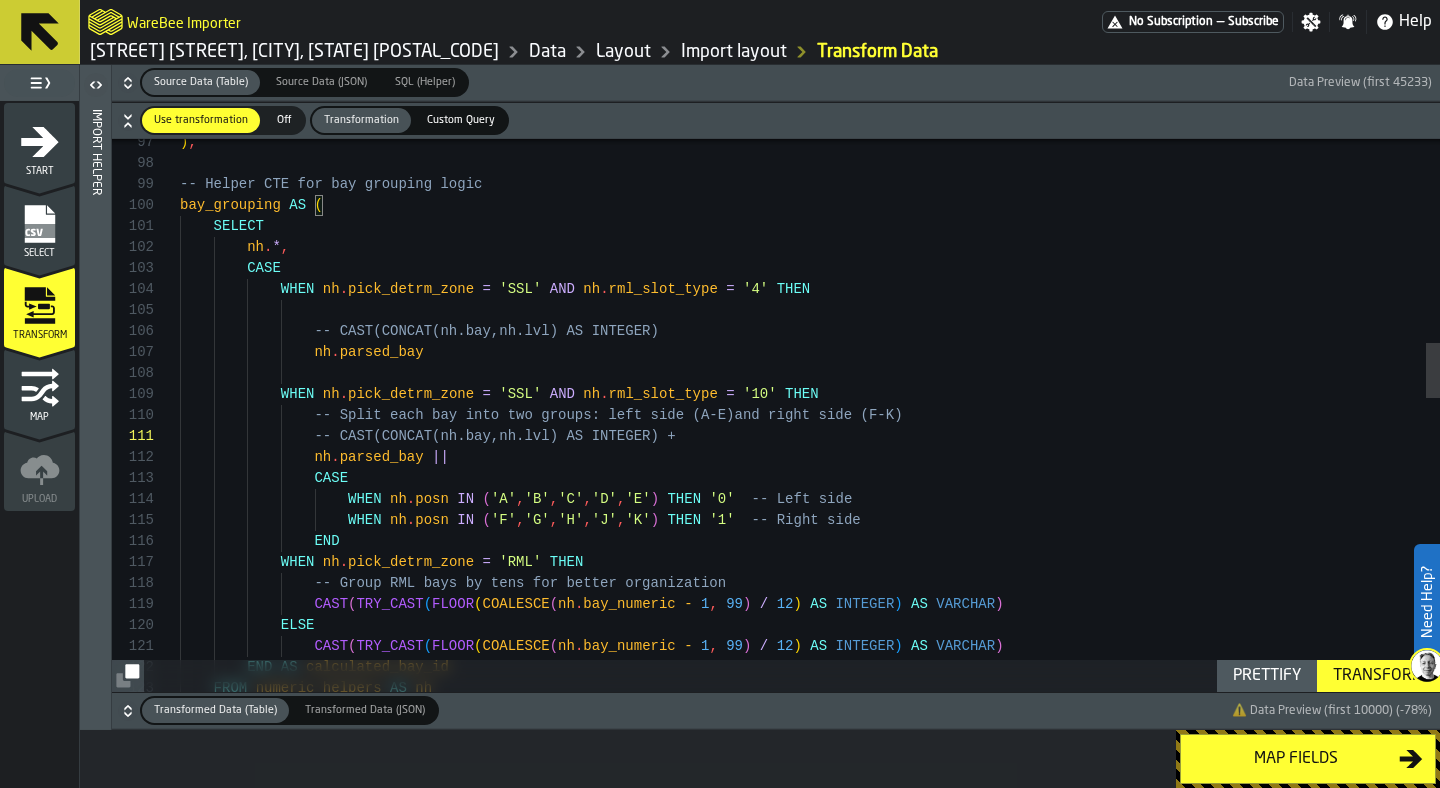 type on "[TEXT]" 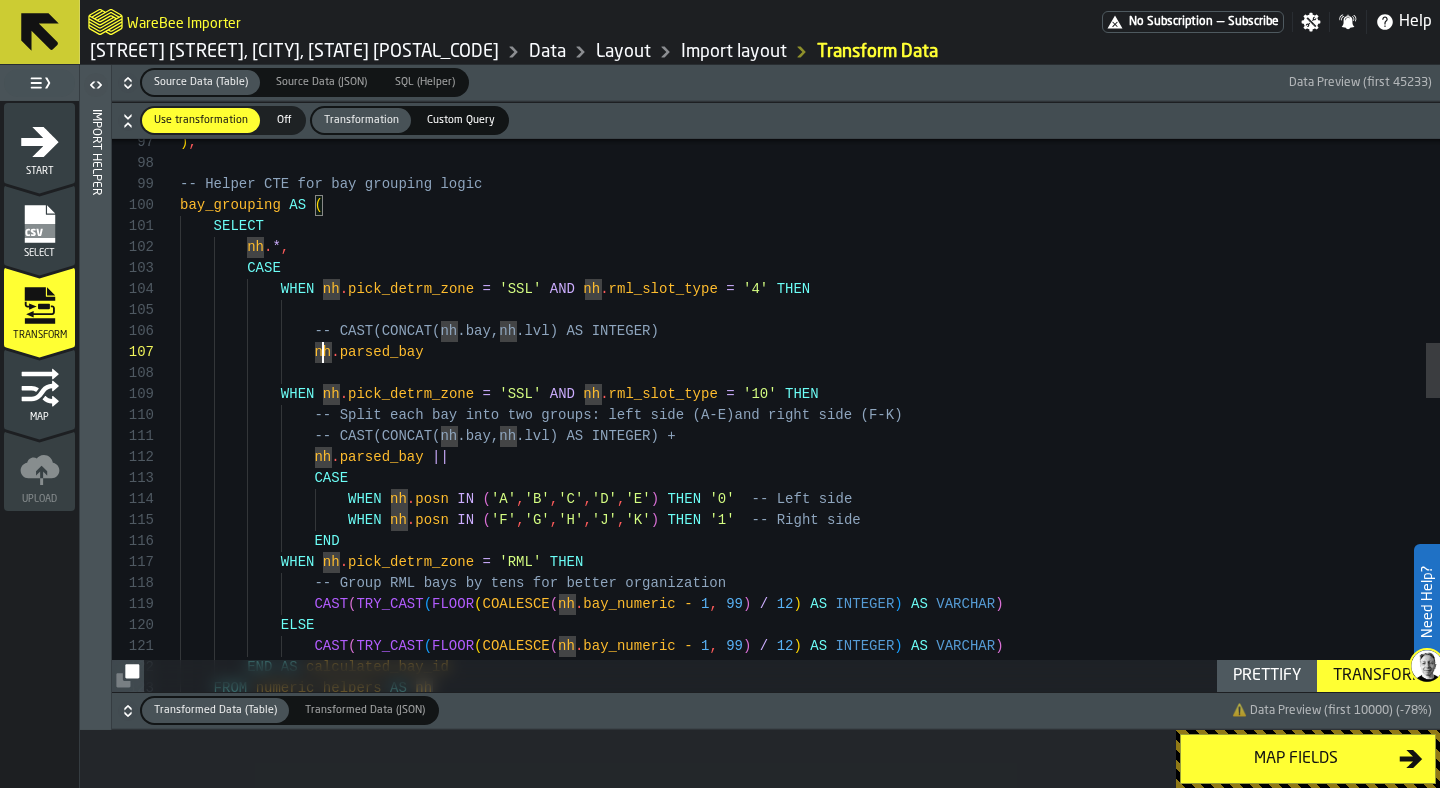 click on "CAST ( TRY_CAST ( FLOOR ( COALESCE ( nh . bay_numeric  -  1 ,  99 )  /  12 )  AS  INTEGER )  AS  VARCHAR )                  ELSE                       CAST ( TRY_CAST ( FLOOR ( COALESCE ( nh . bay_numeric  -  1 ,  99 )  /  12 )  AS  INTEGER )  AS  VARCHAR )                END  AS  calculated_bay_id                FROM  numeric_helpers  AS  nh                                     -- Group  RML  bays  by  tens  for  better  organization                                WHEN  nh . pick_detrm_zone  =  'RML'  THEN                    CASE              WHEN  nh . posn  IN  ( 'A' , 'B' , 'C' , 'D' , 'E' )  THEN  '[GROUP]'   -- Left  side              WHEN  nh . posn  IN  ( 'F' , 'G' , 'H' , 'J' , 'K' )  THEN  '[GROUP]'   -- Right  side             END" at bounding box center [810, 862] 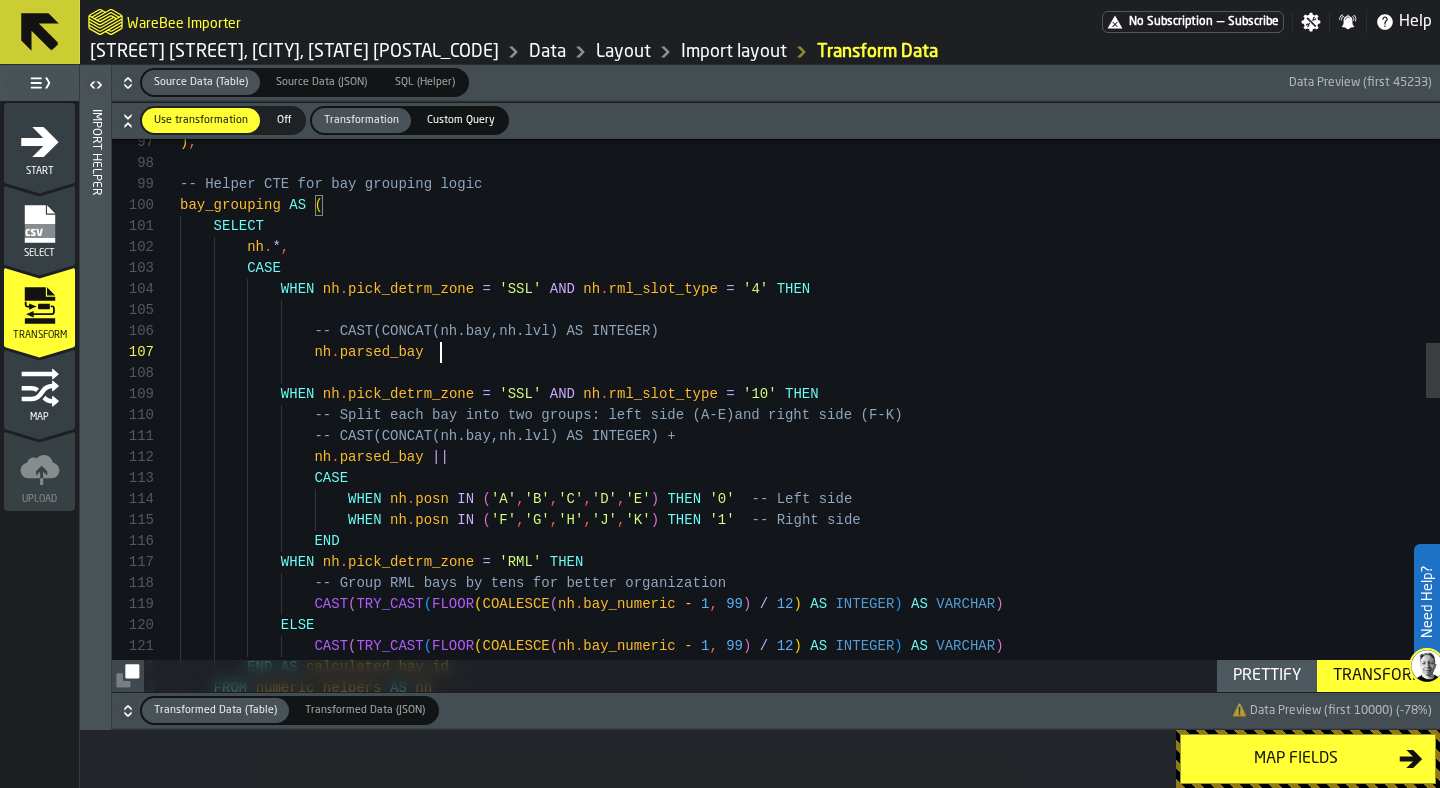 click on "CAST ( TRY_CAST ( FLOOR ( COALESCE ( nh . bay_numeric  -  1 ,  99 )  /  12 )  AS  INTEGER )  AS  VARCHAR )                  ELSE                       CAST ( TRY_CAST ( FLOOR ( COALESCE ( nh . bay_numeric  -  1 ,  99 )  /  12 )  AS  INTEGER )  AS  VARCHAR )                END  AS  calculated_bay_id                FROM  numeric_helpers  AS  nh                                     -- Group  RML  bays  by  tens  for  better  organization                                WHEN  nh . pick_detrm_zone  =  'RML'  THEN                    CASE              WHEN  nh . posn  IN  ( 'A' , 'B' , 'C' , 'D' , 'E' )  THEN  '[GROUP]'   -- Left  side              WHEN  nh . posn  IN  ( 'F' , 'G' , 'H' , 'J' , 'K' )  THEN  '[GROUP]'   -- Right  side             END" at bounding box center (810, 862) 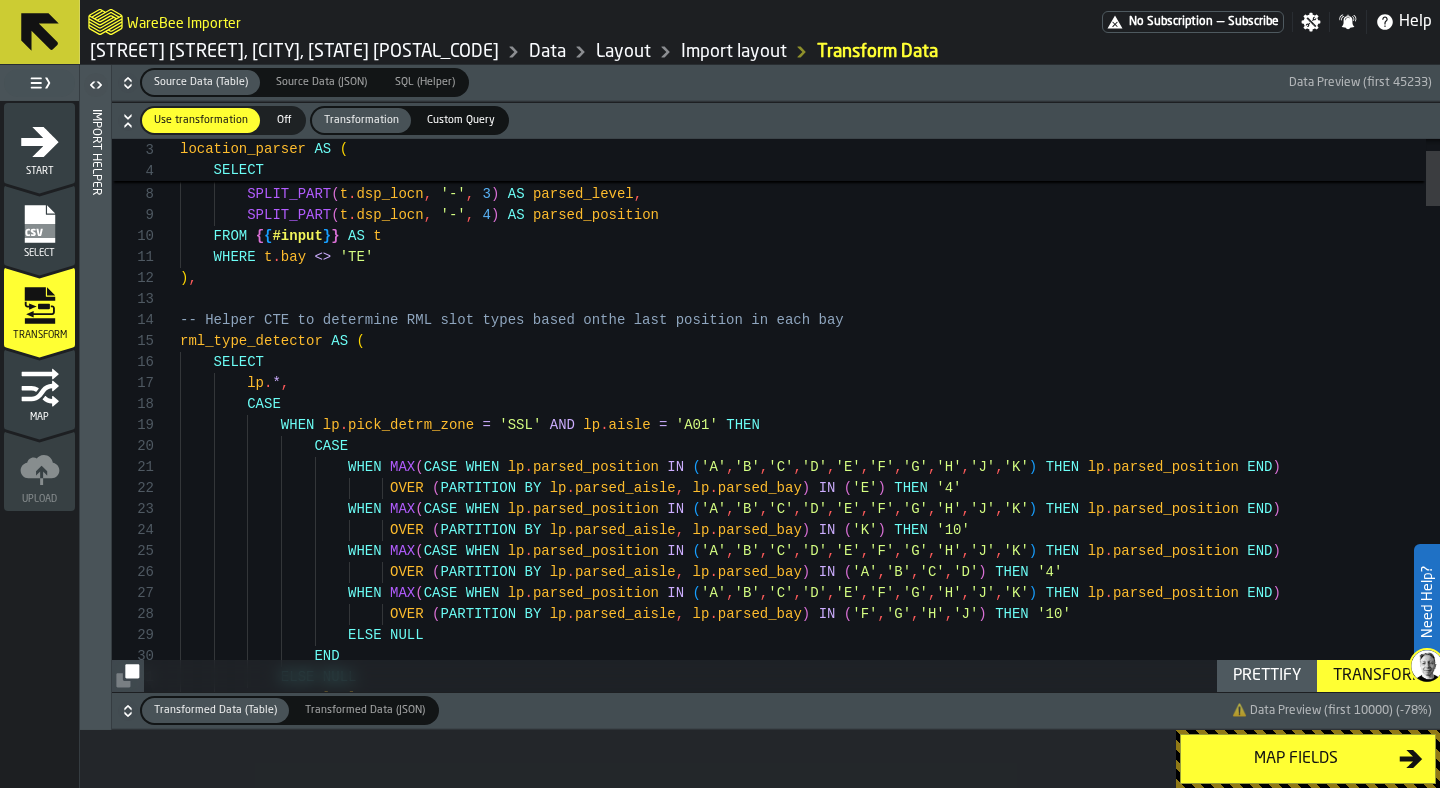 click 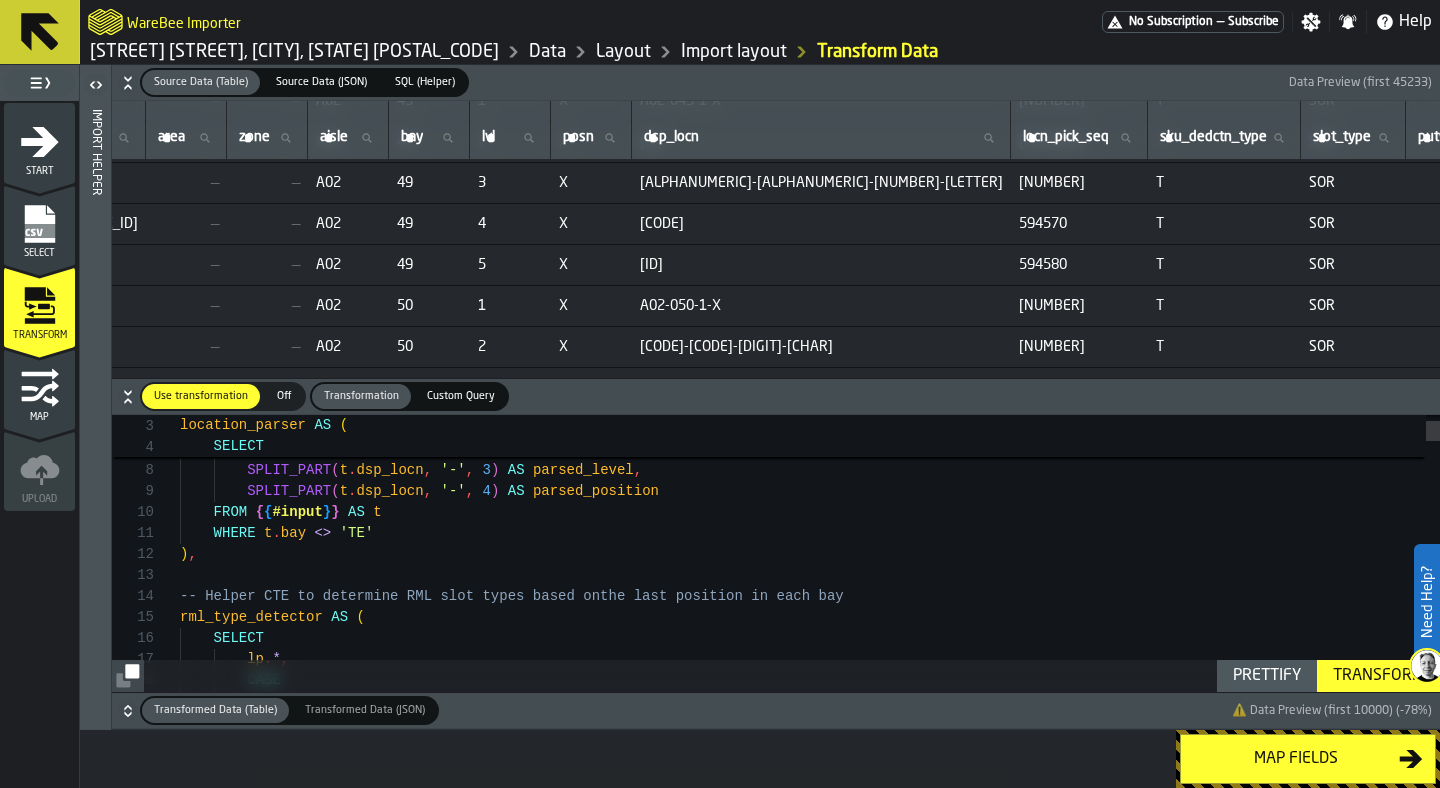 scroll, scrollTop: 86325, scrollLeft: 456, axis: both 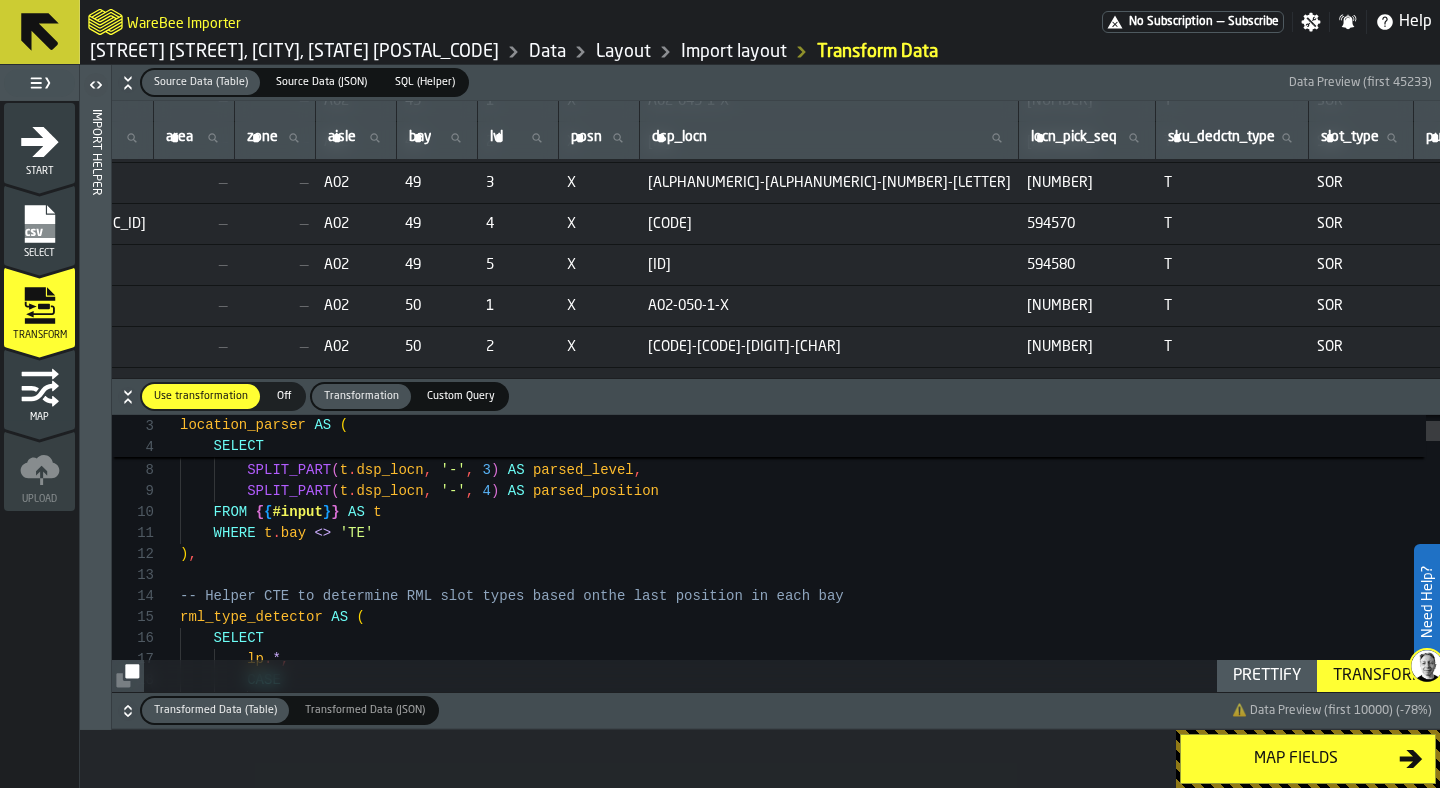 click on "X" at bounding box center [599, 183] 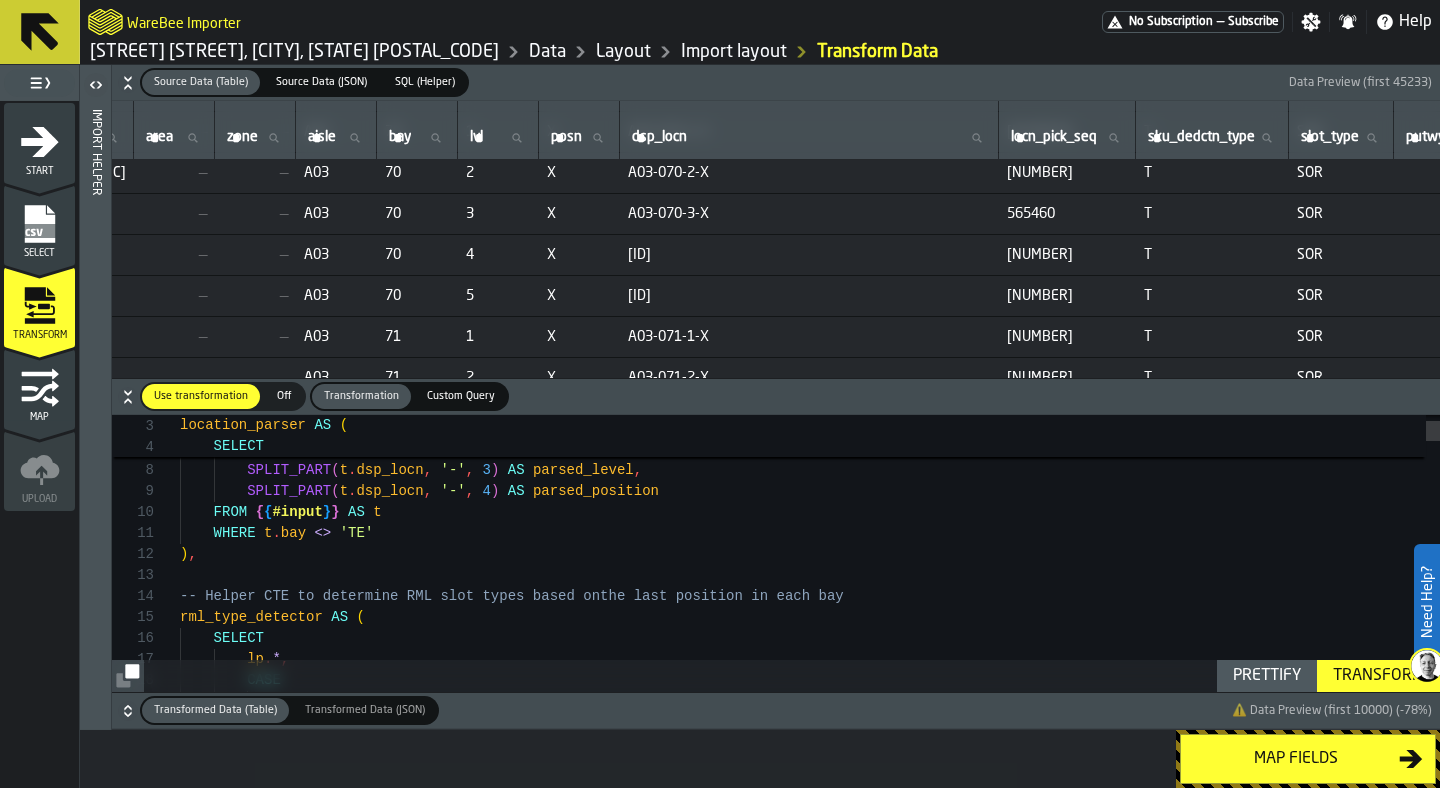 scroll, scrollTop: 105069, scrollLeft: 456, axis: both 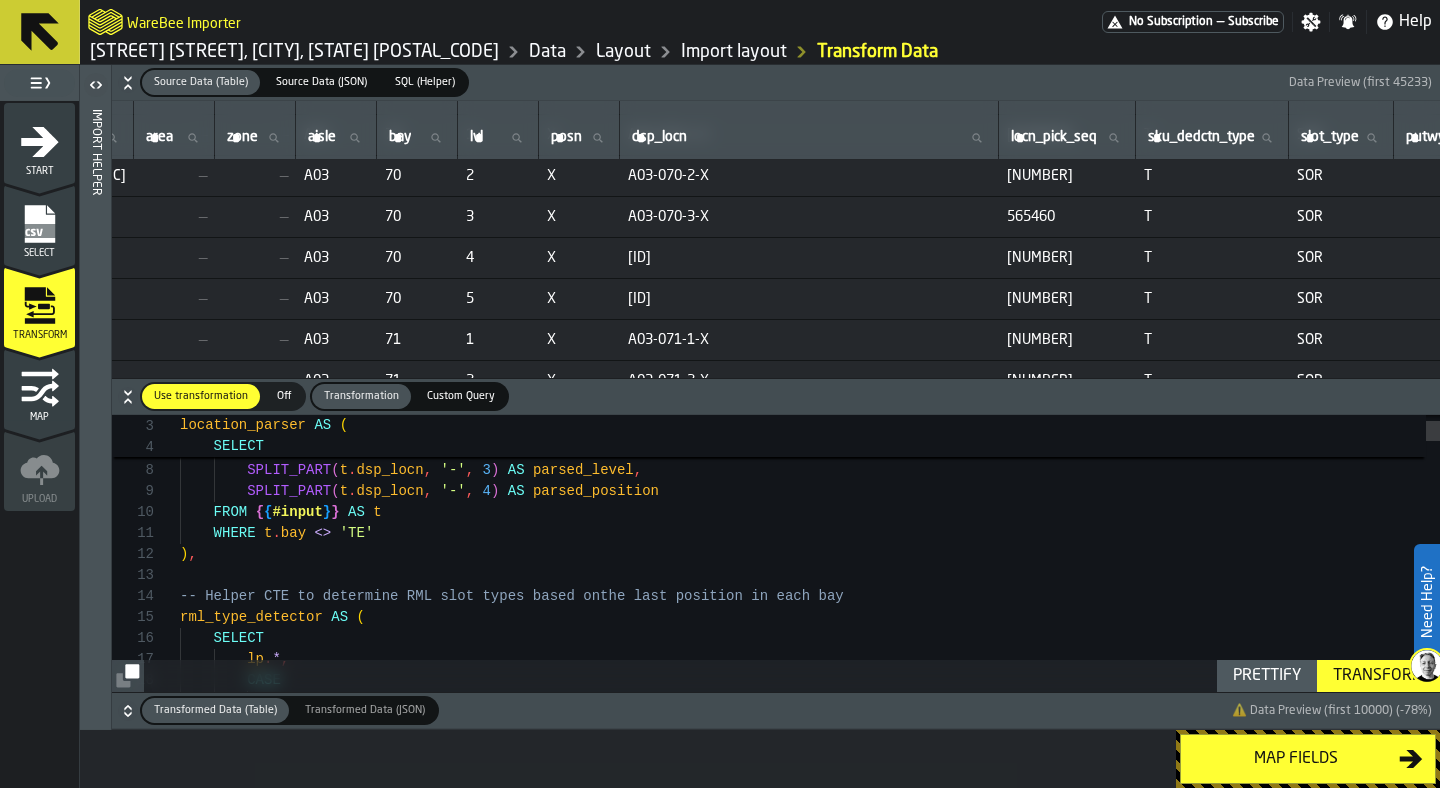 click 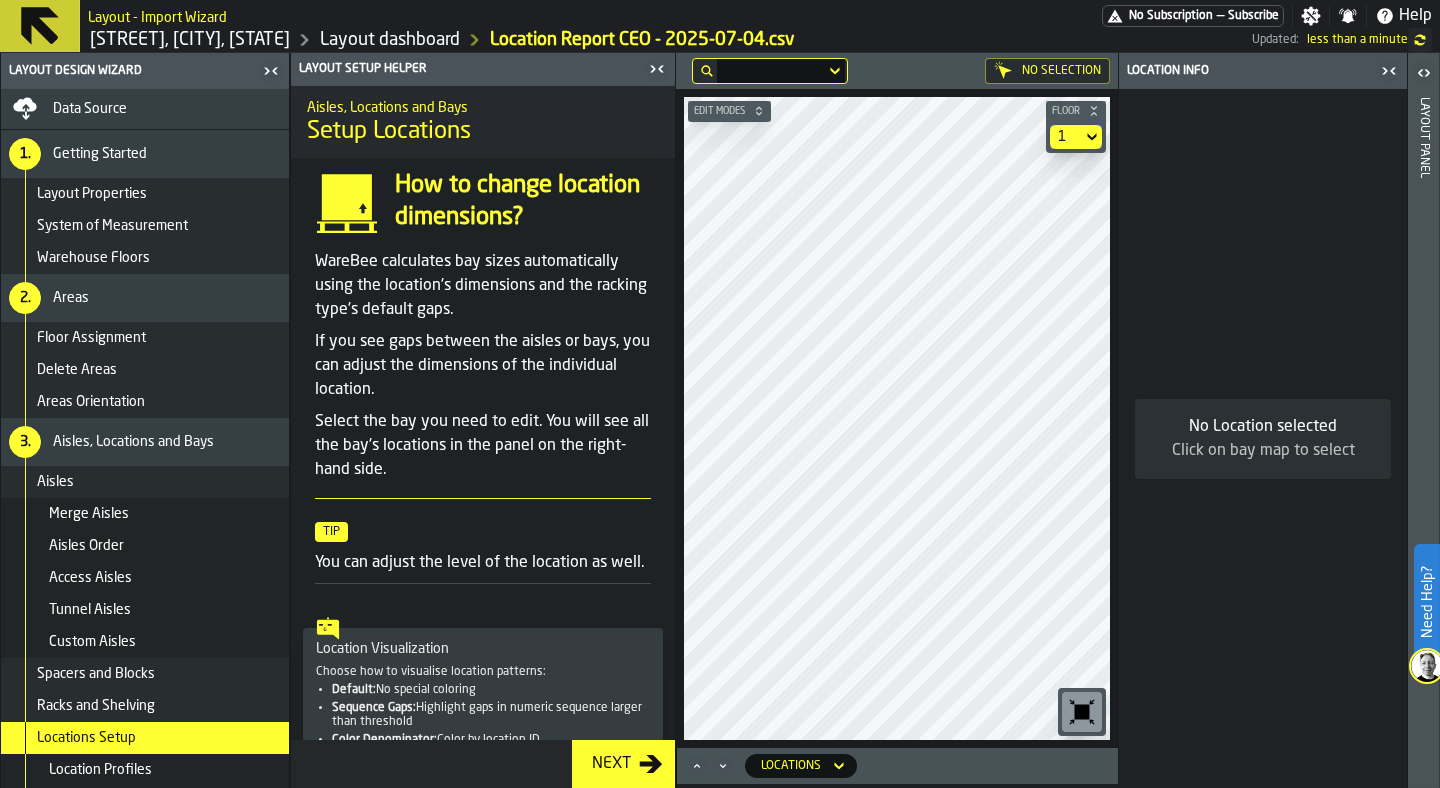 scroll, scrollTop: 0, scrollLeft: 0, axis: both 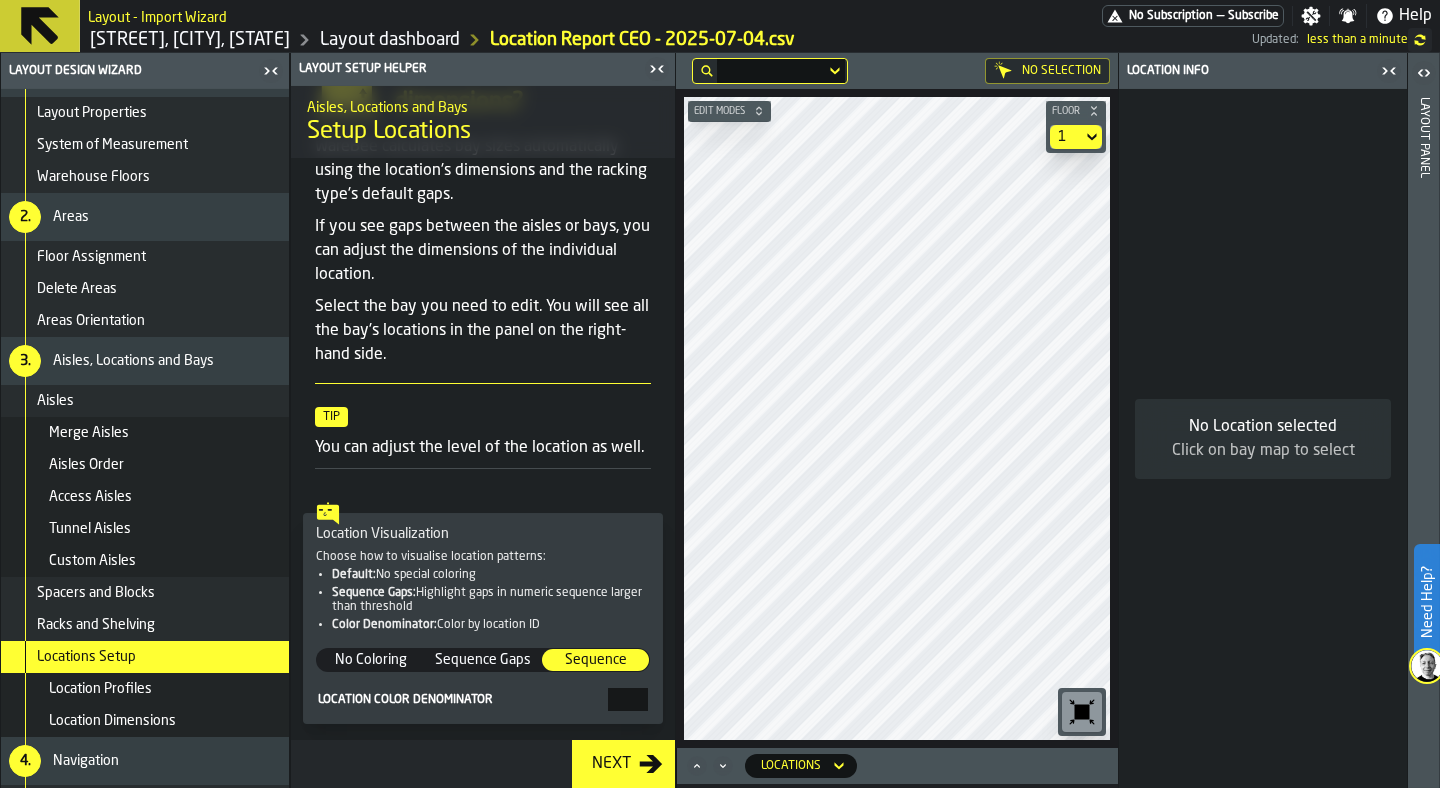 click 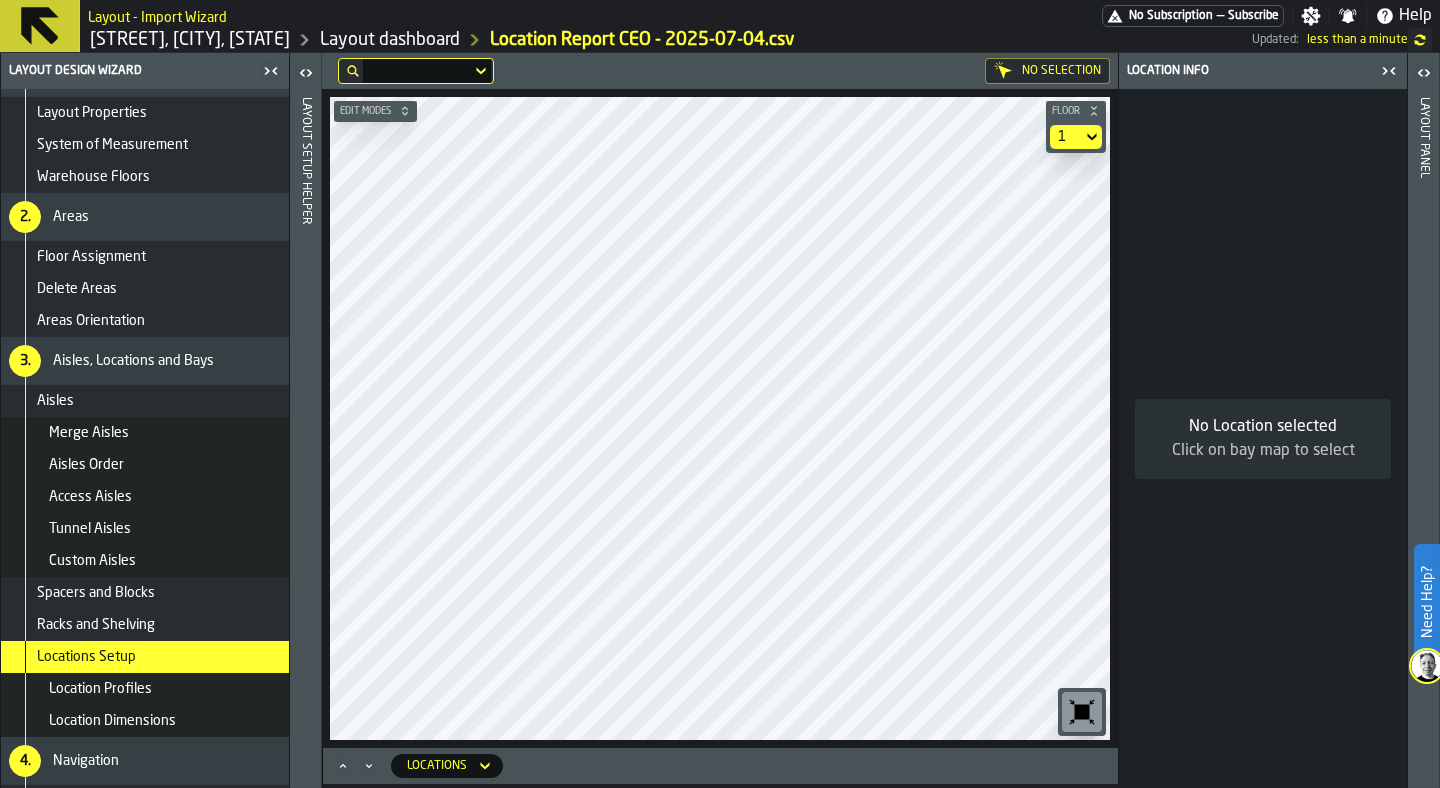 click 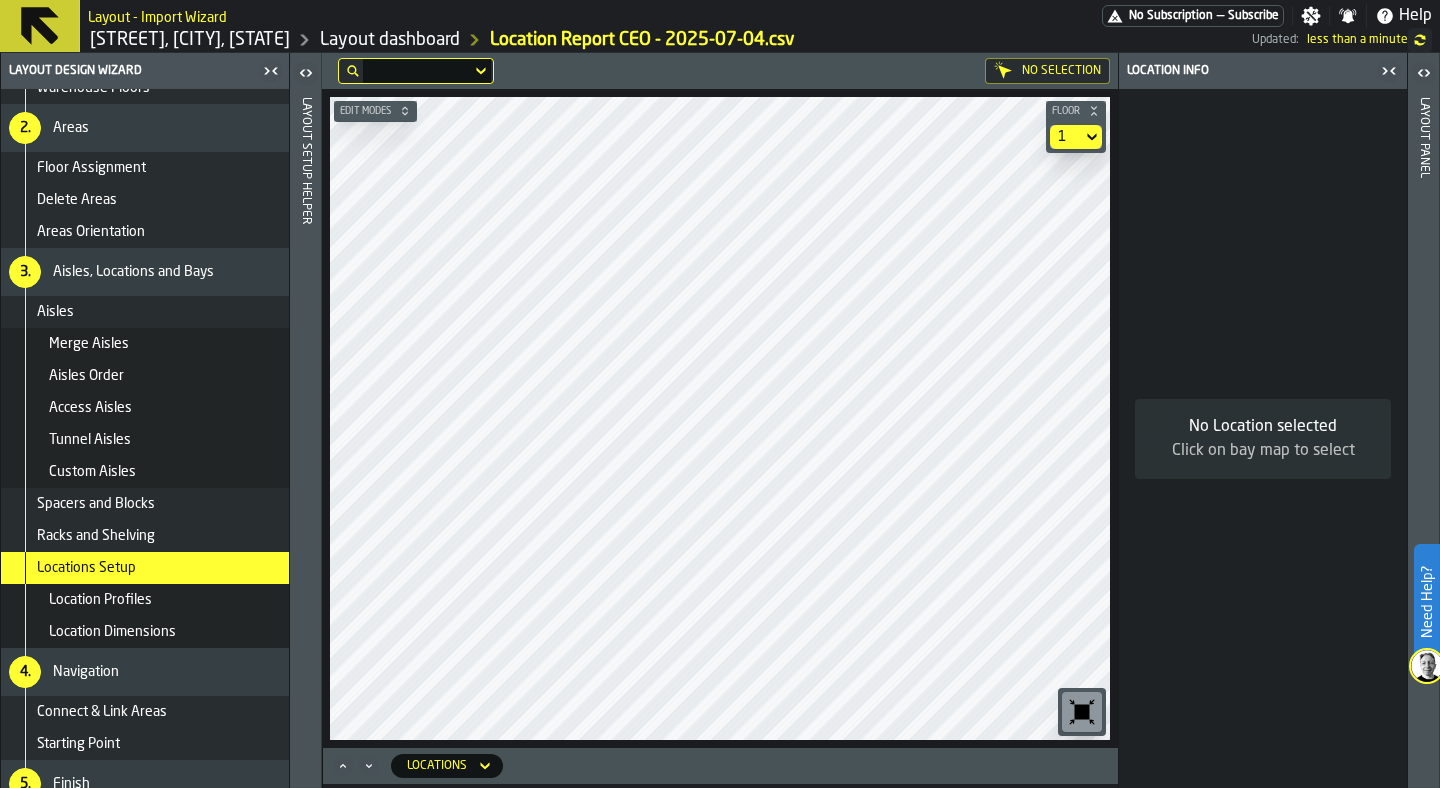 scroll, scrollTop: 177, scrollLeft: 0, axis: vertical 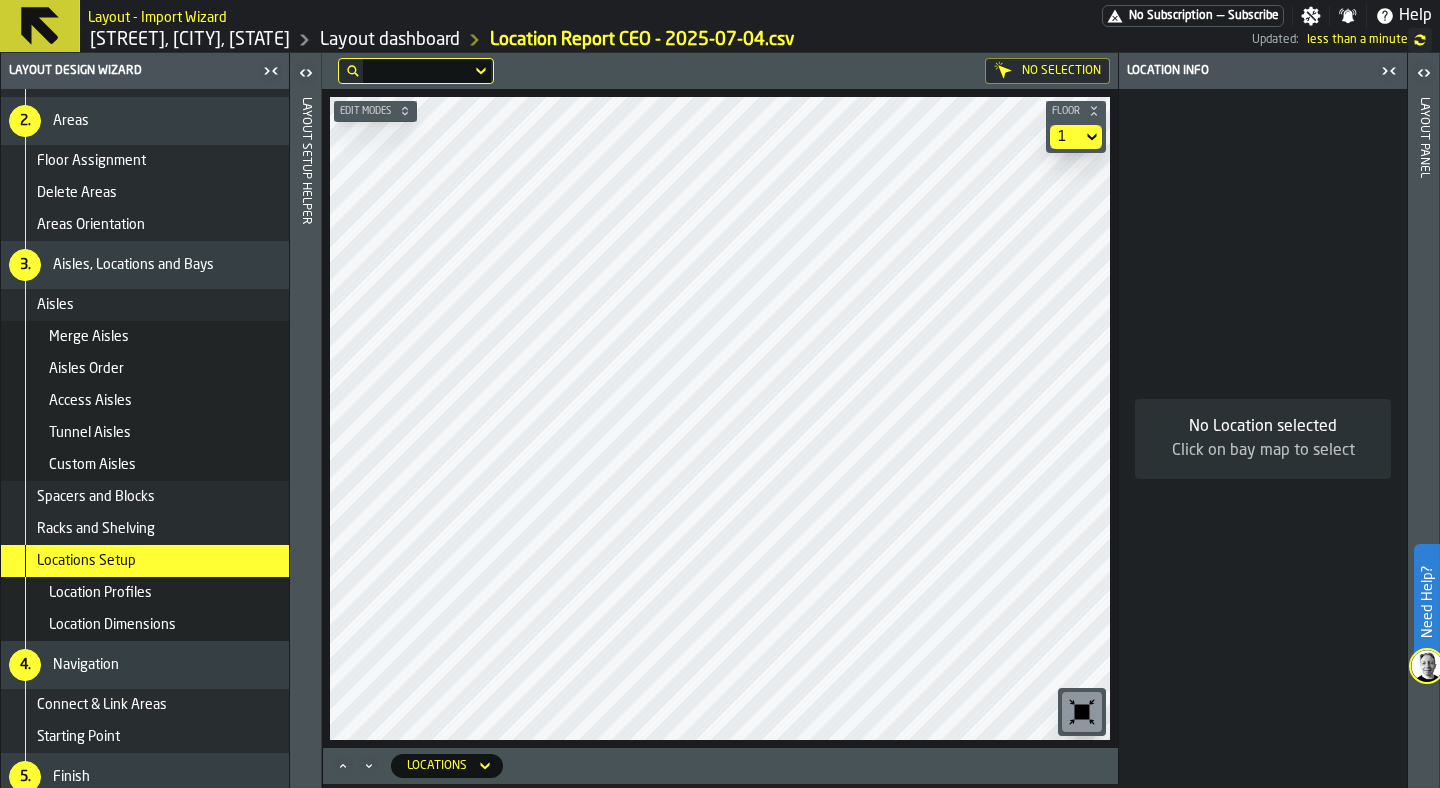 click on "Locations Setup" at bounding box center [145, 561] 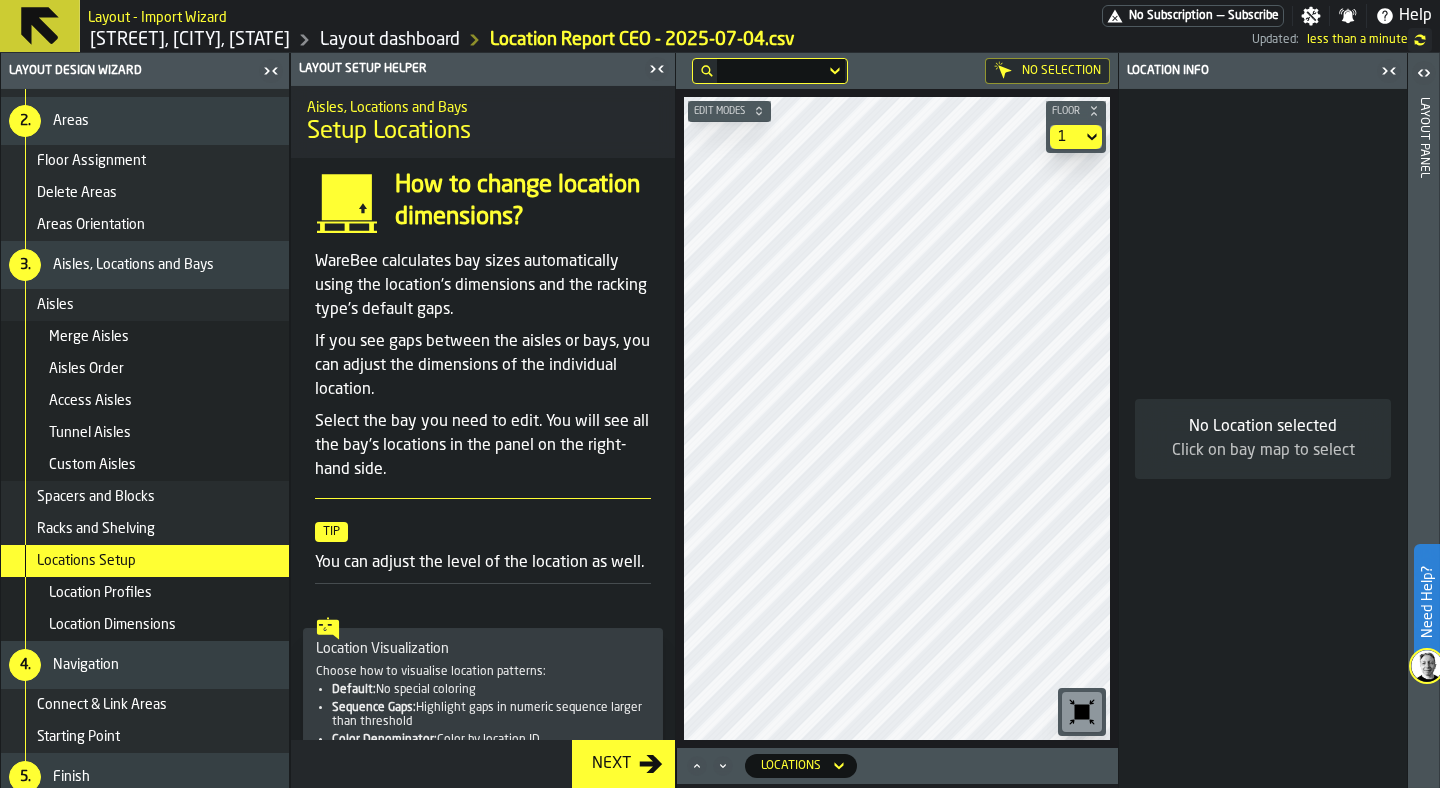 scroll, scrollTop: 119, scrollLeft: 0, axis: vertical 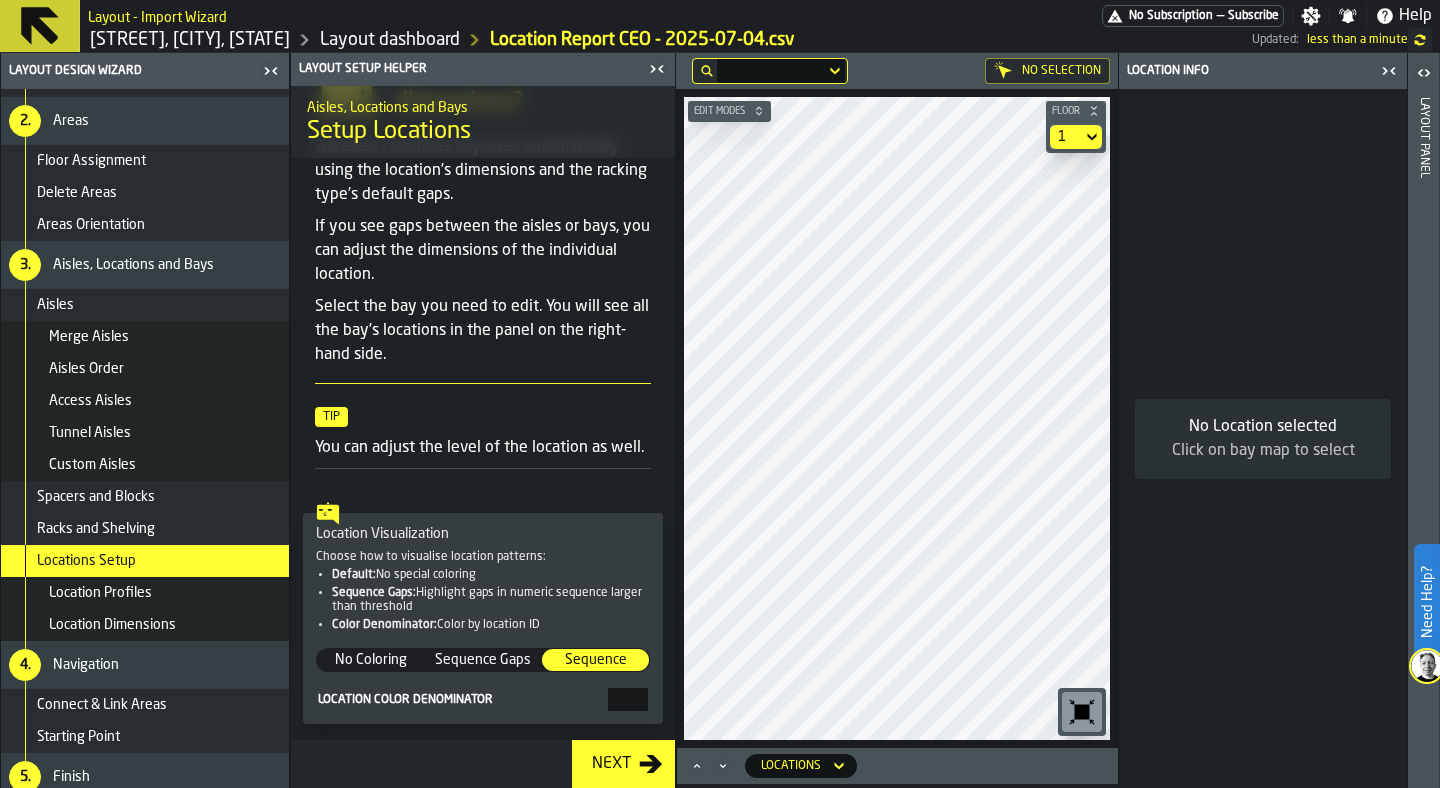 click on "Sequence Gaps" at bounding box center [483, 660] 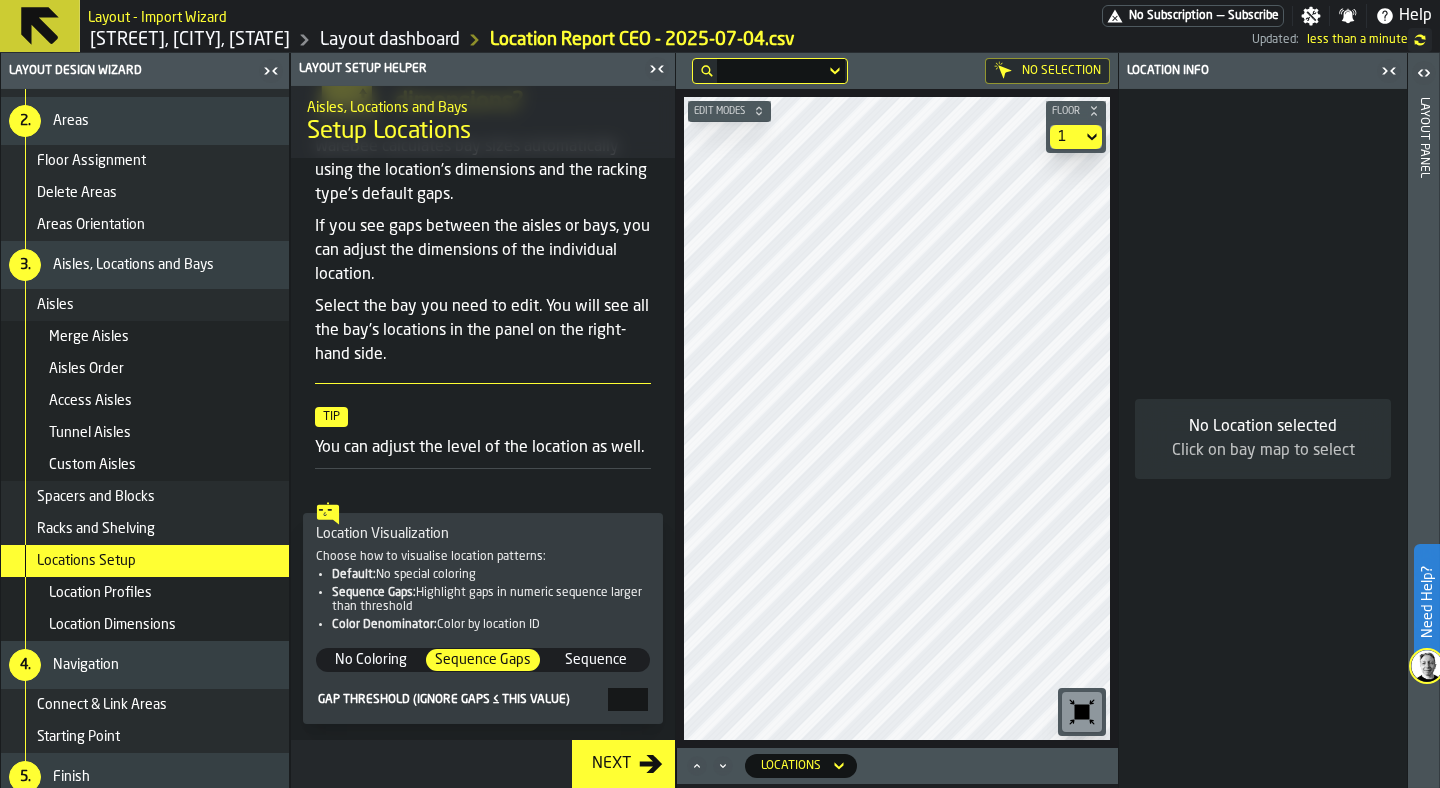 click on "Sequence" at bounding box center [595, 660] 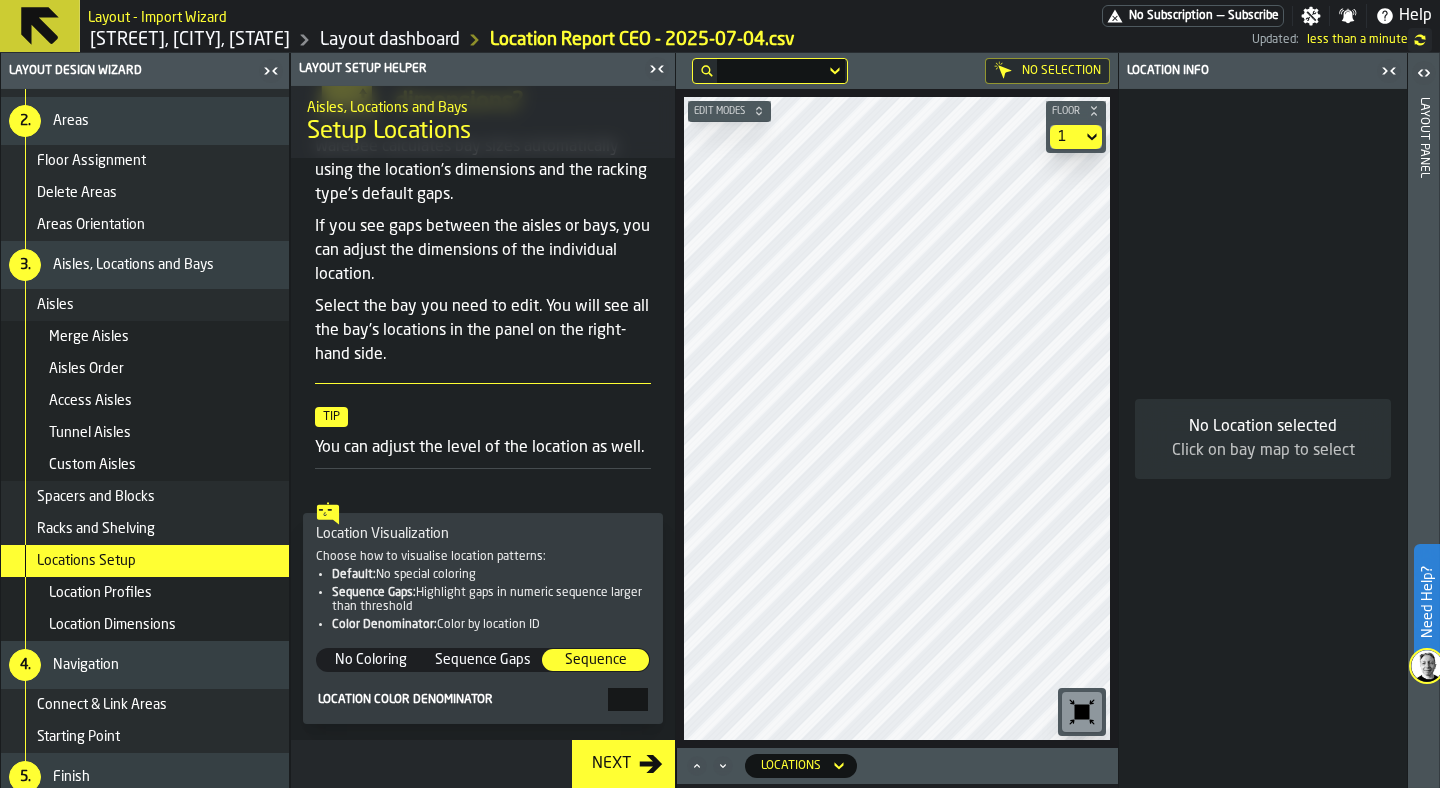 click on "**" at bounding box center (628, 699) 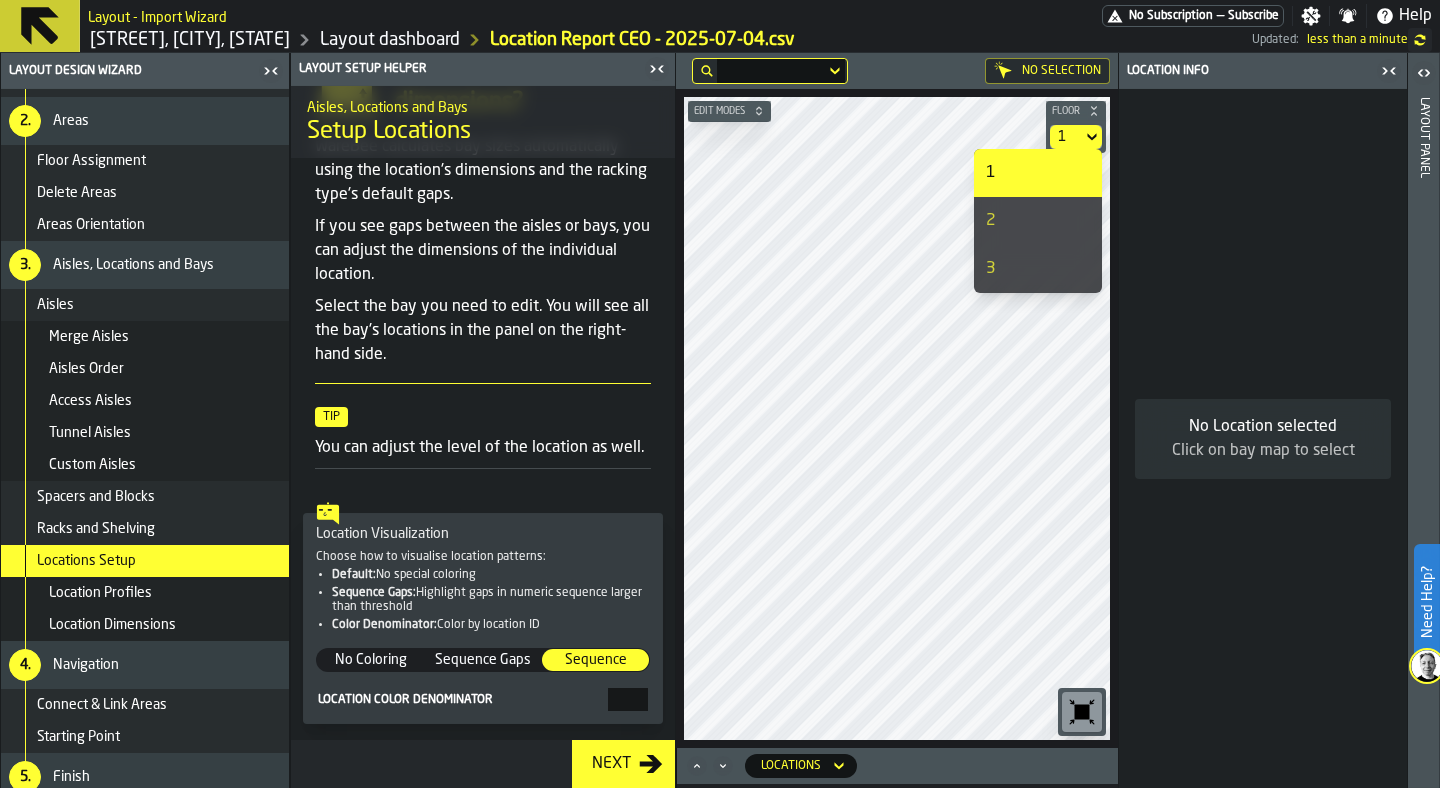click on "2" at bounding box center (1038, 221) 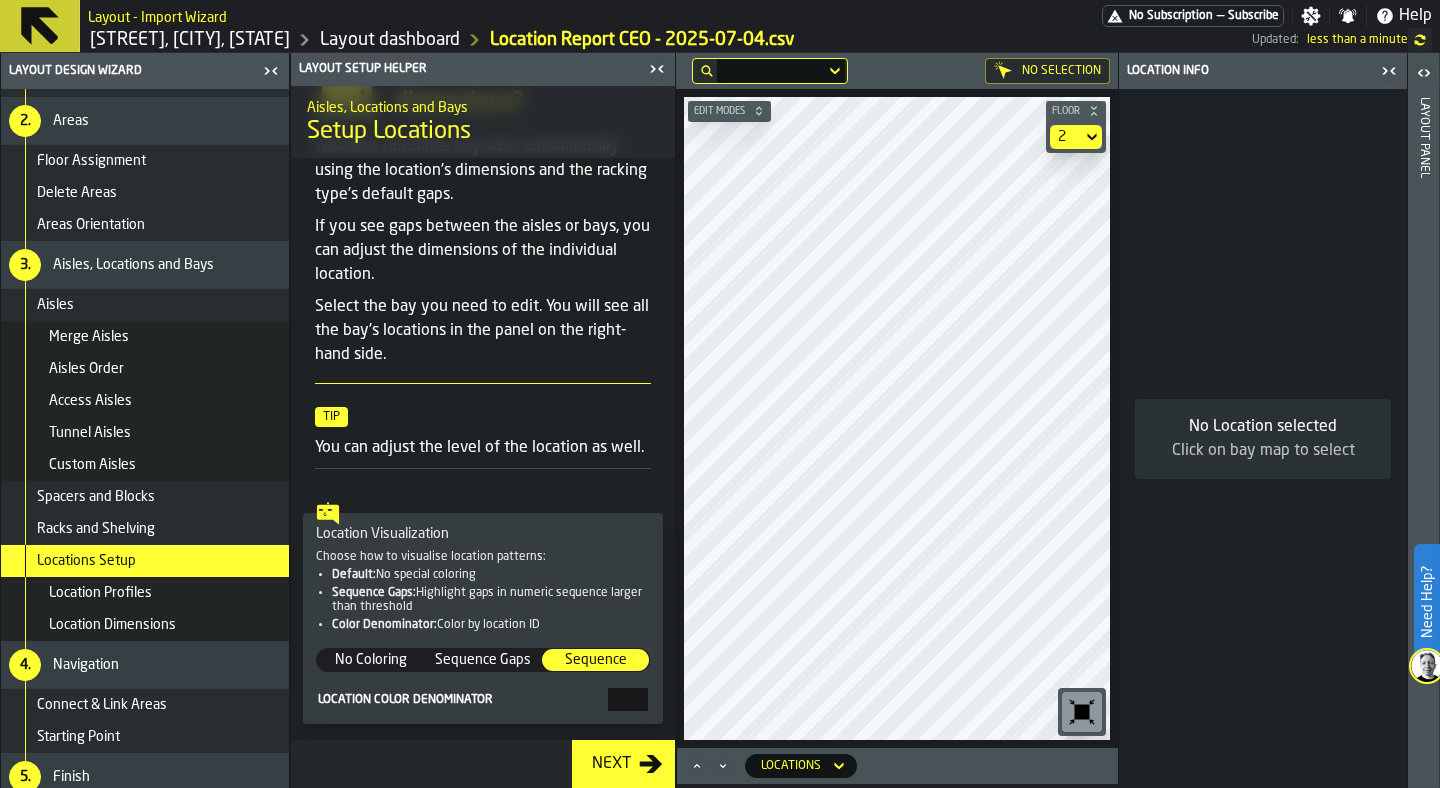 click on "2" at bounding box center (1066, 137) 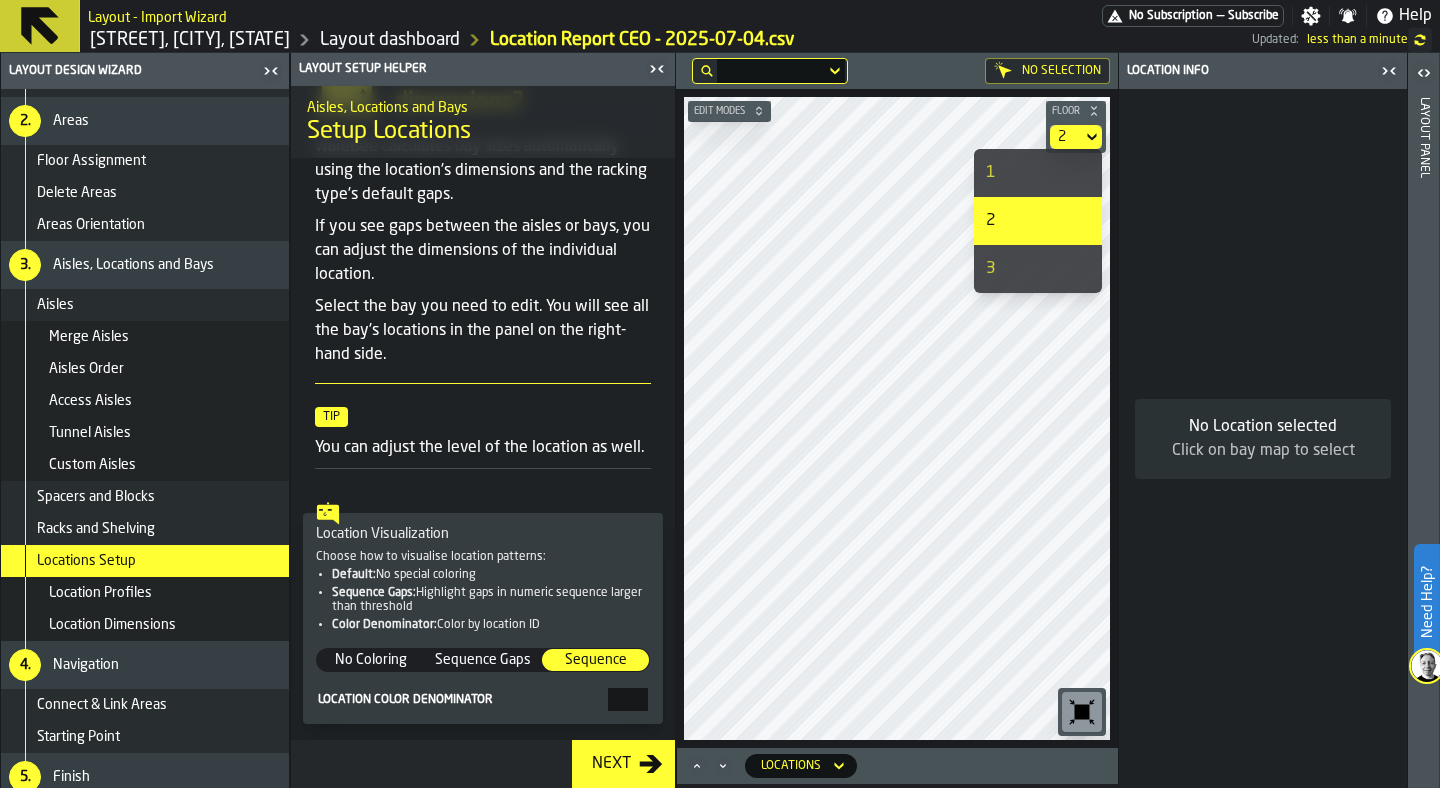click on "1" at bounding box center (1038, 173) 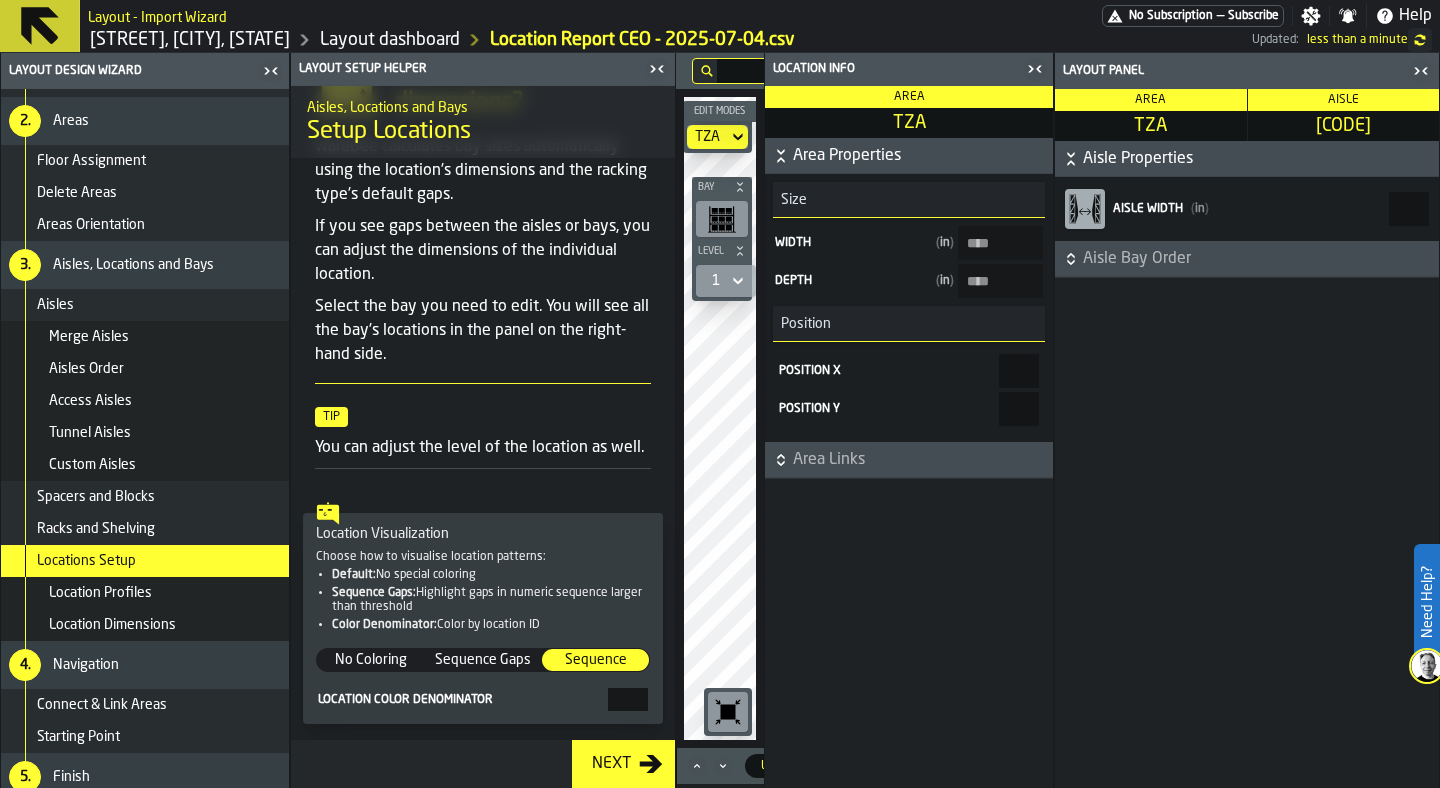 click on "[STREET], [CITY], [STATE] [POSTAL CODE] Layout dashboard Location Report CEO - [DATE].csv Updated: [DURATION]" at bounding box center (760, 40) 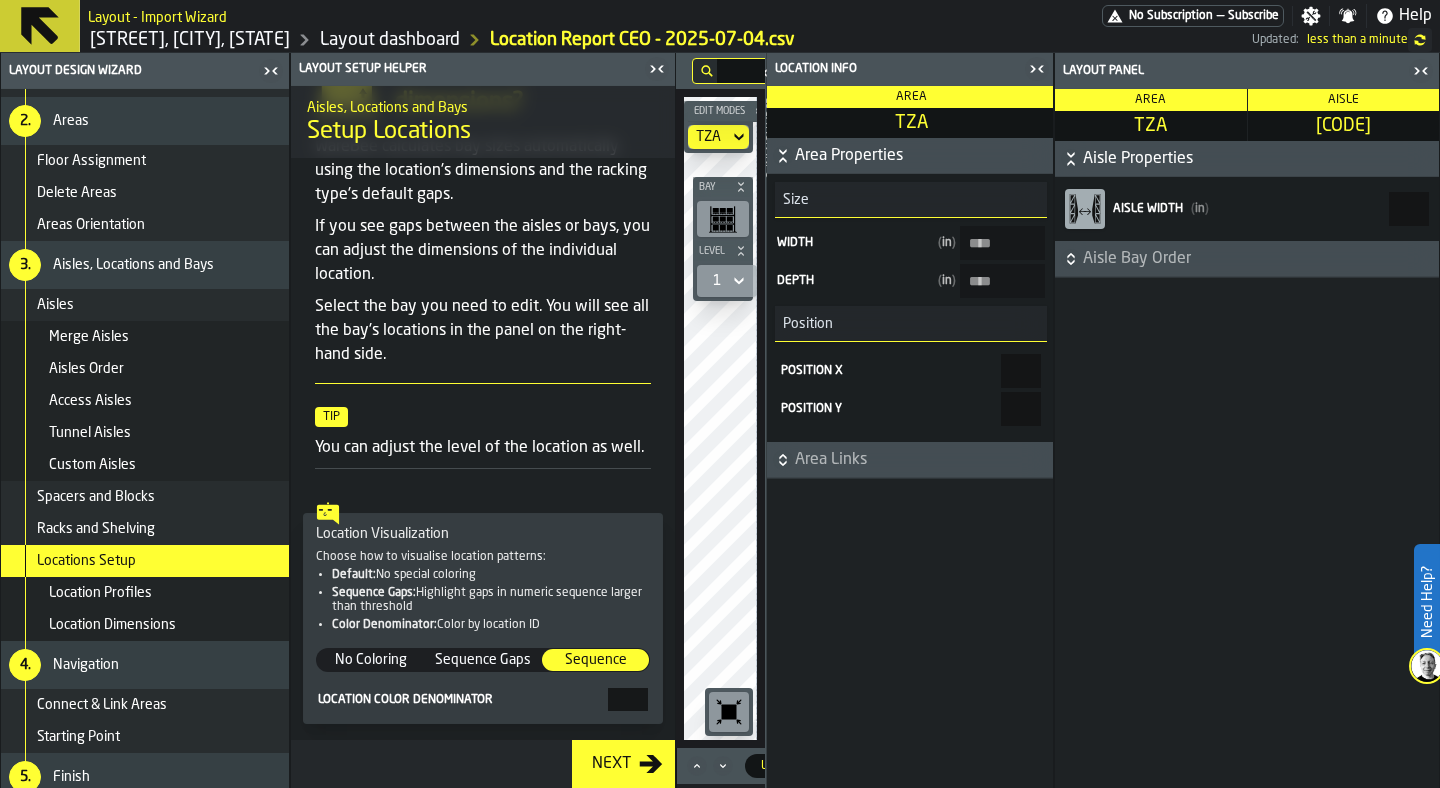 click 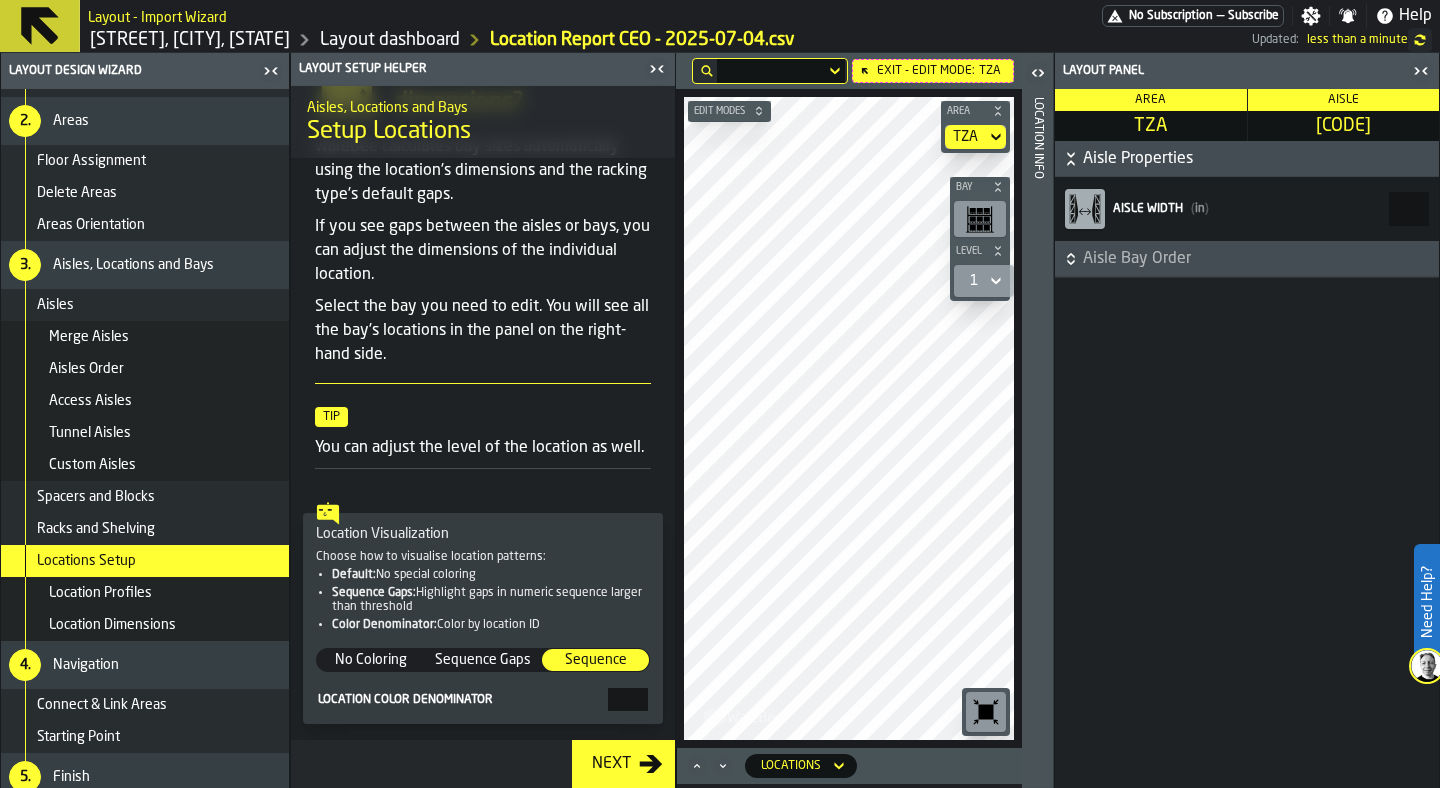 click 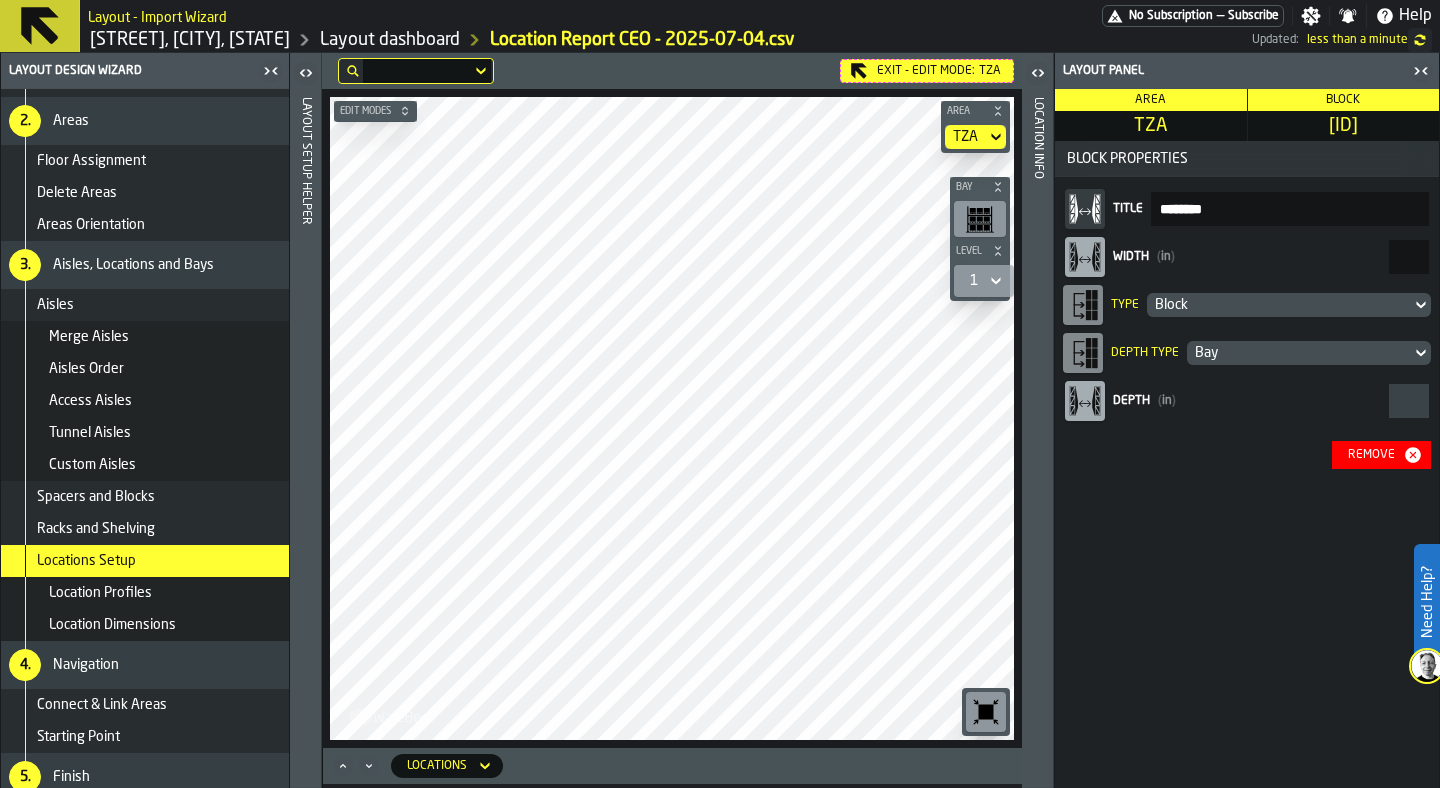 drag, startPoint x: 1396, startPoint y: 256, endPoint x: 1426, endPoint y: 258, distance: 30.066593 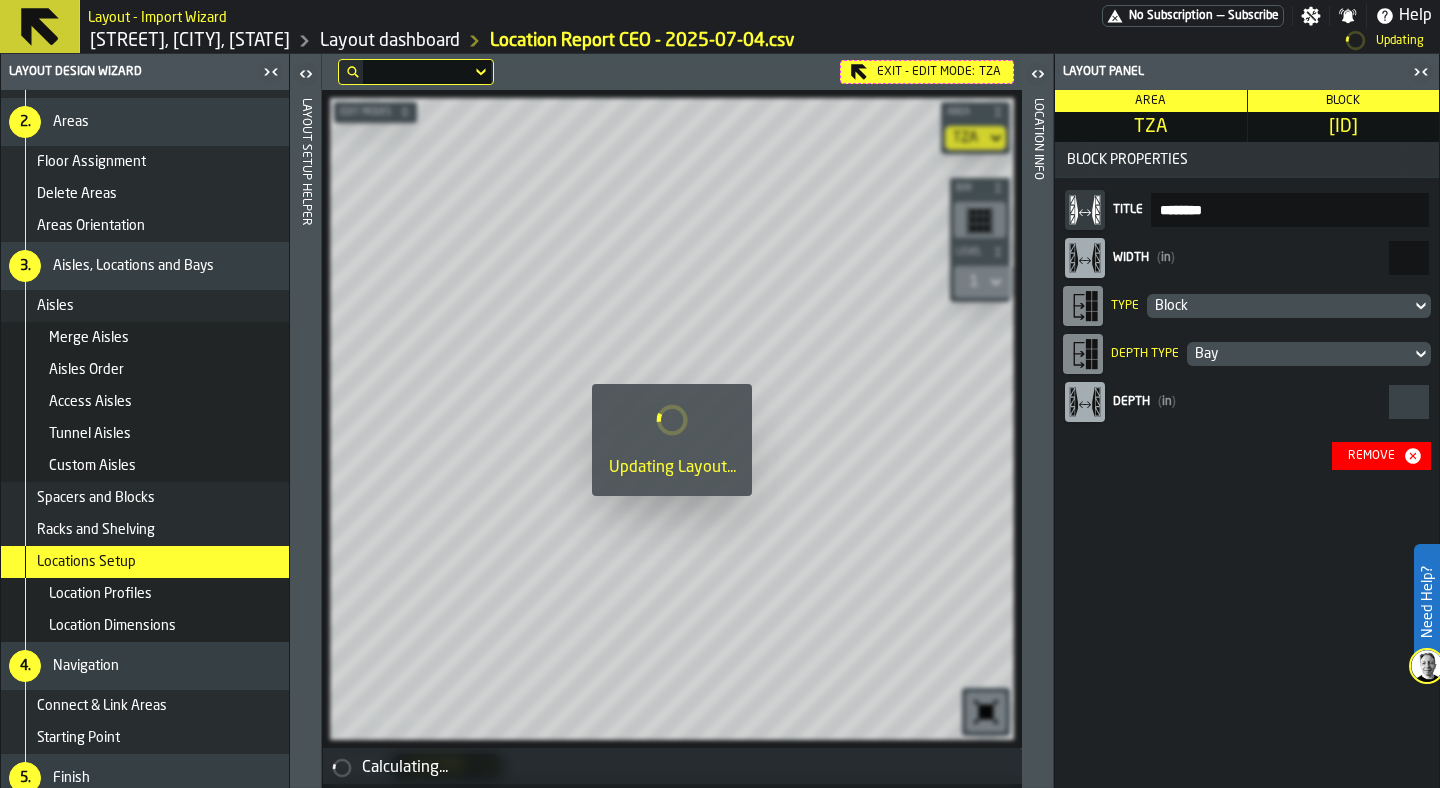 type on "***" 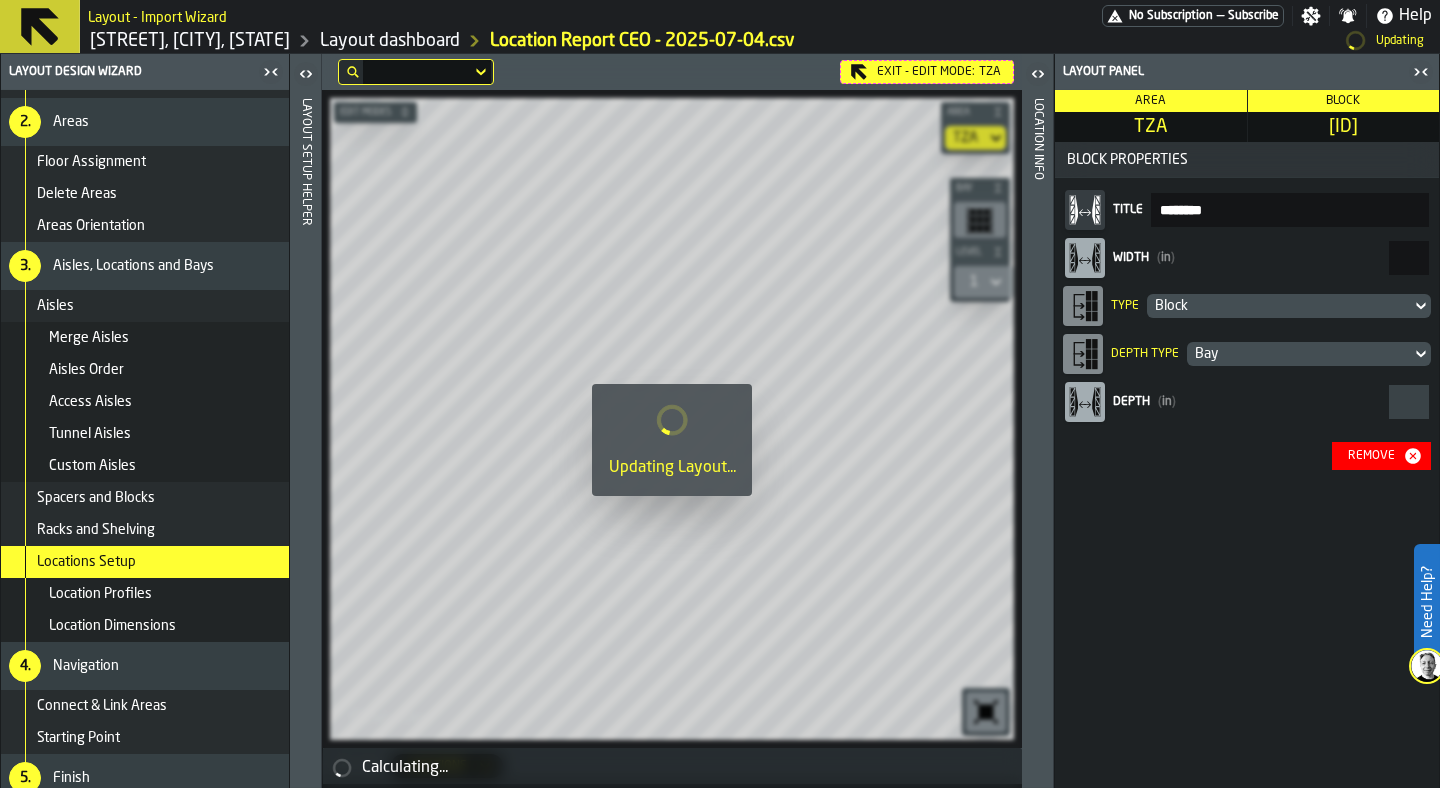 click on "Block Properties Title ******** Width ( in ) *** Type Block Depth Type Bay Depth ( in ) Remove" at bounding box center (1247, 465) 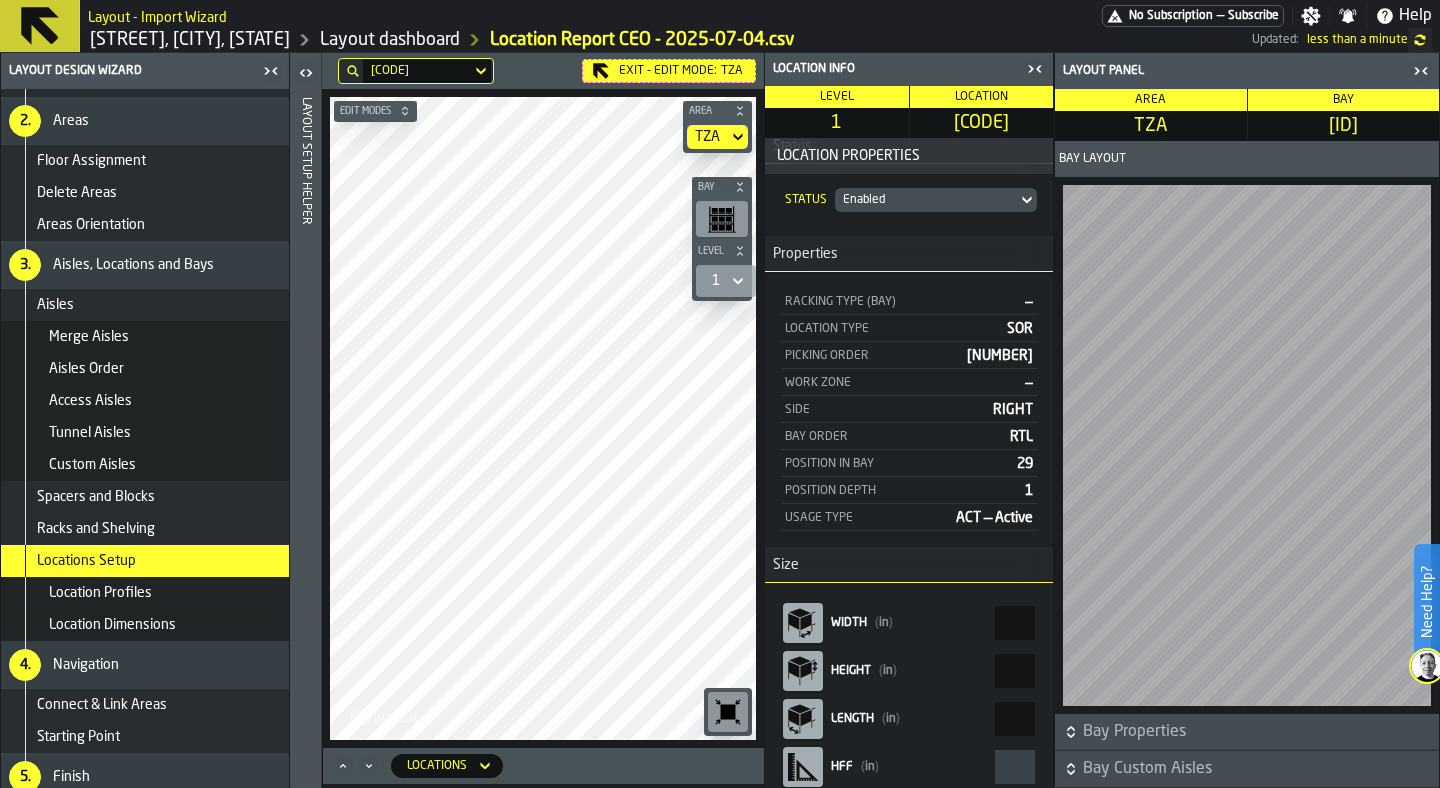scroll, scrollTop: 47, scrollLeft: 0, axis: vertical 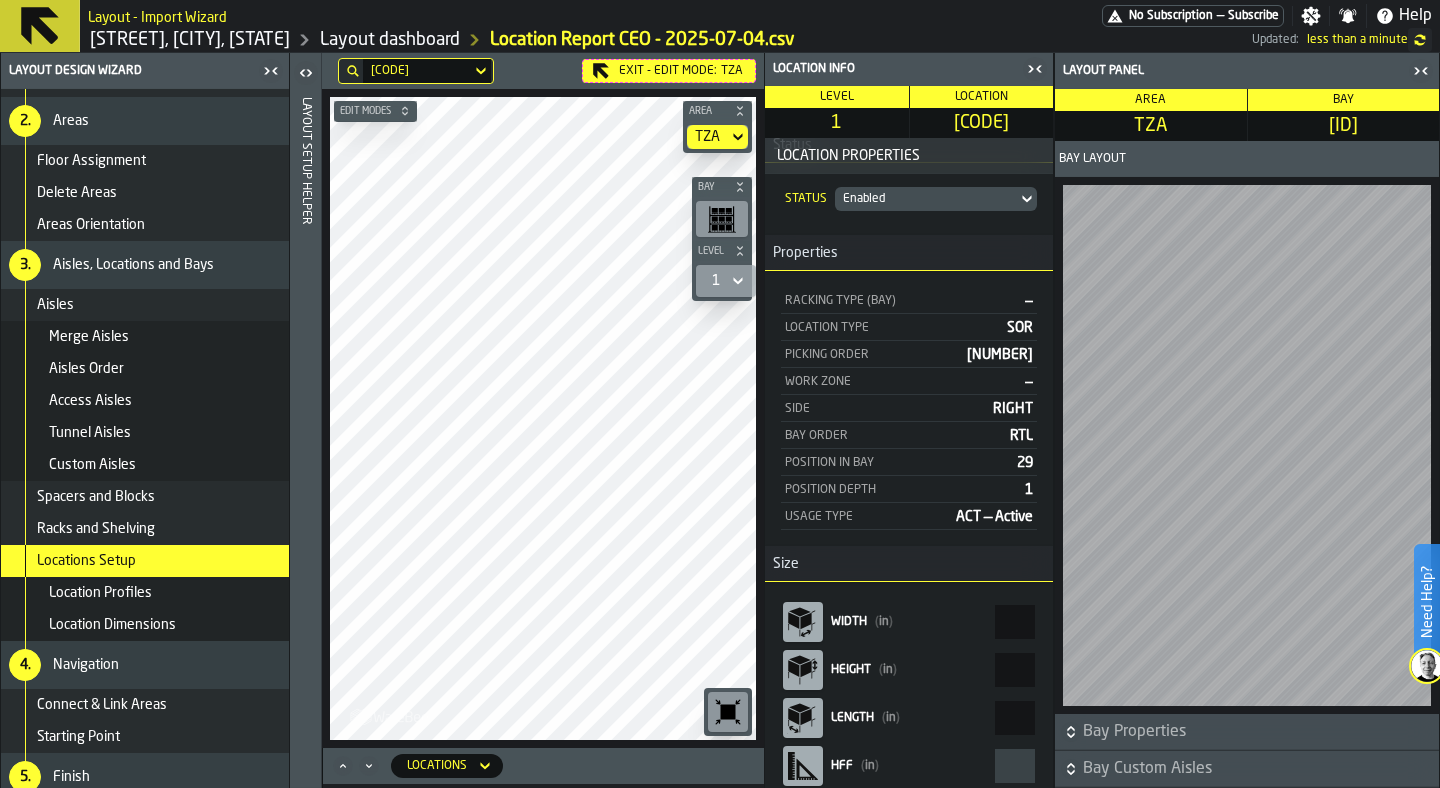 click 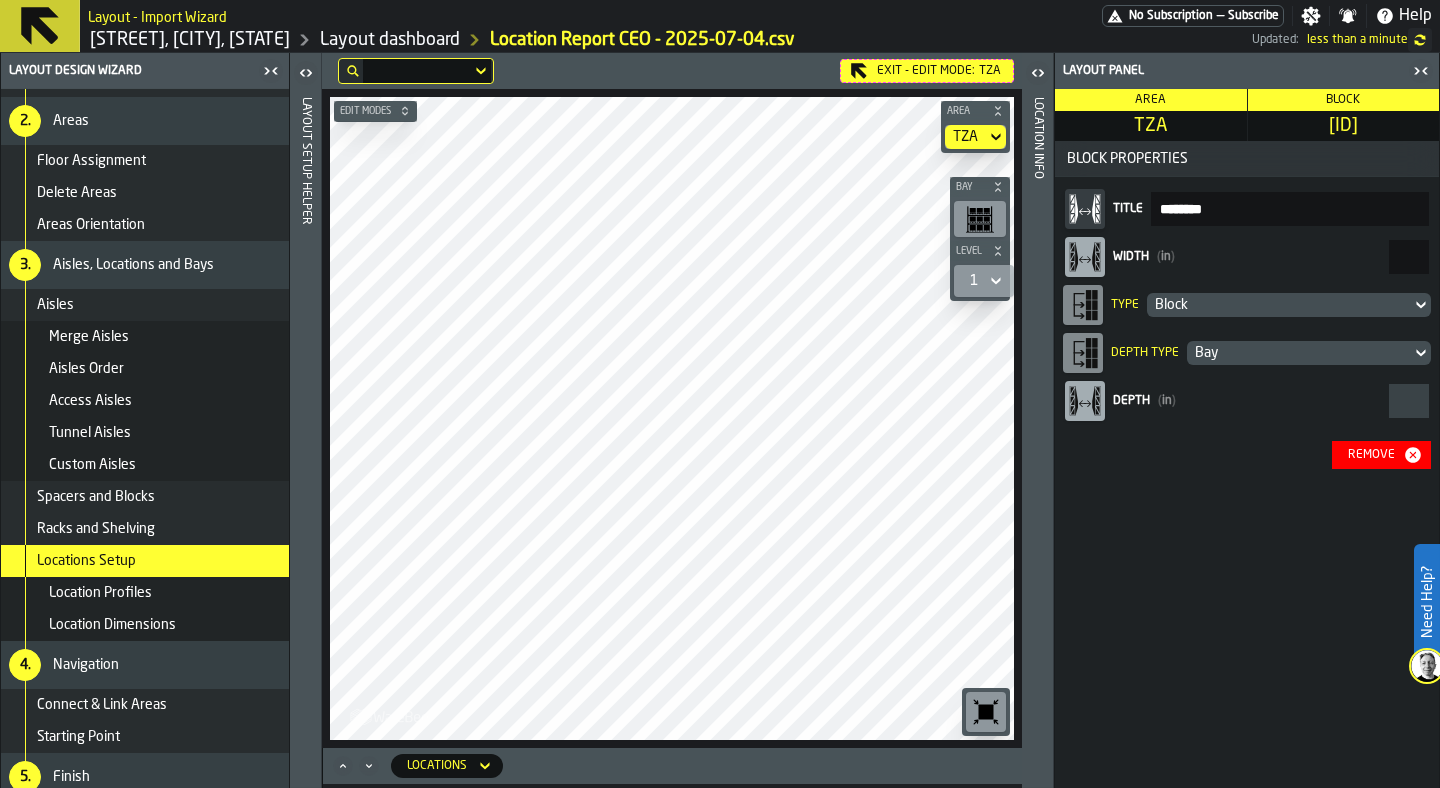 click on "***" at bounding box center [1409, 257] 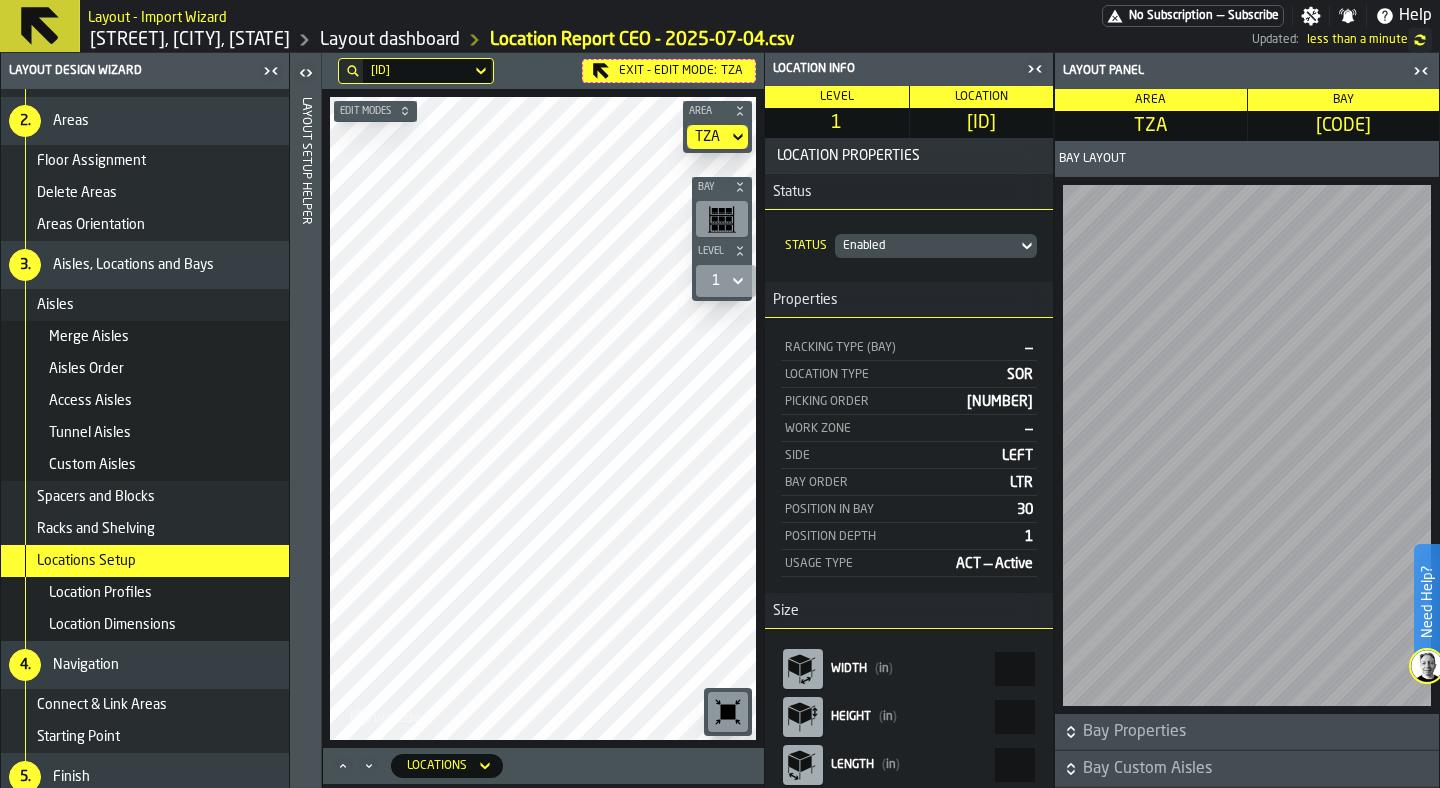 click 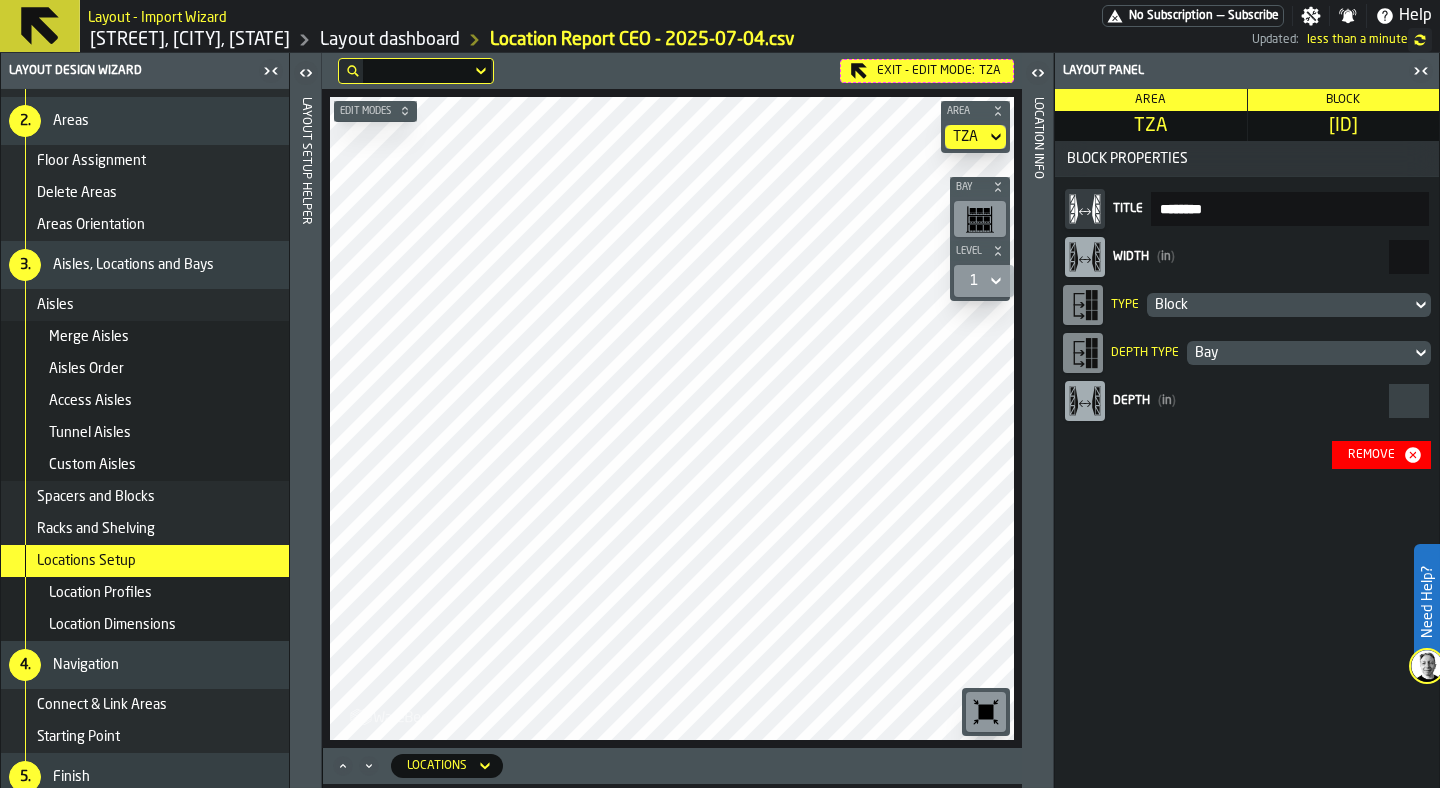 drag, startPoint x: 1398, startPoint y: 256, endPoint x: 1424, endPoint y: 255, distance: 26.019224 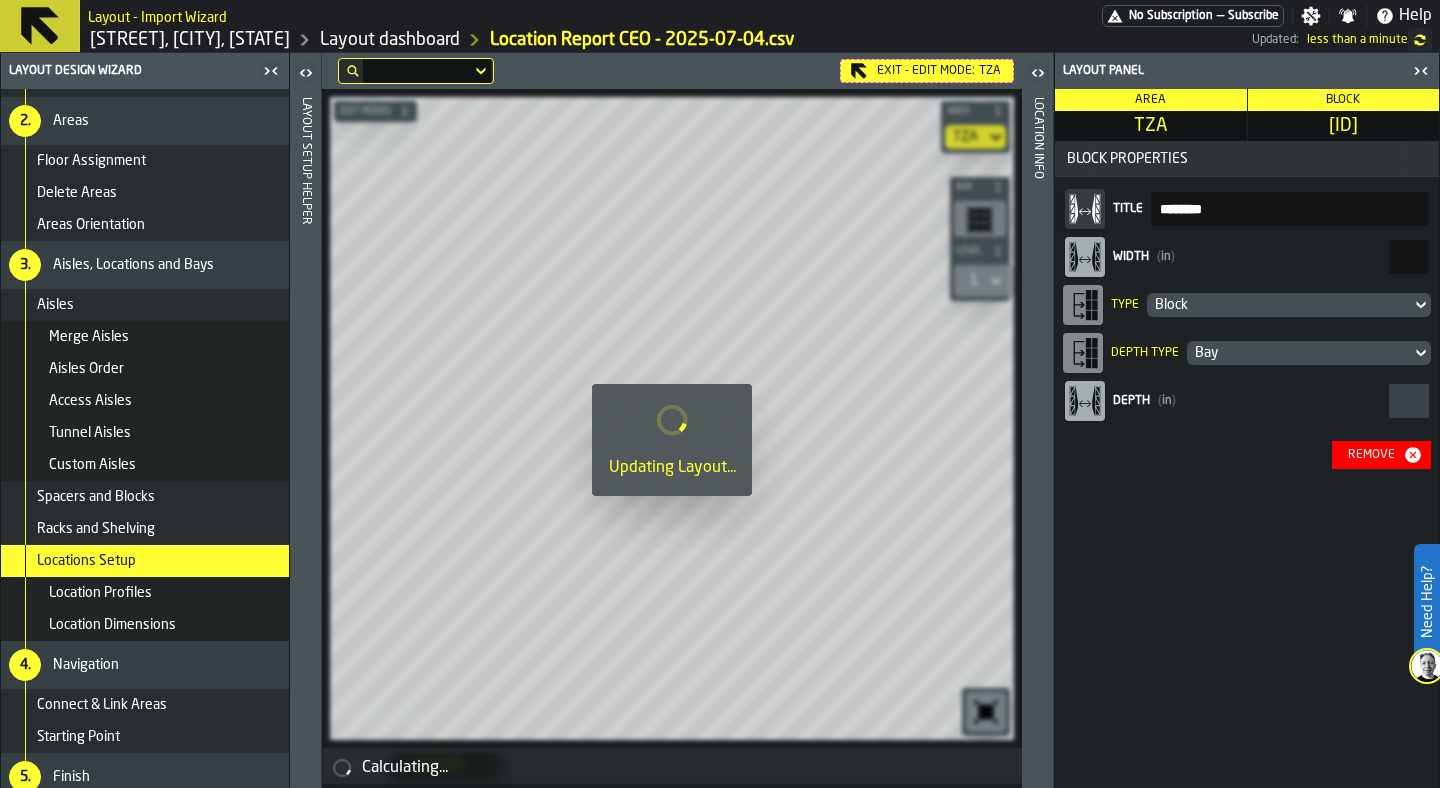 click 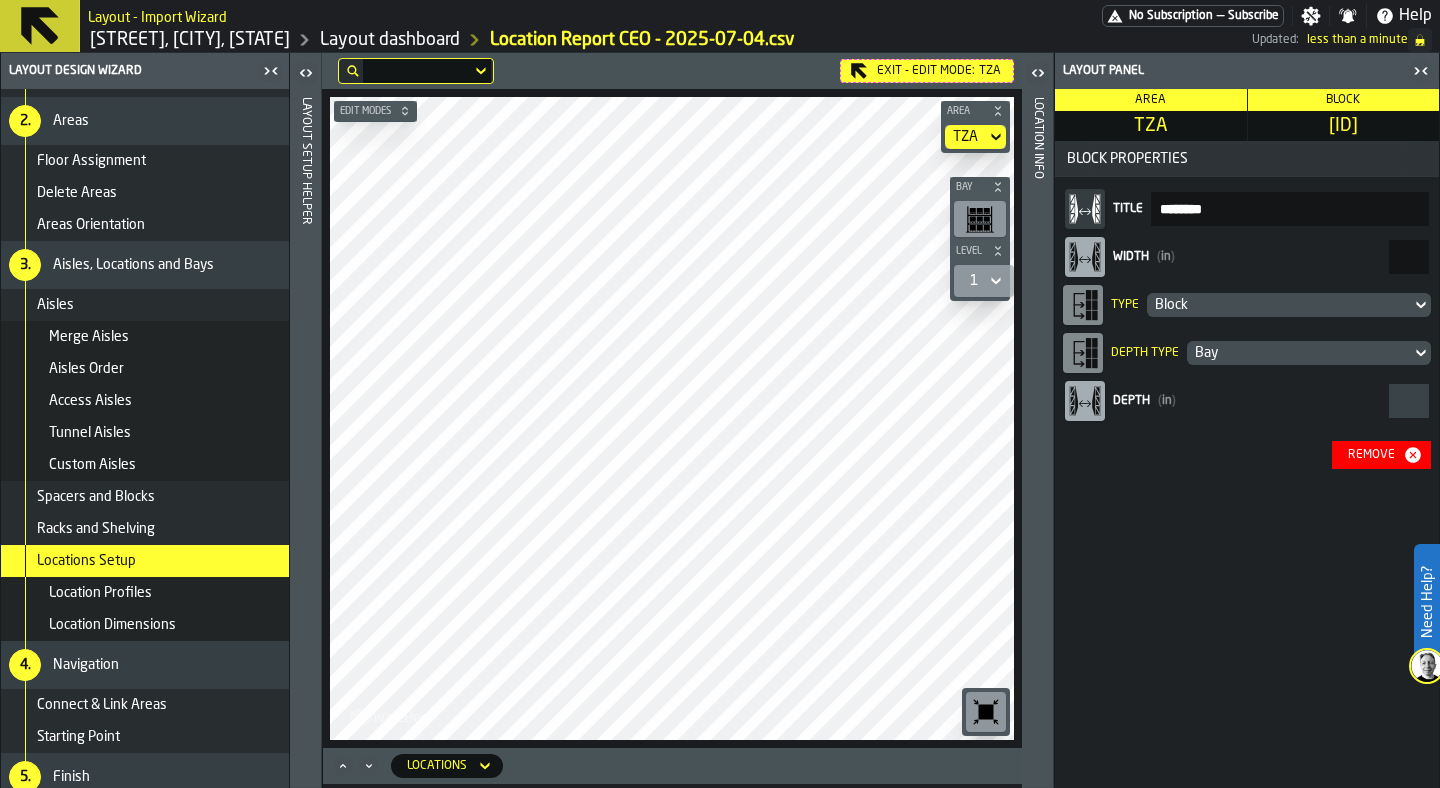 click on "***" at bounding box center (1409, 257) 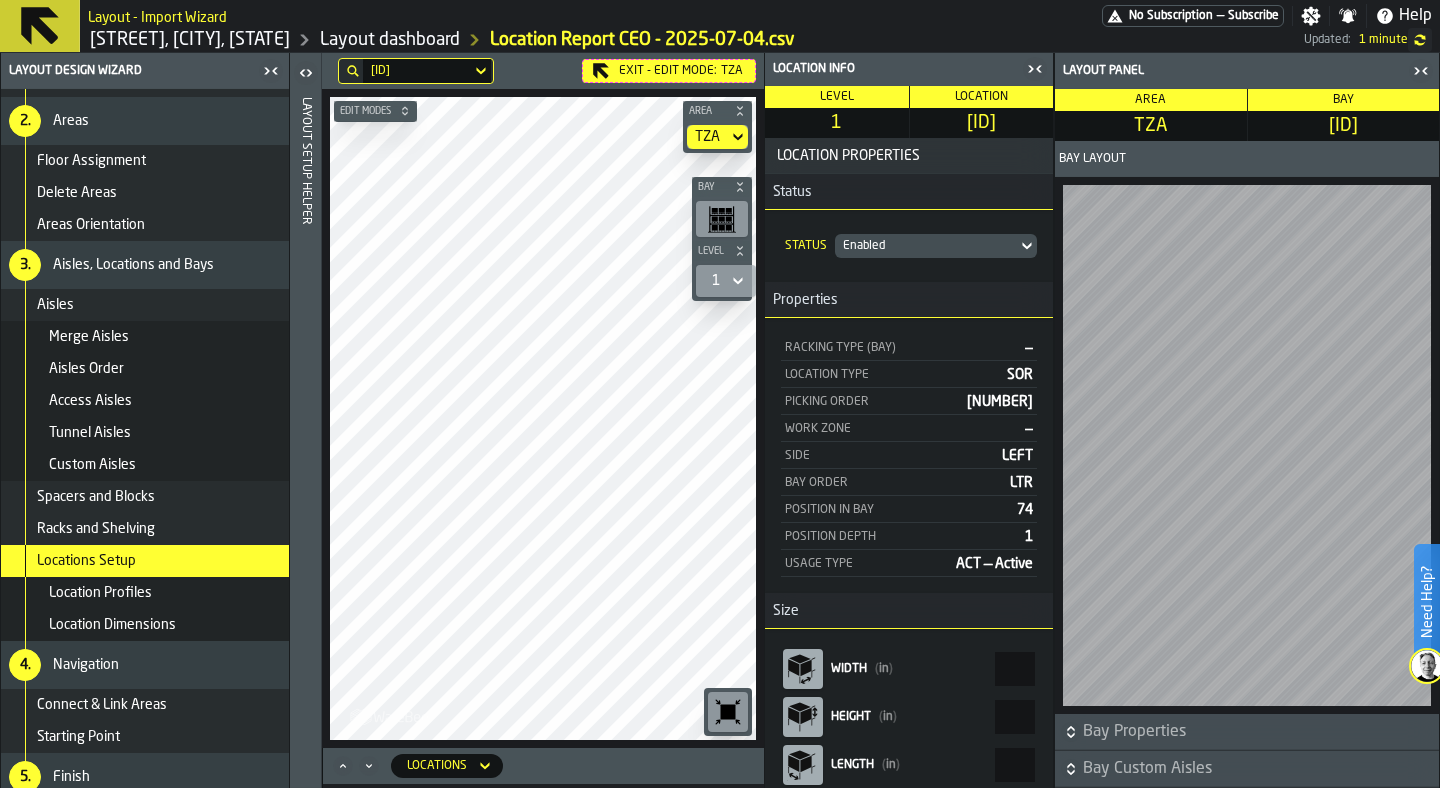 click 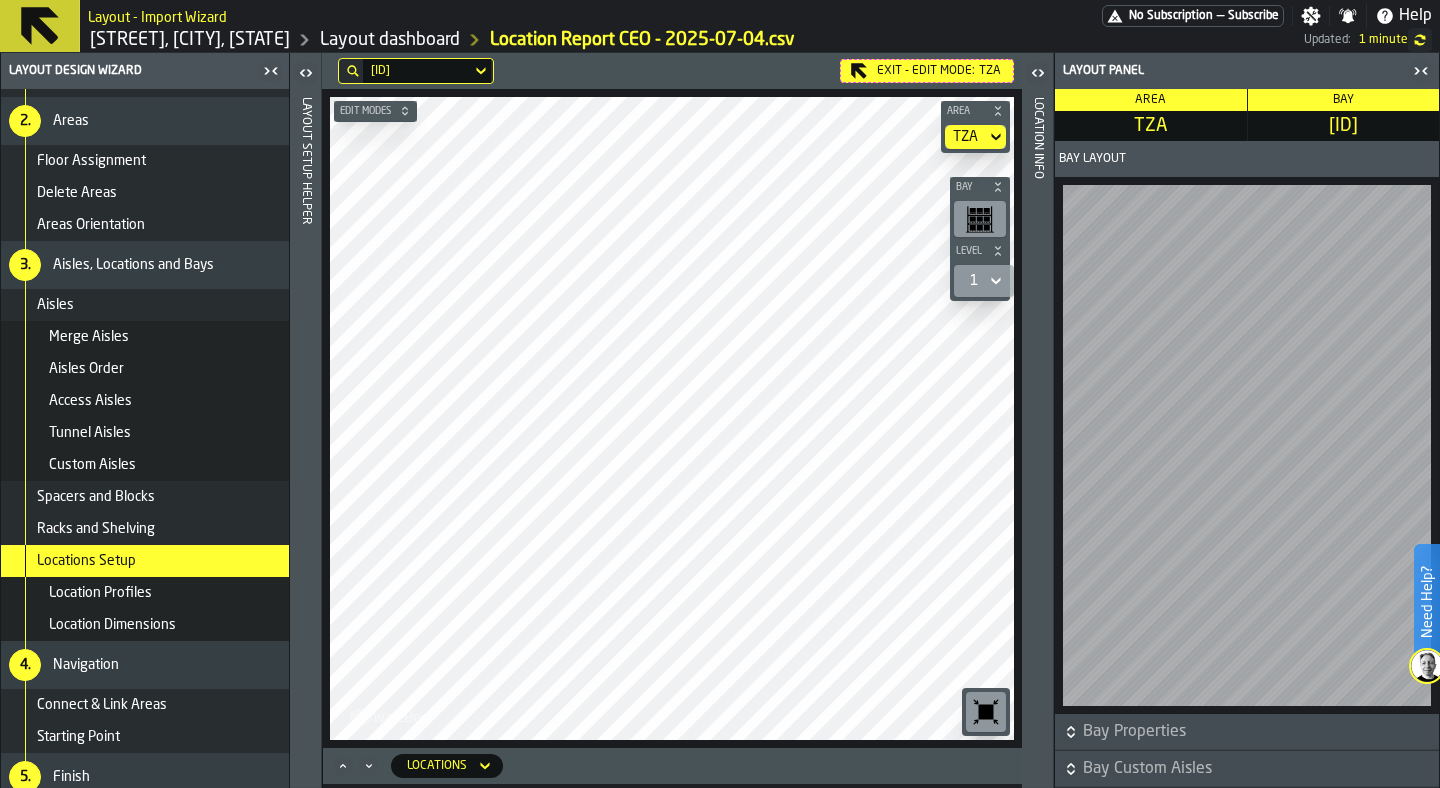 click 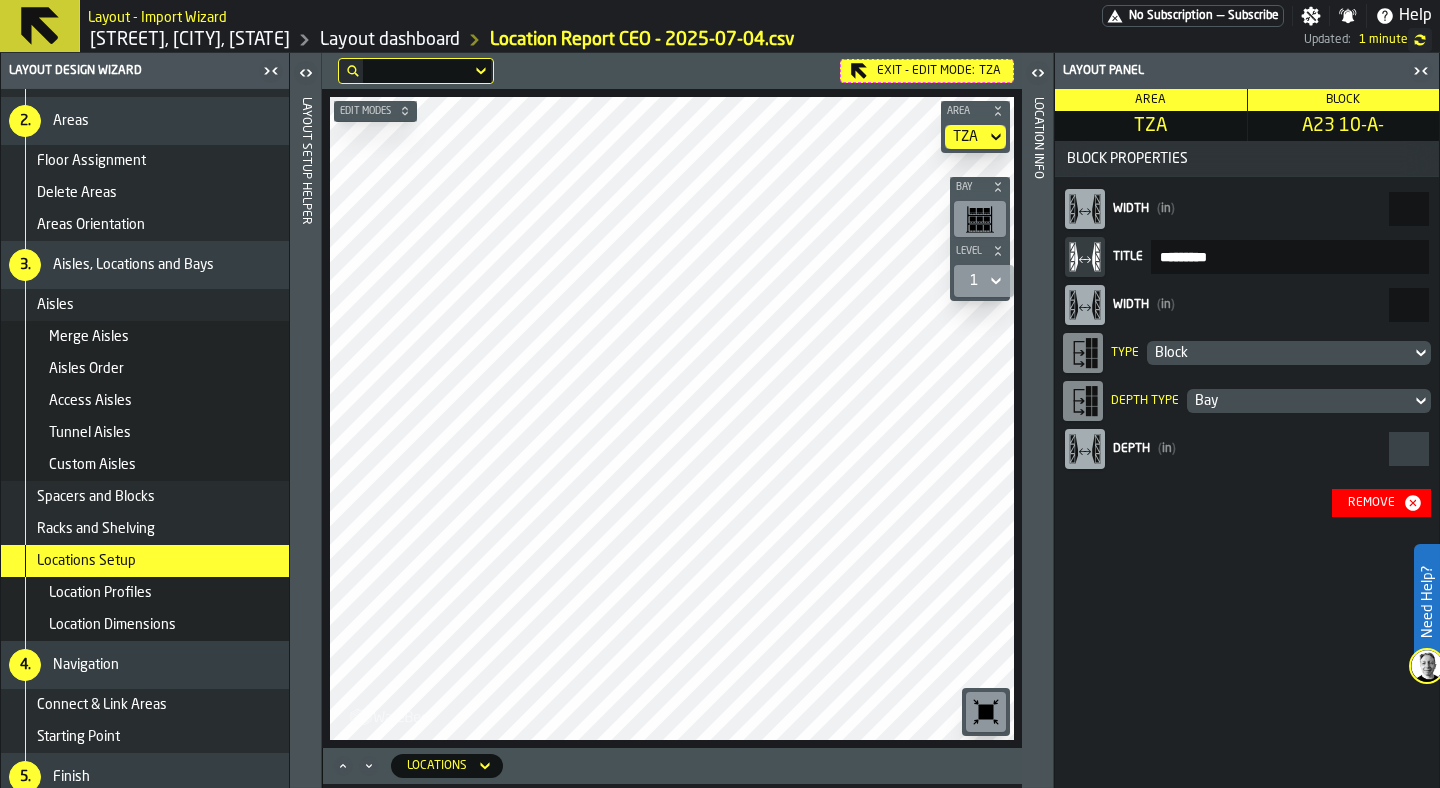 drag, startPoint x: 1397, startPoint y: 304, endPoint x: 1358, endPoint y: 305, distance: 39.012817 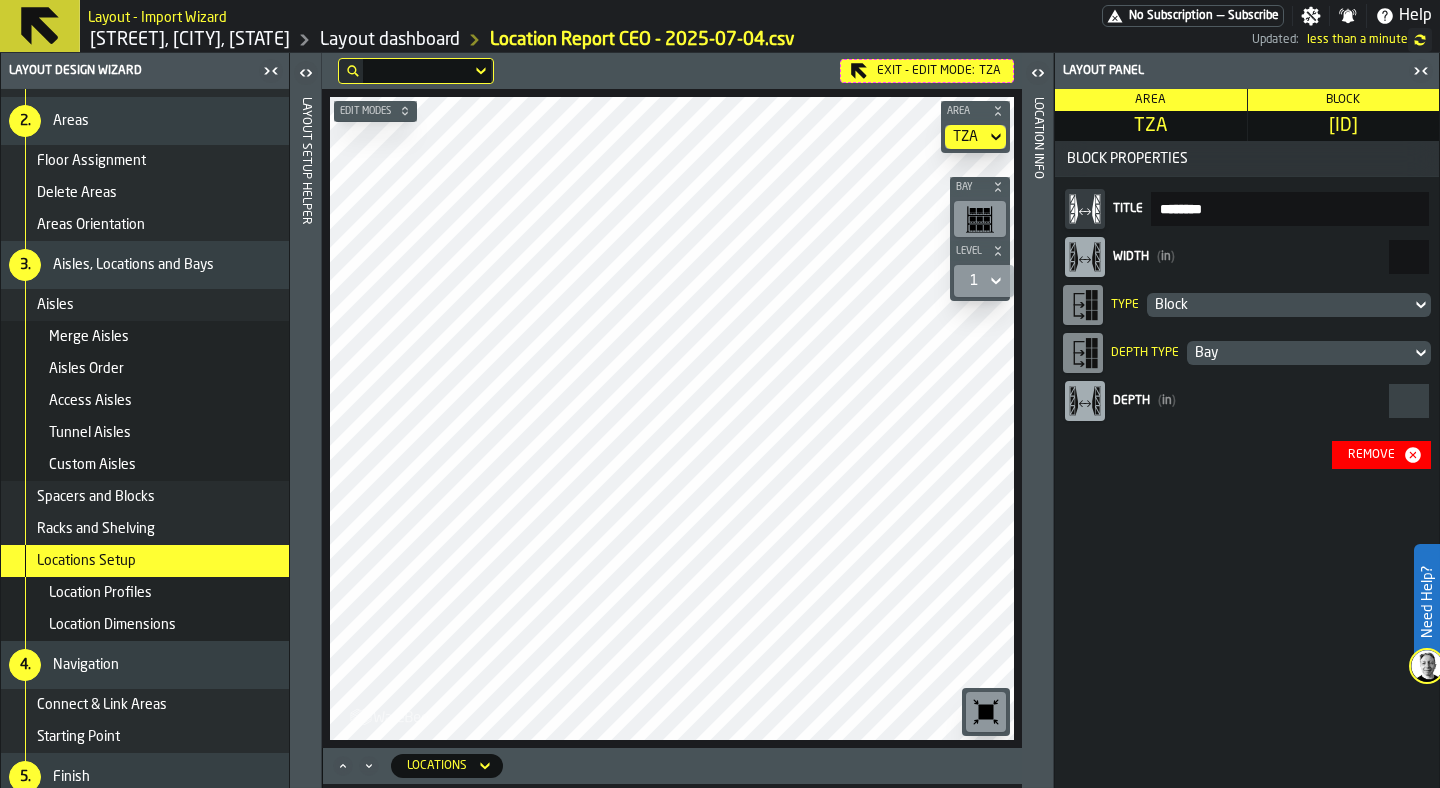 drag, startPoint x: 1407, startPoint y: 260, endPoint x: 1439, endPoint y: 257, distance: 32.140316 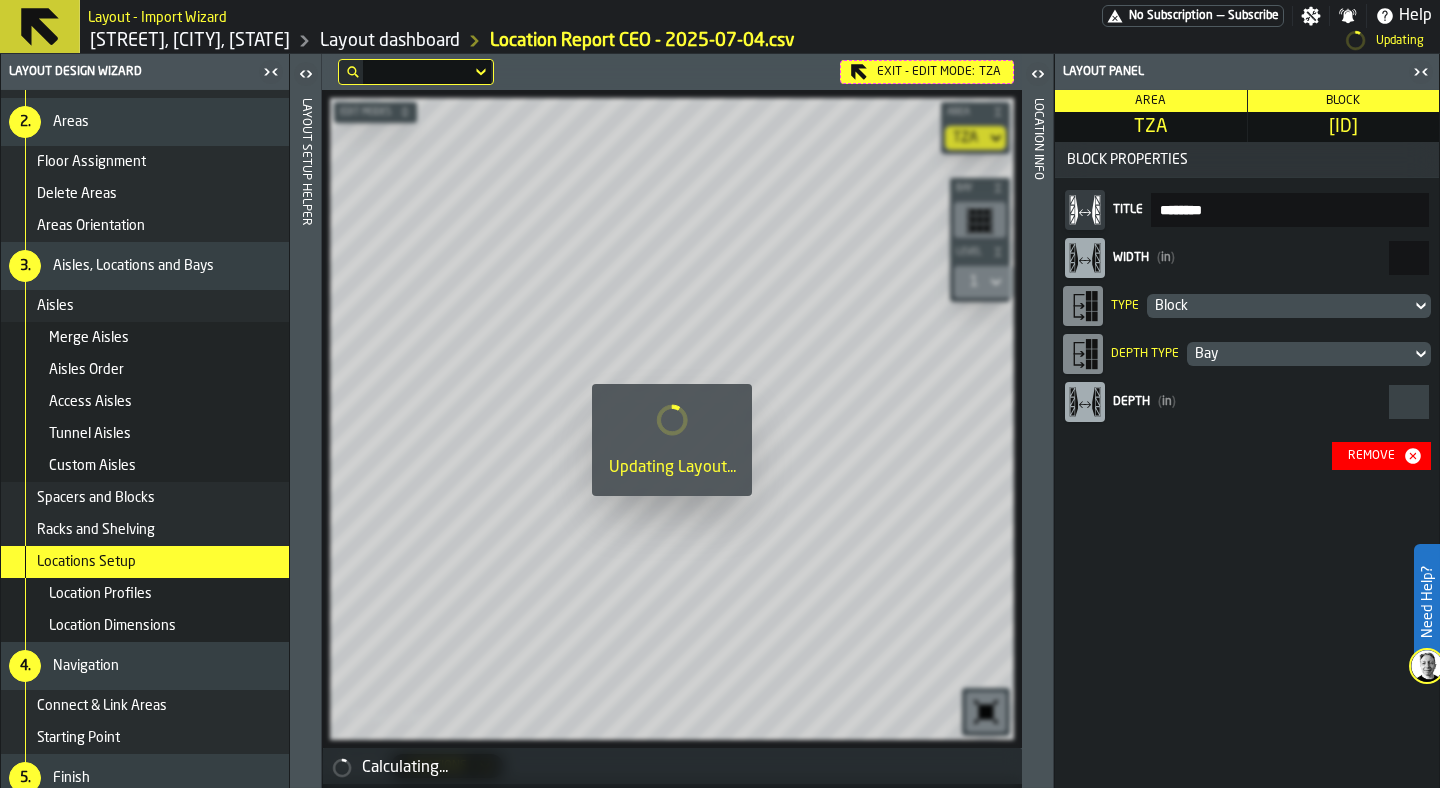 type on "**" 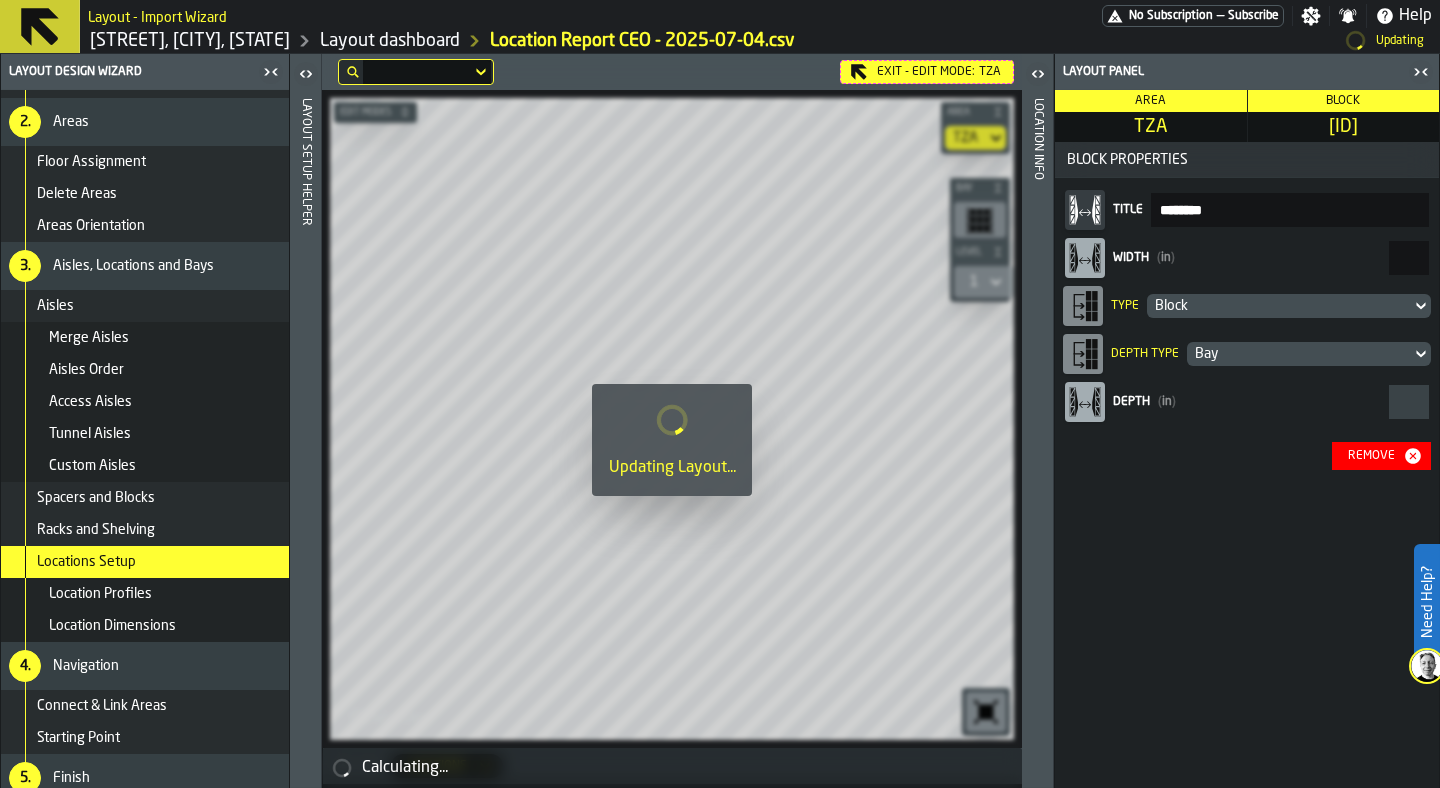 click on "Block Properties Title ******** Width ( in ) ** Type Block Depth Type Bay Depth ( in ) Remove" at bounding box center (1247, 465) 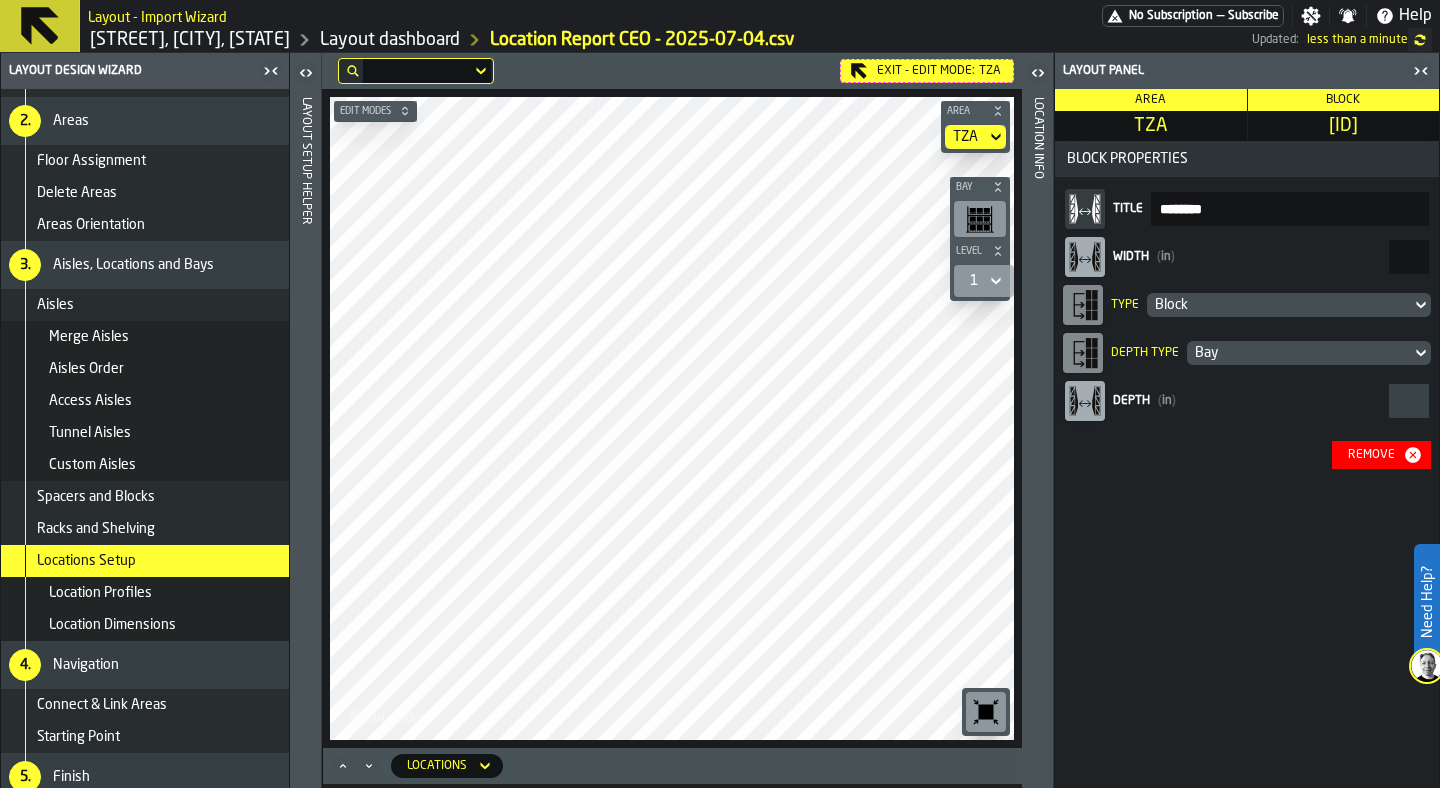 click on "**" at bounding box center (1409, 257) 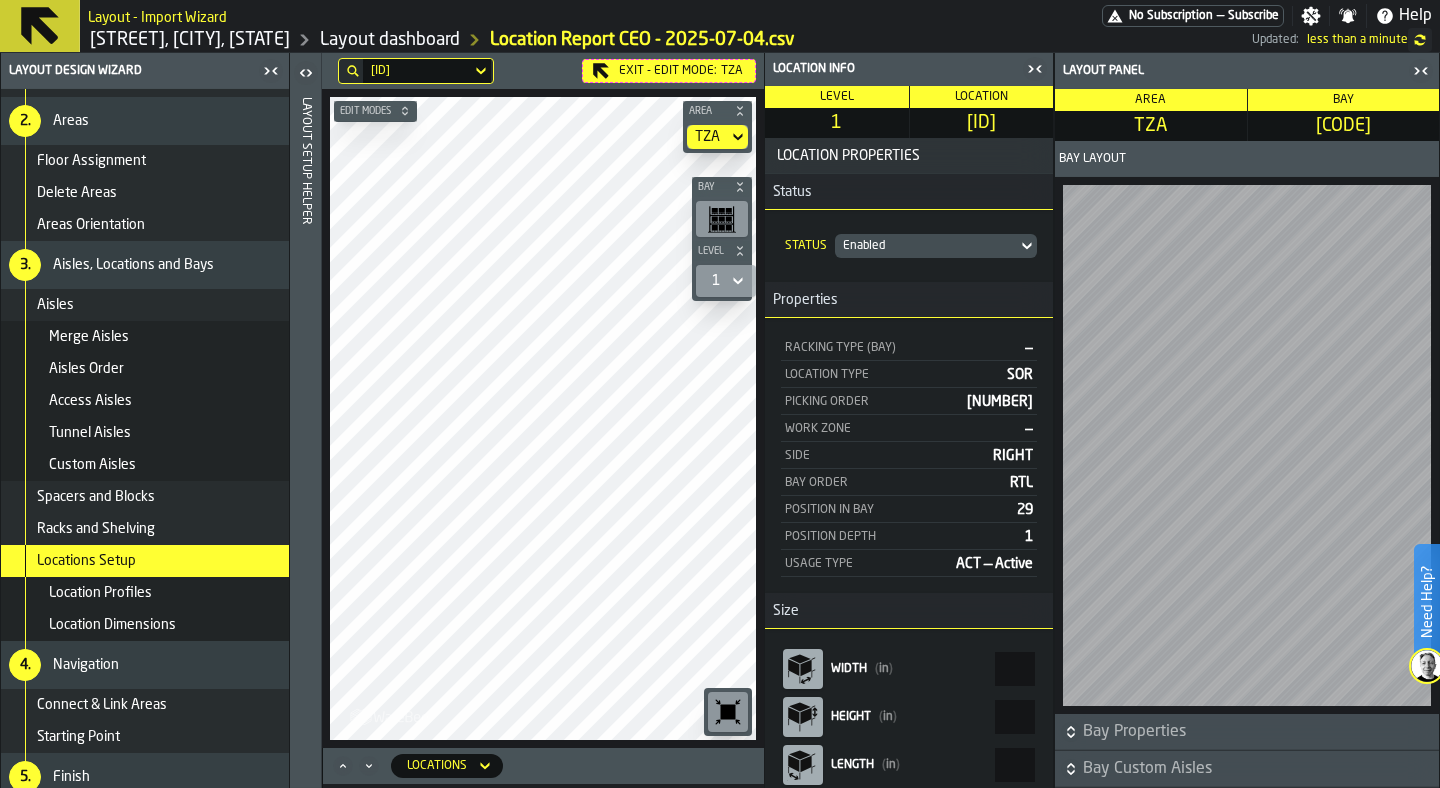 click 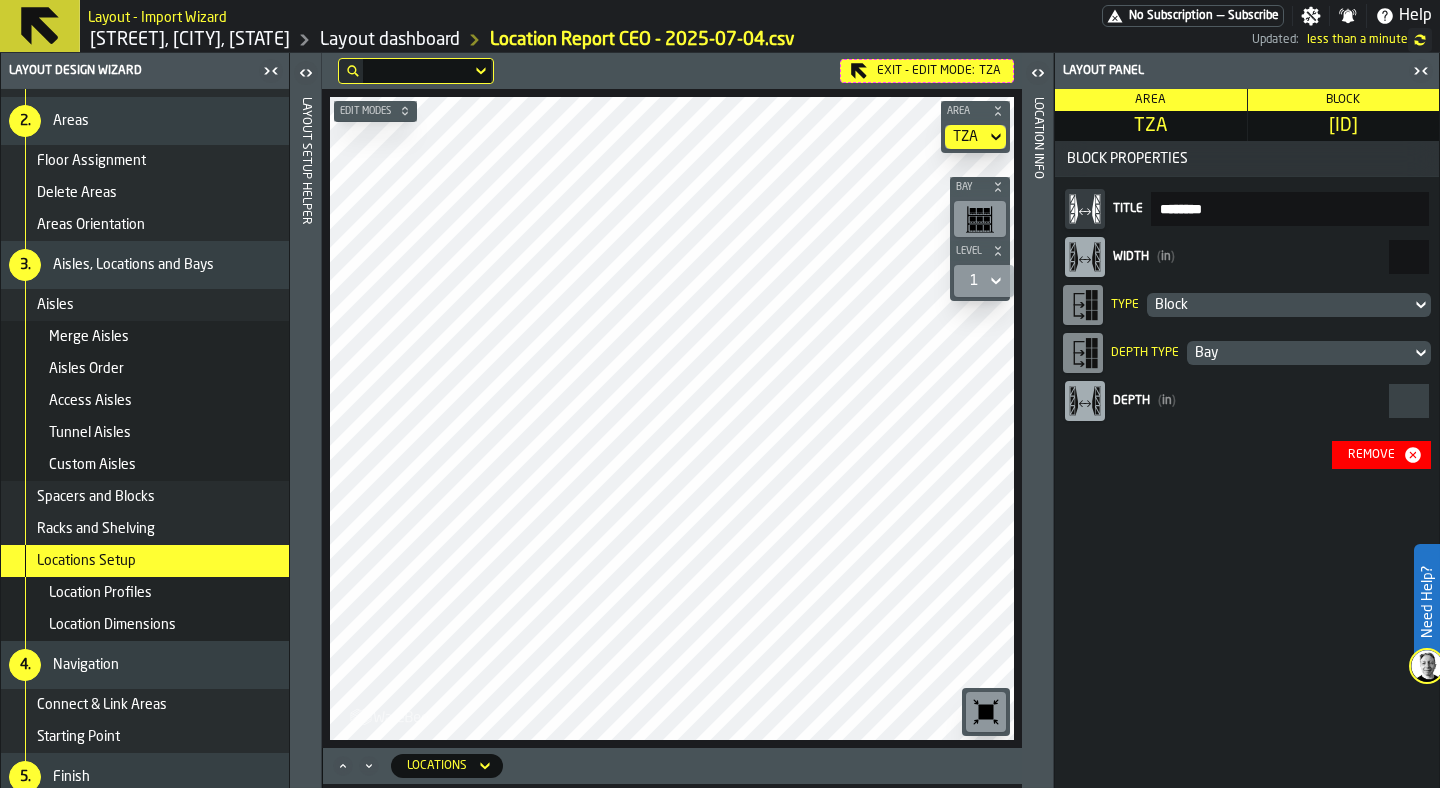 click on "**" at bounding box center [1409, 257] 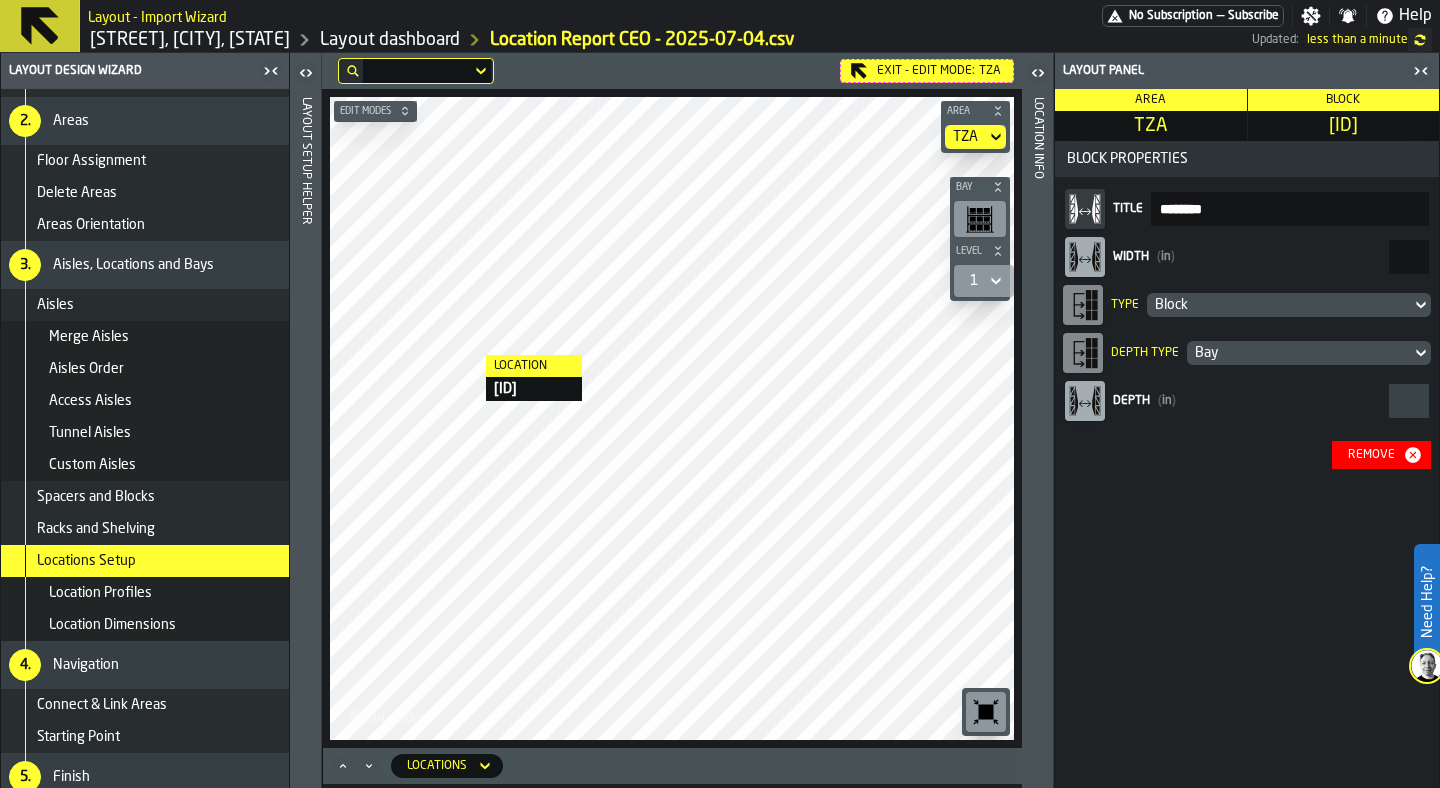 type on "**" 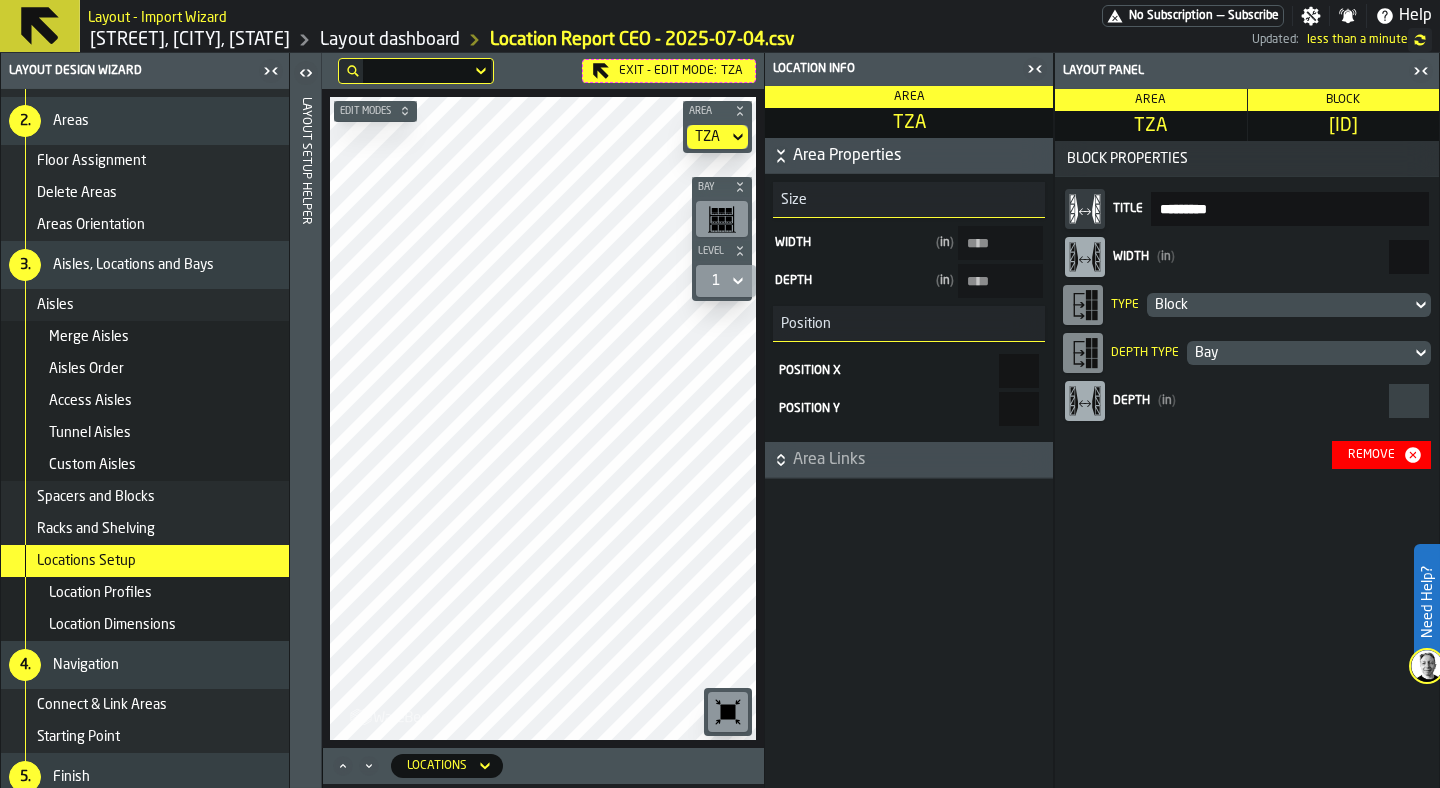 drag, startPoint x: 1385, startPoint y: 256, endPoint x: 1439, endPoint y: 256, distance: 54 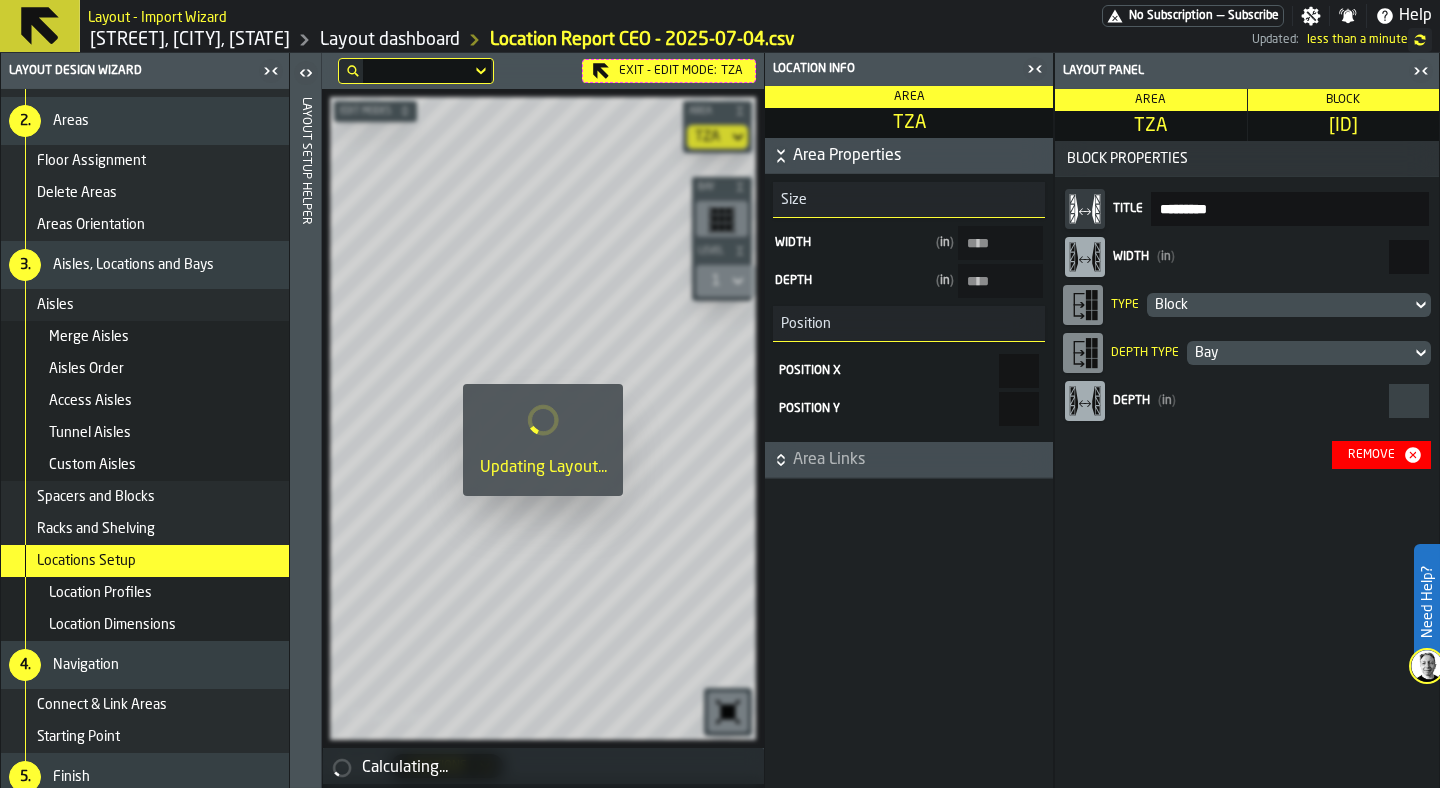 click at bounding box center [543, 420] 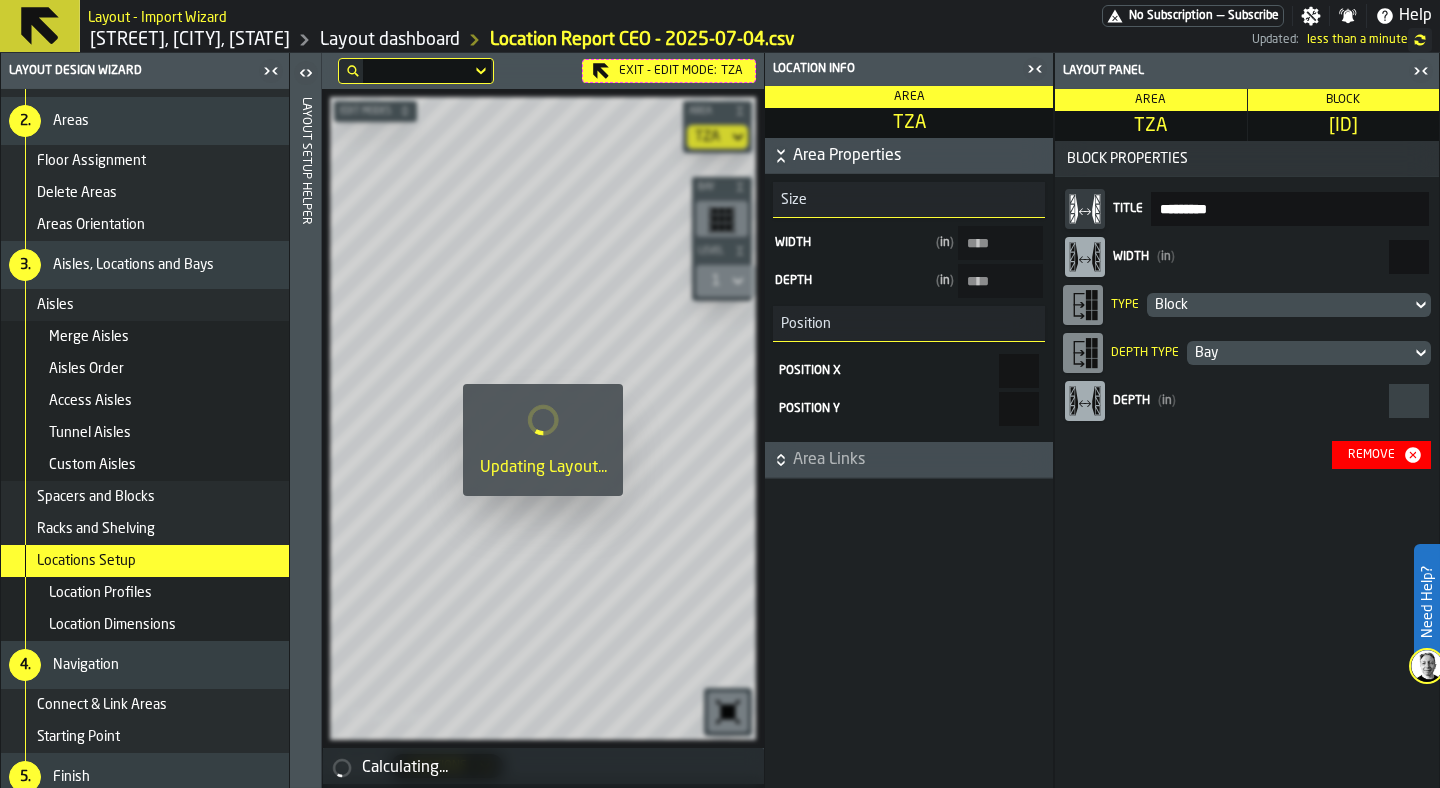 click 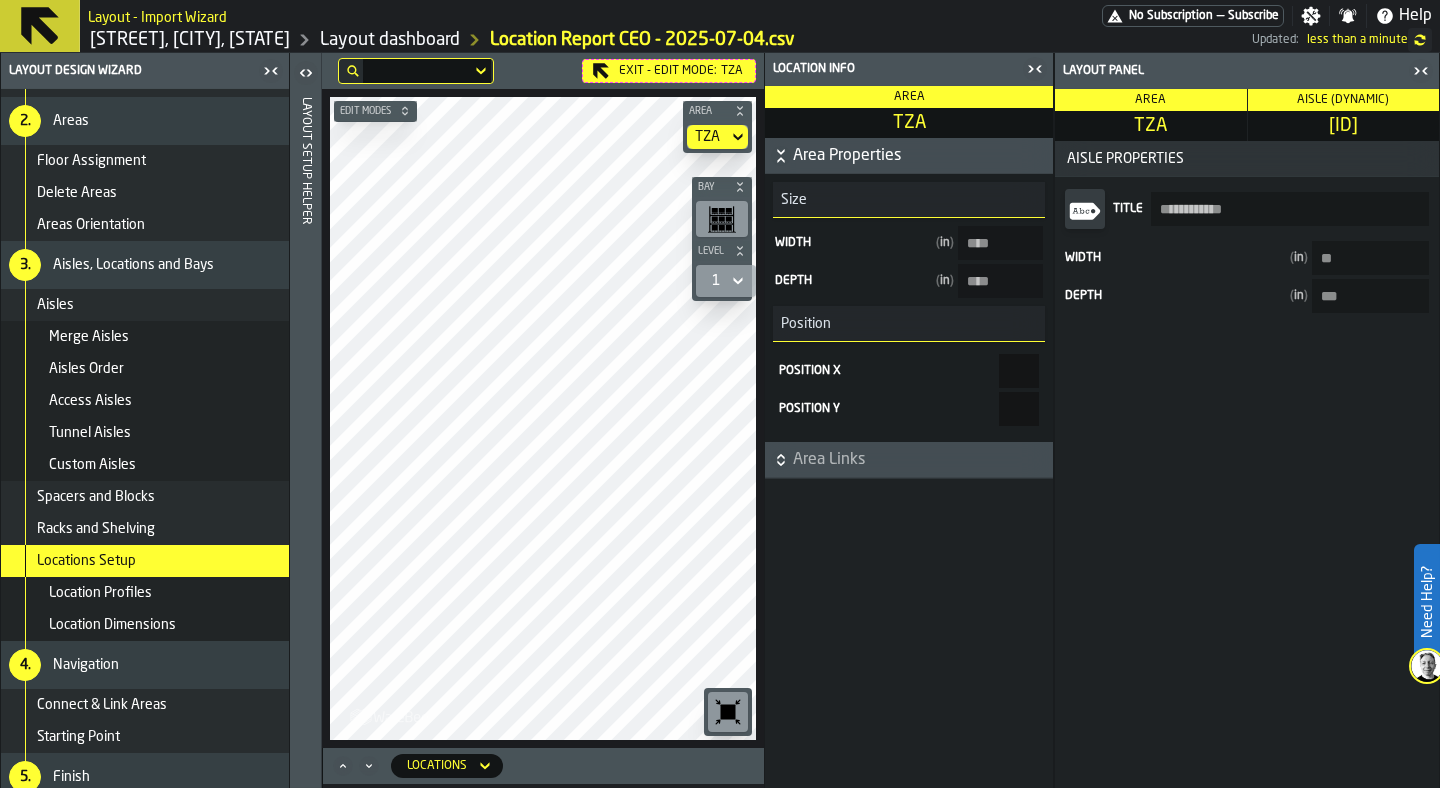 click 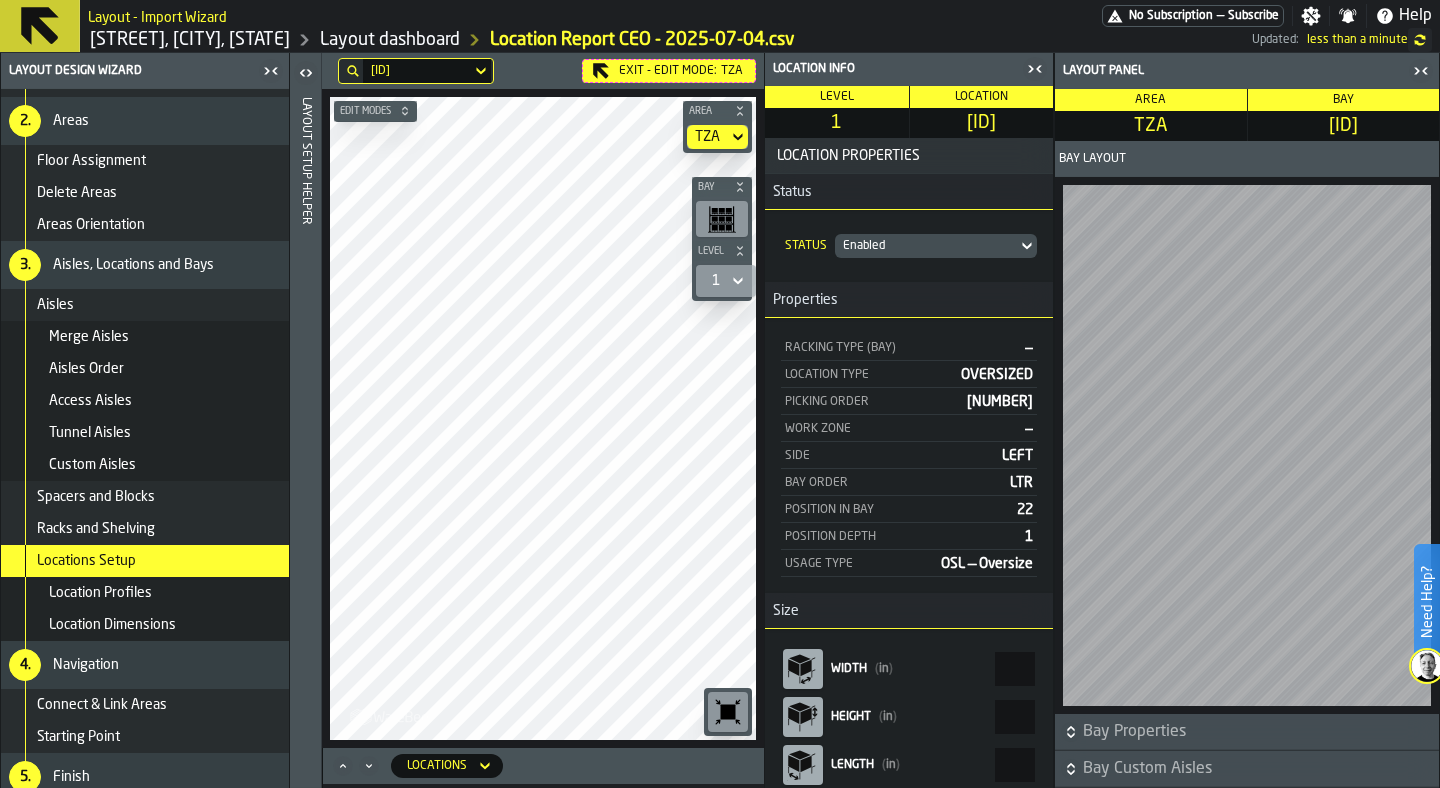 click 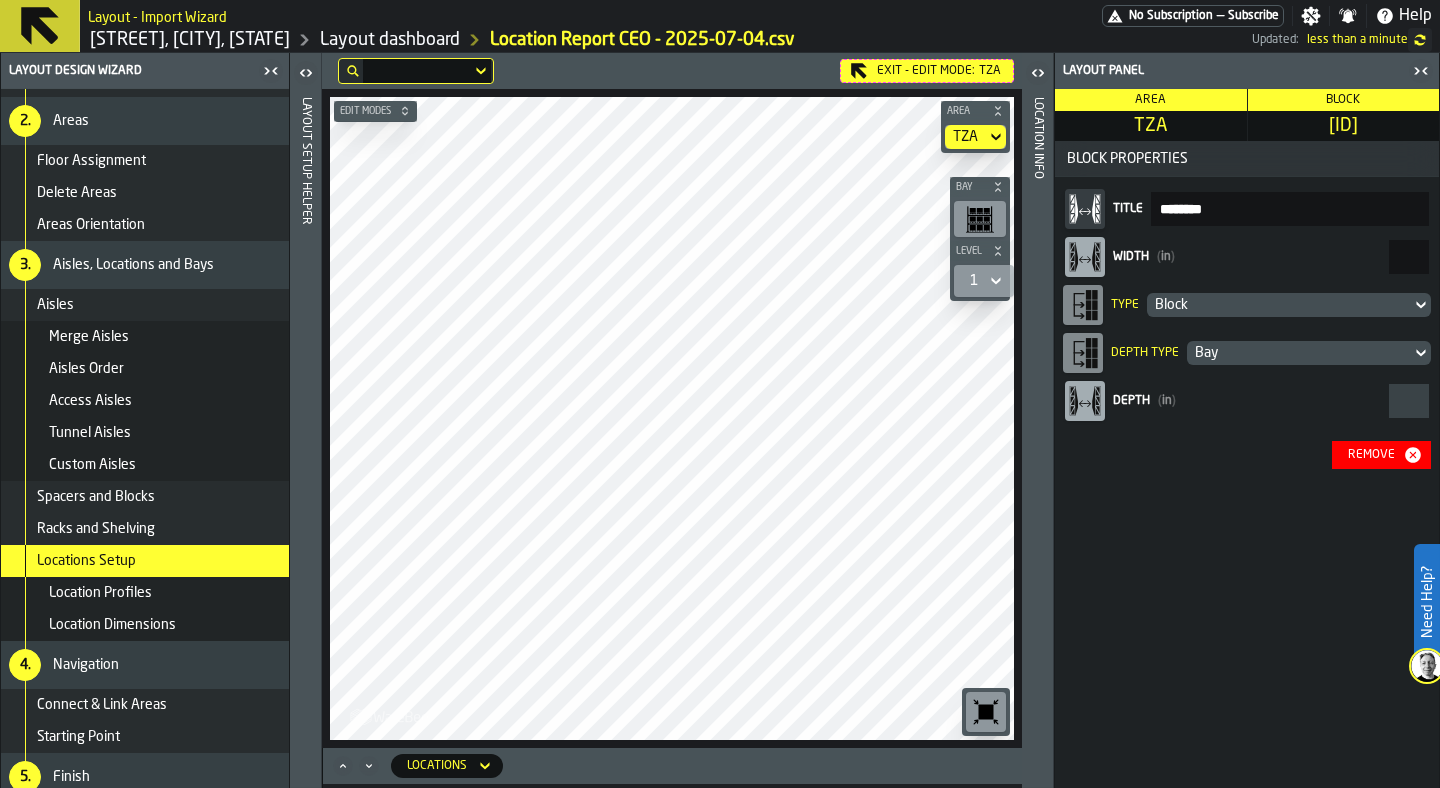 drag, startPoint x: 1377, startPoint y: 250, endPoint x: 1439, endPoint y: 254, distance: 62.1289 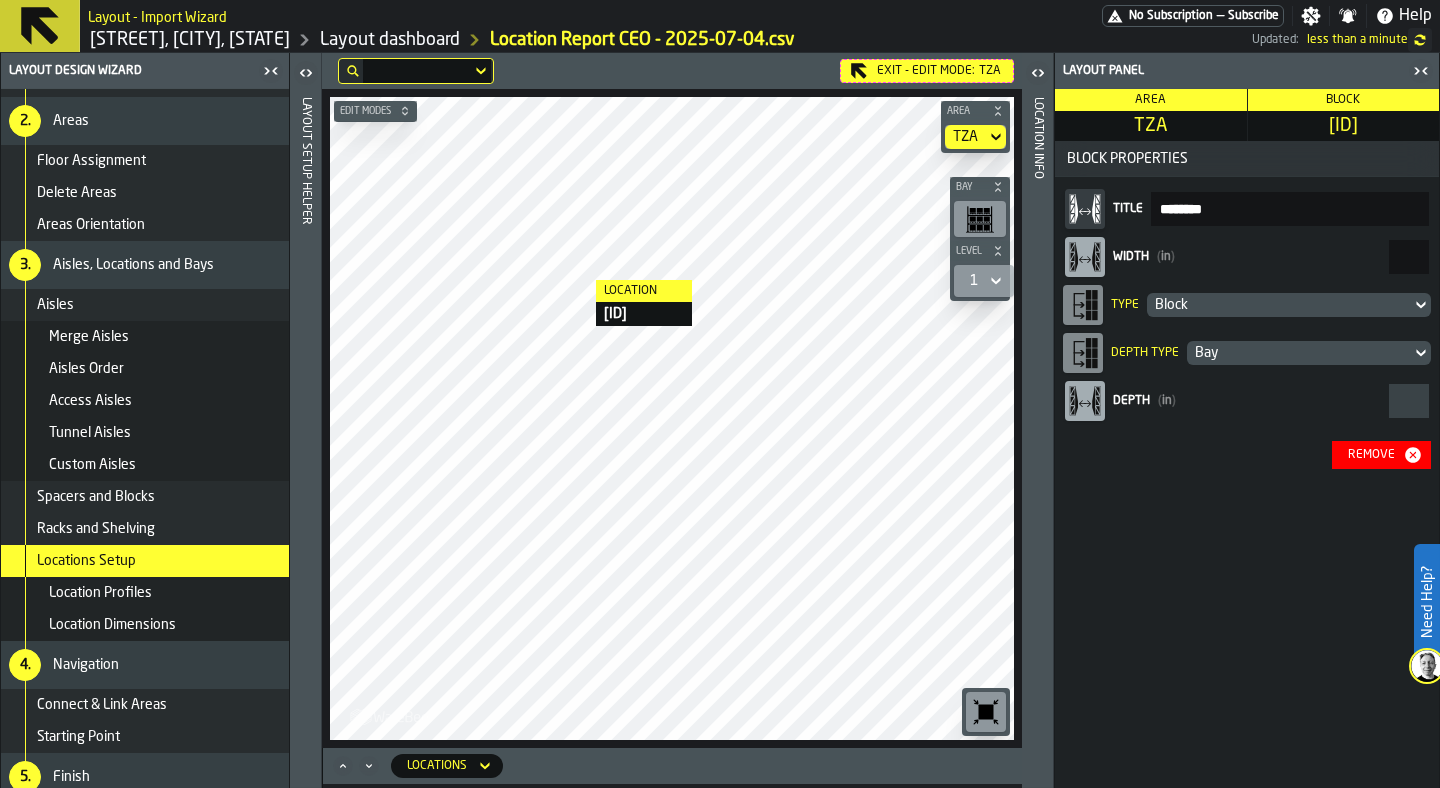 type on "***" 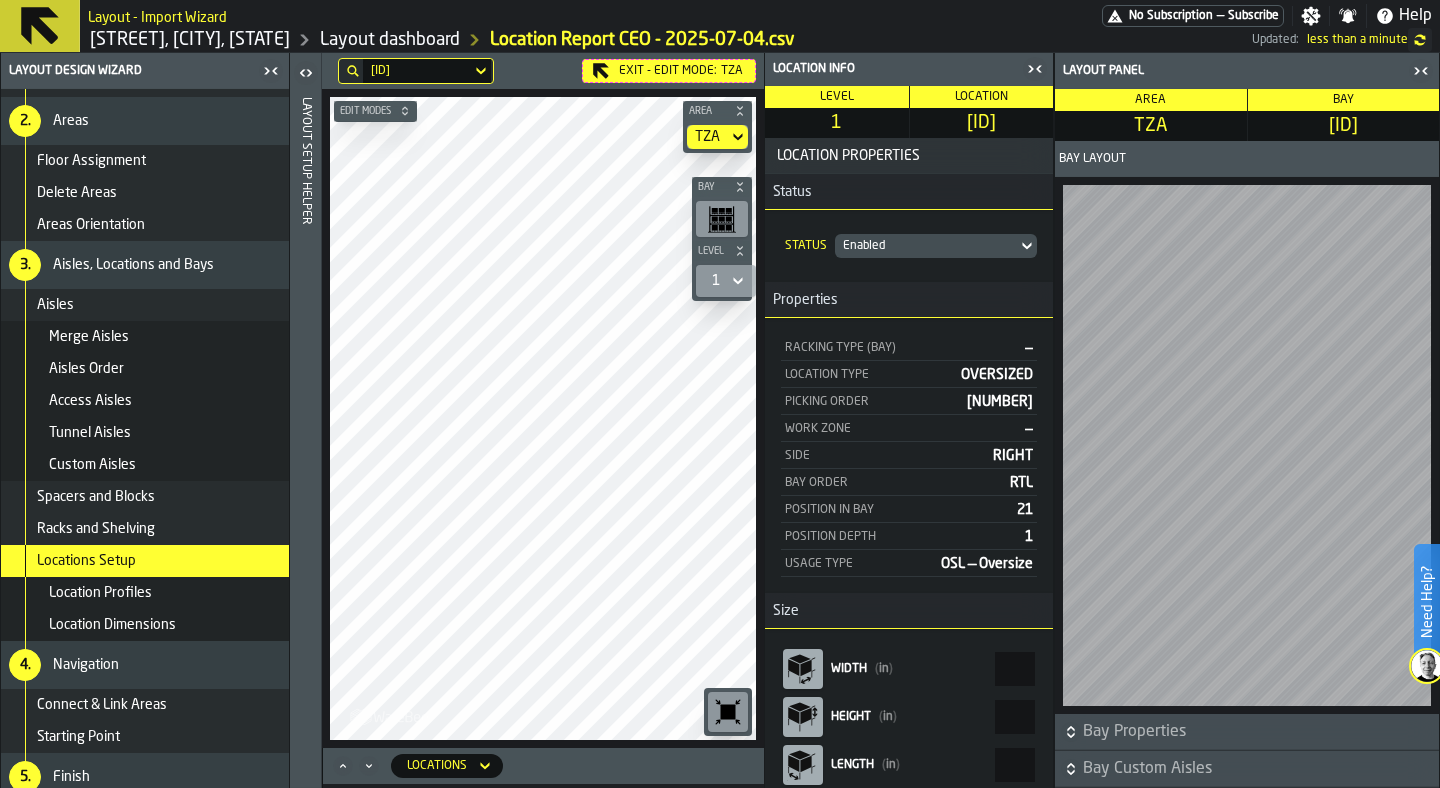click on "Location Info" at bounding box center (909, 69) 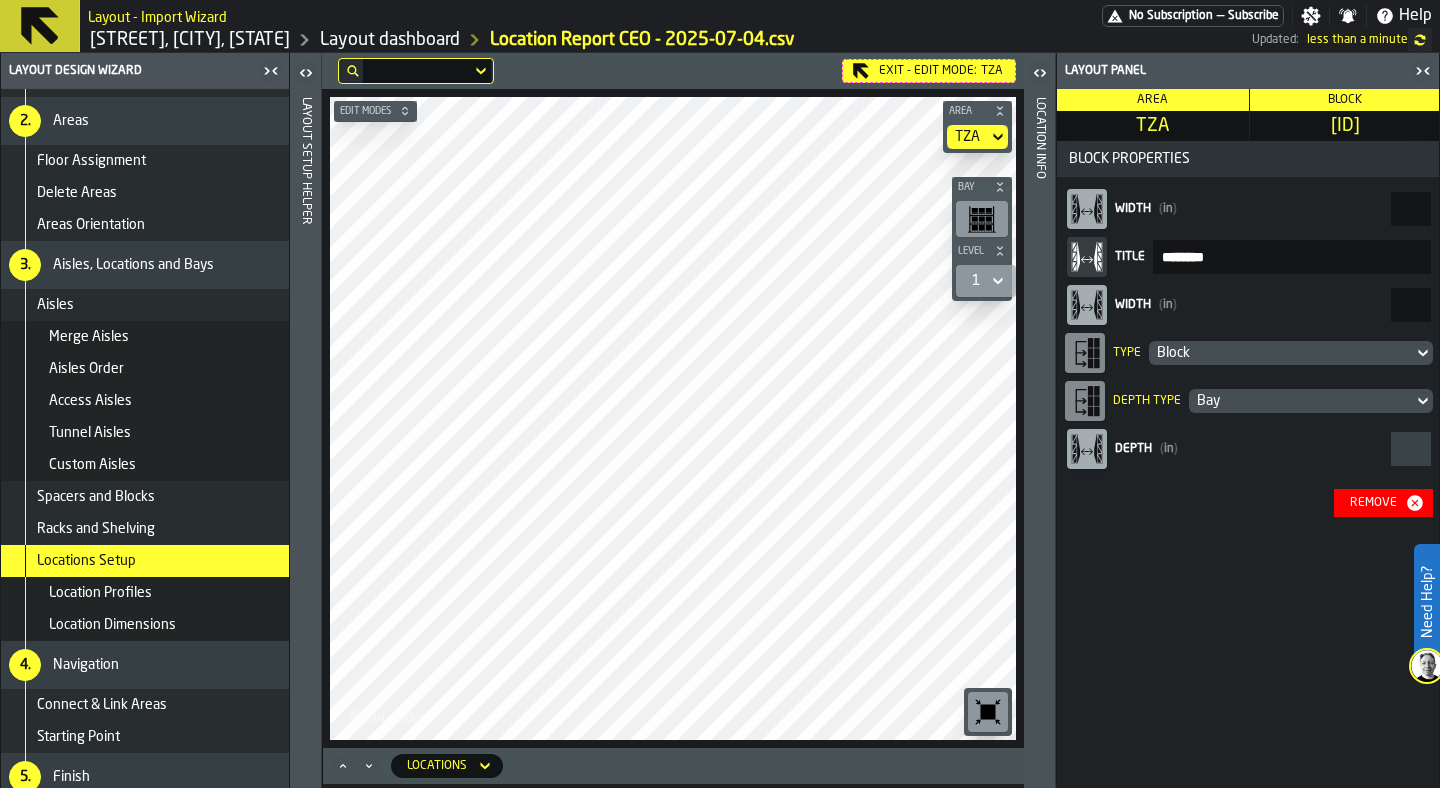 click on "***" at bounding box center (1411, 209) 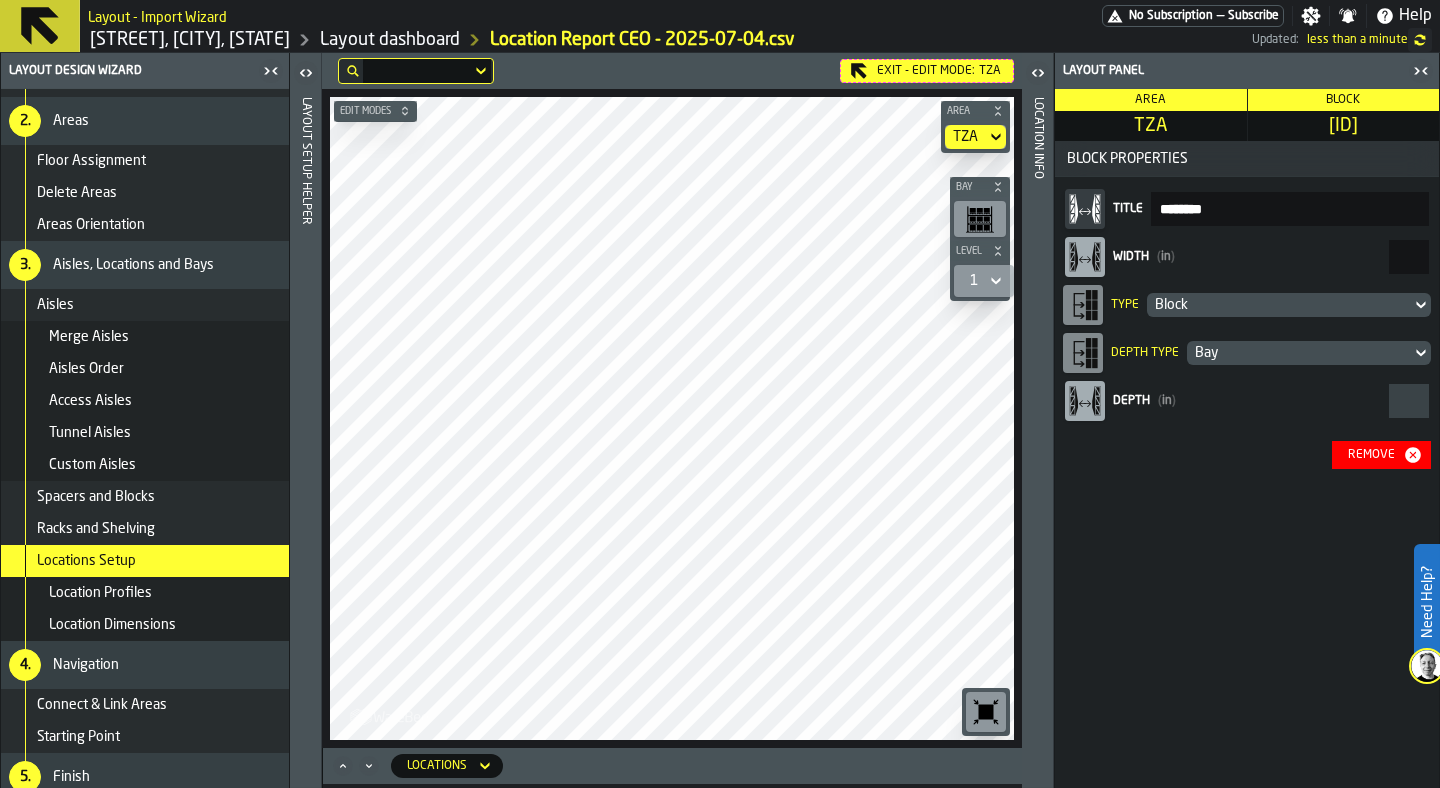 drag, startPoint x: 1401, startPoint y: 254, endPoint x: 1439, endPoint y: 254, distance: 38 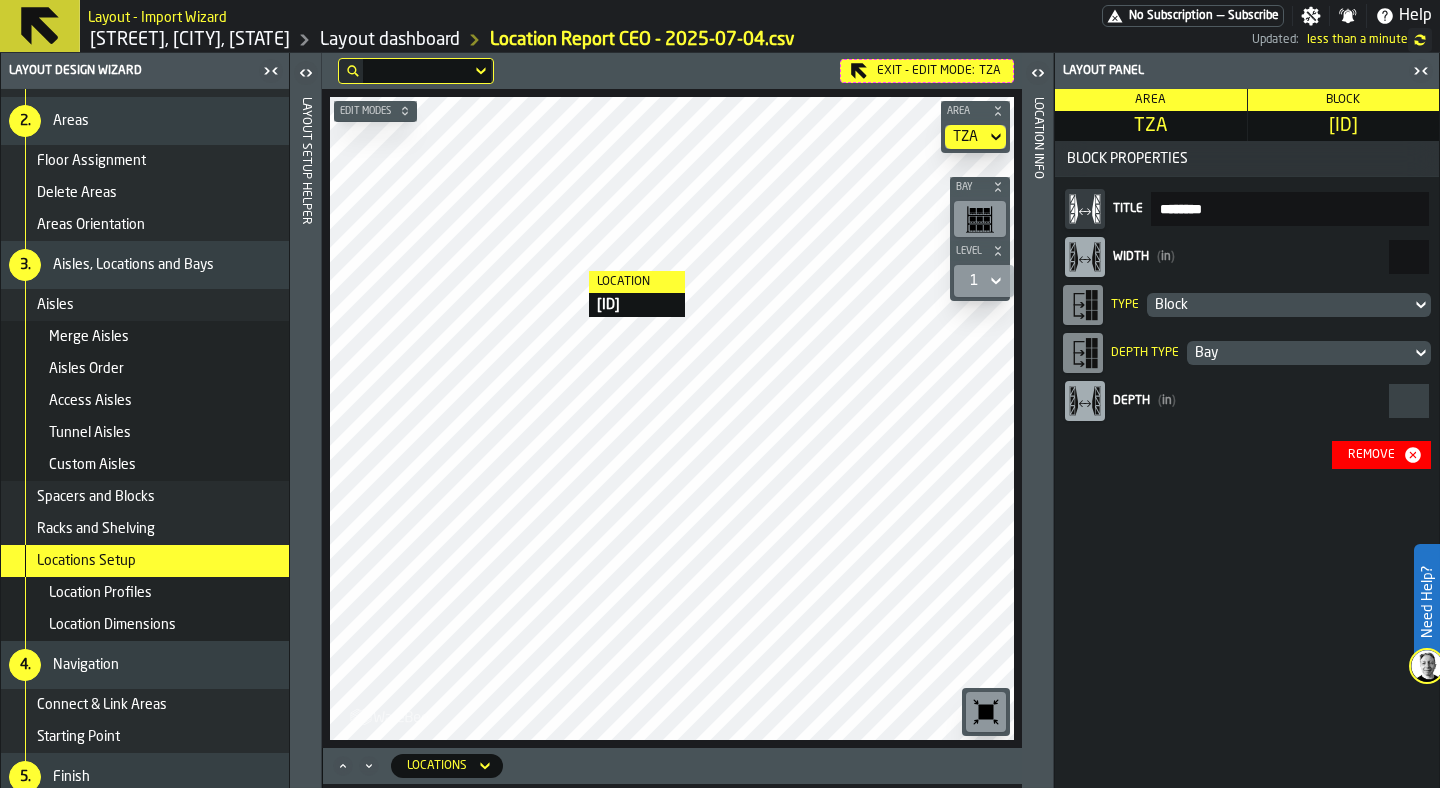 type on "***" 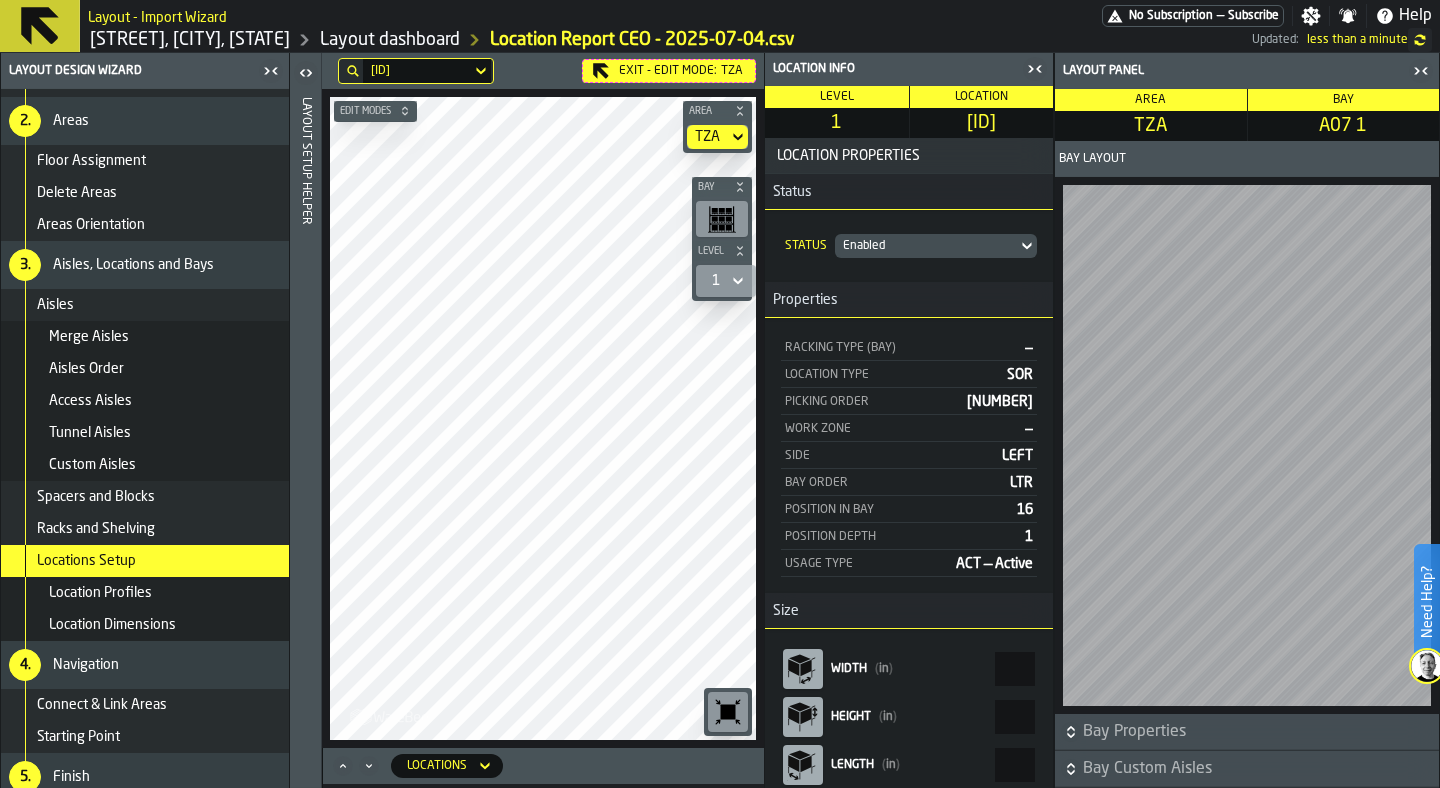 click 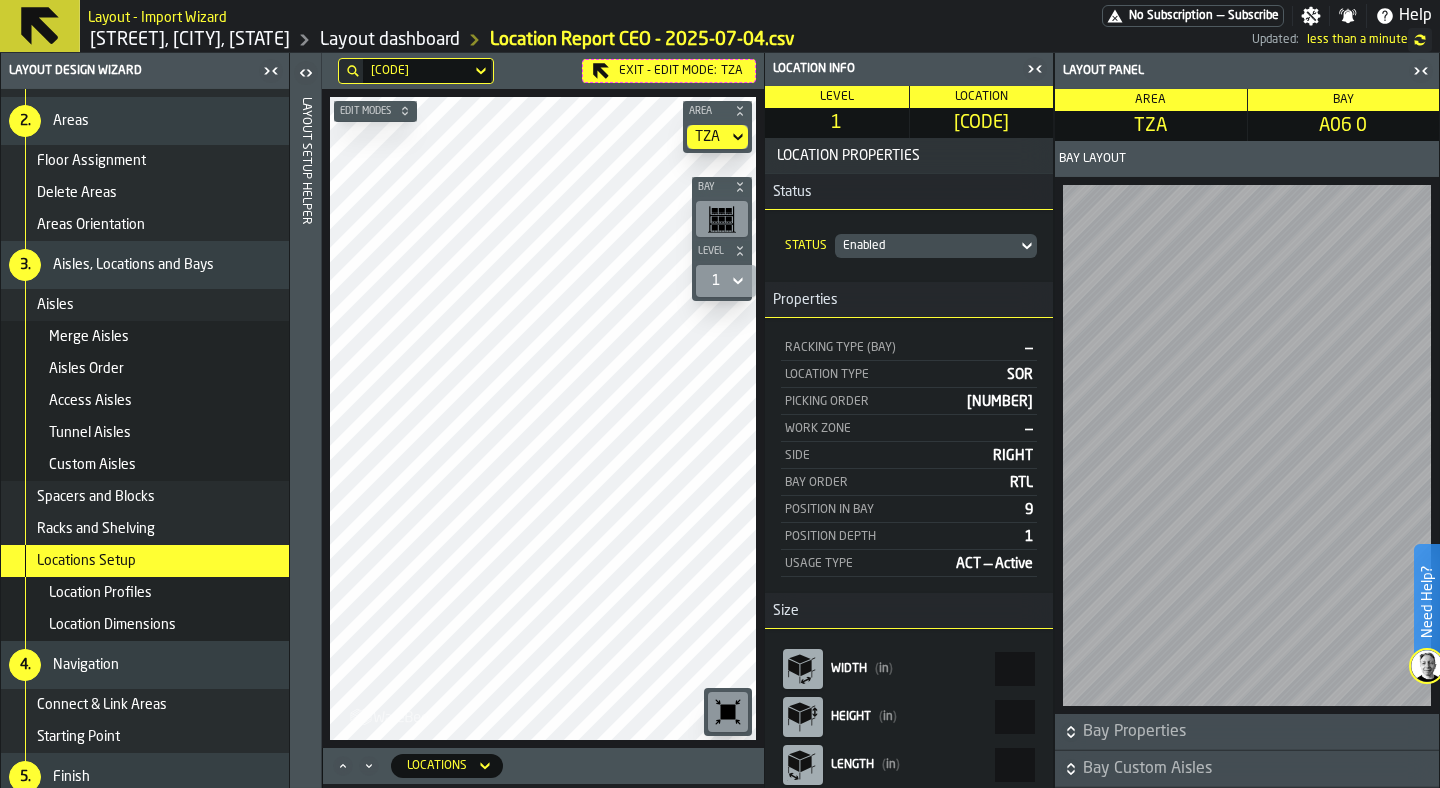click 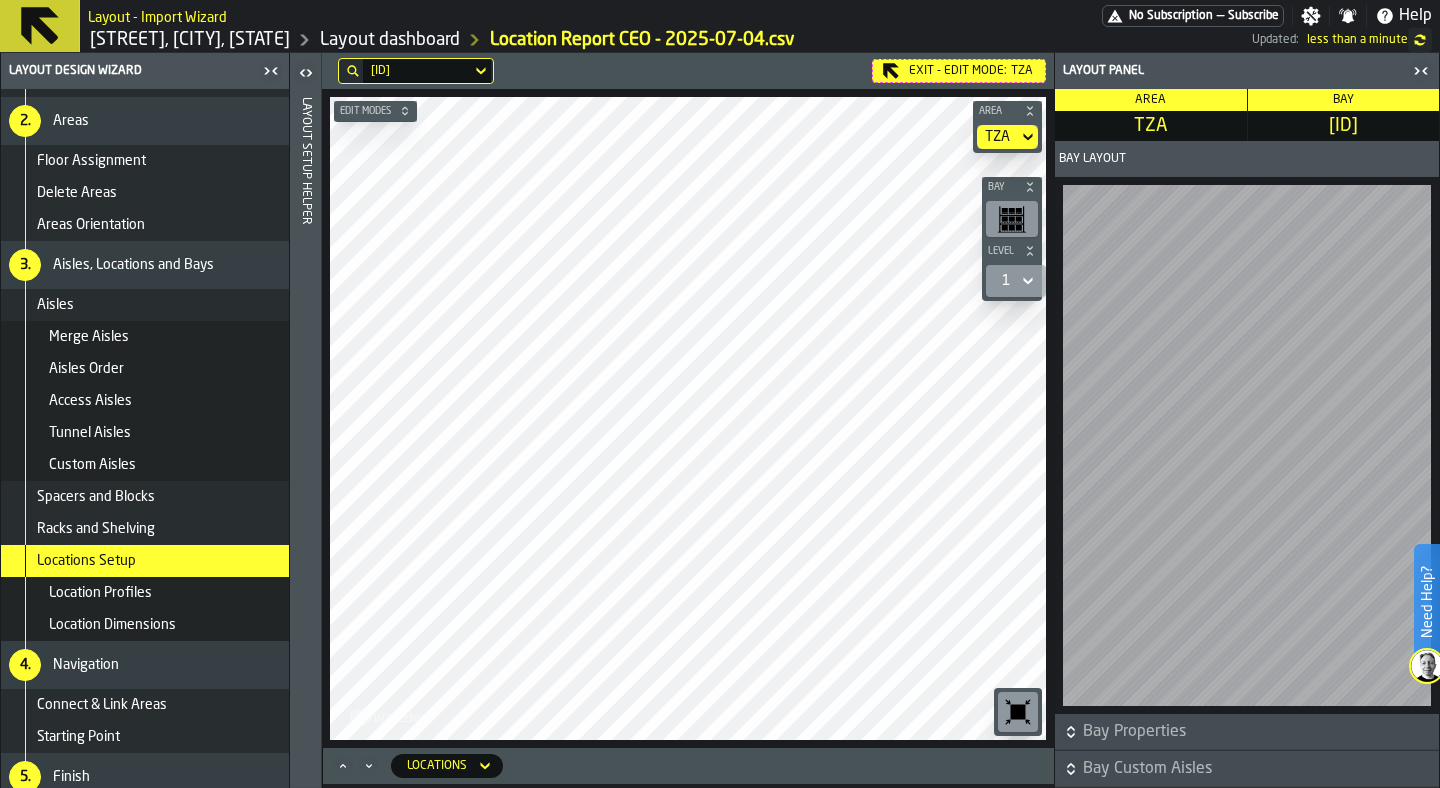 scroll, scrollTop: 0, scrollLeft: 0, axis: both 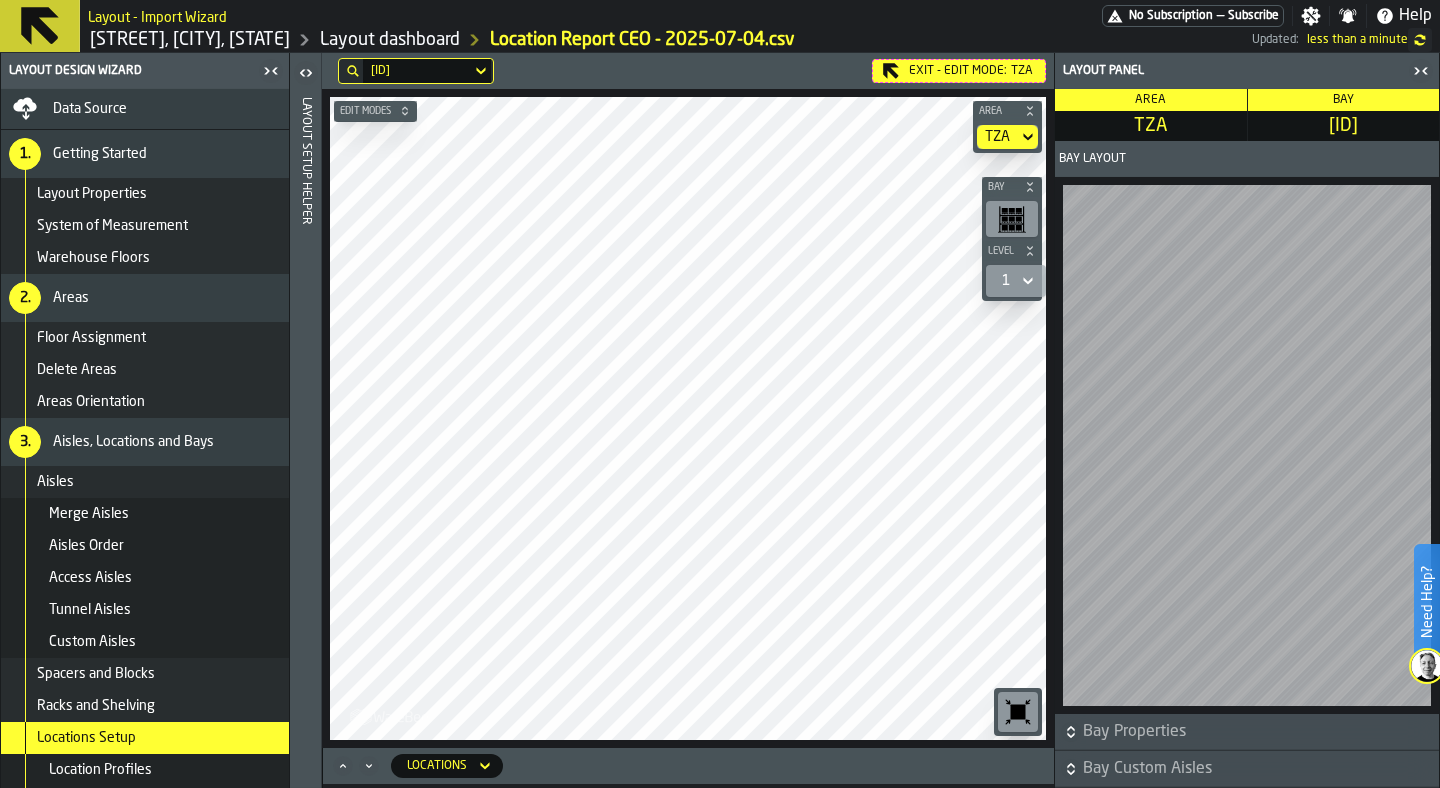 click on "Data Source" at bounding box center (167, 109) 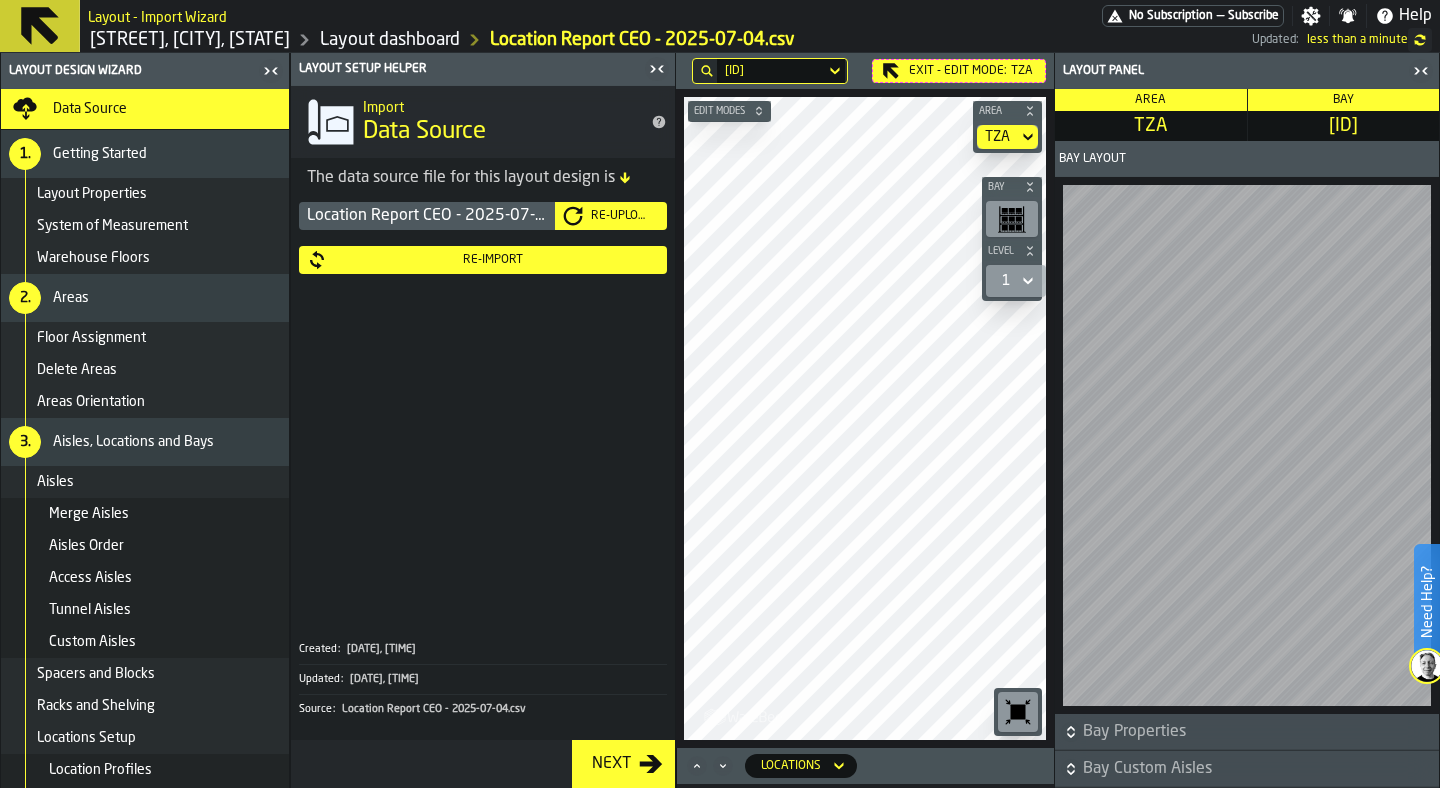 type 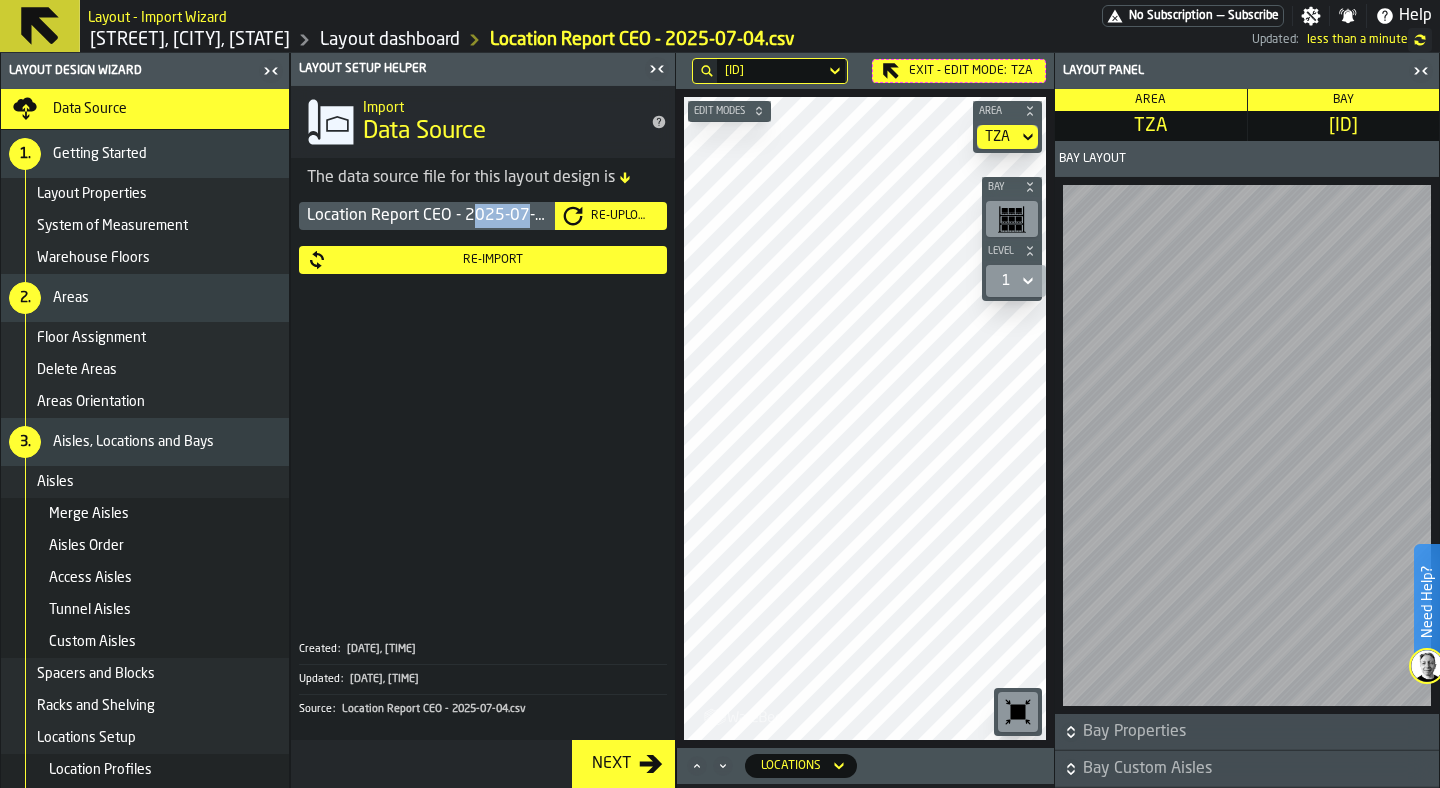 click on "Location Report CEO - 2025-07-04.csv Re-Upload Re-Import" at bounding box center (483, 408) 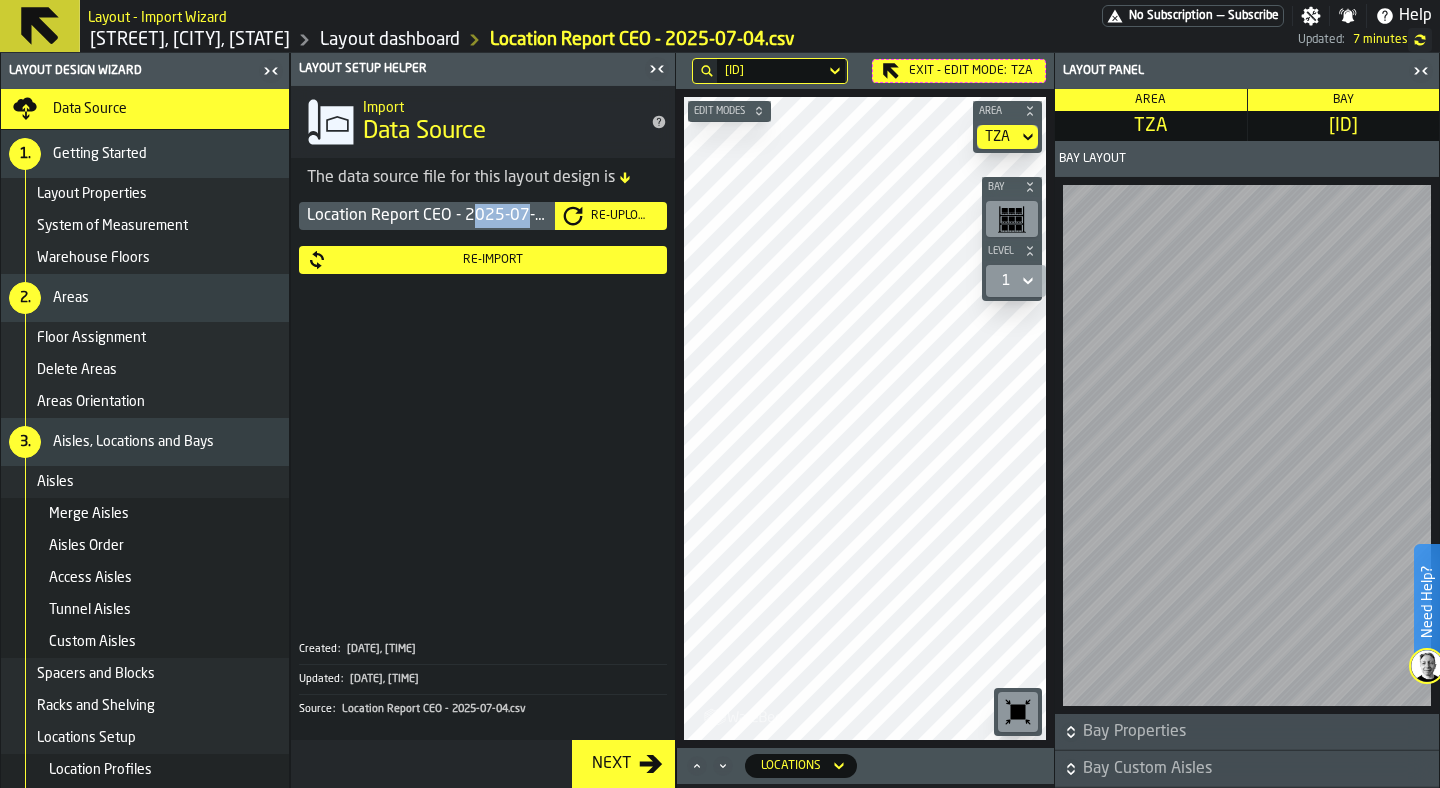 click on "Location Report CEO - 2025-07-04.csv Re-Upload Re-Import" at bounding box center (483, 408) 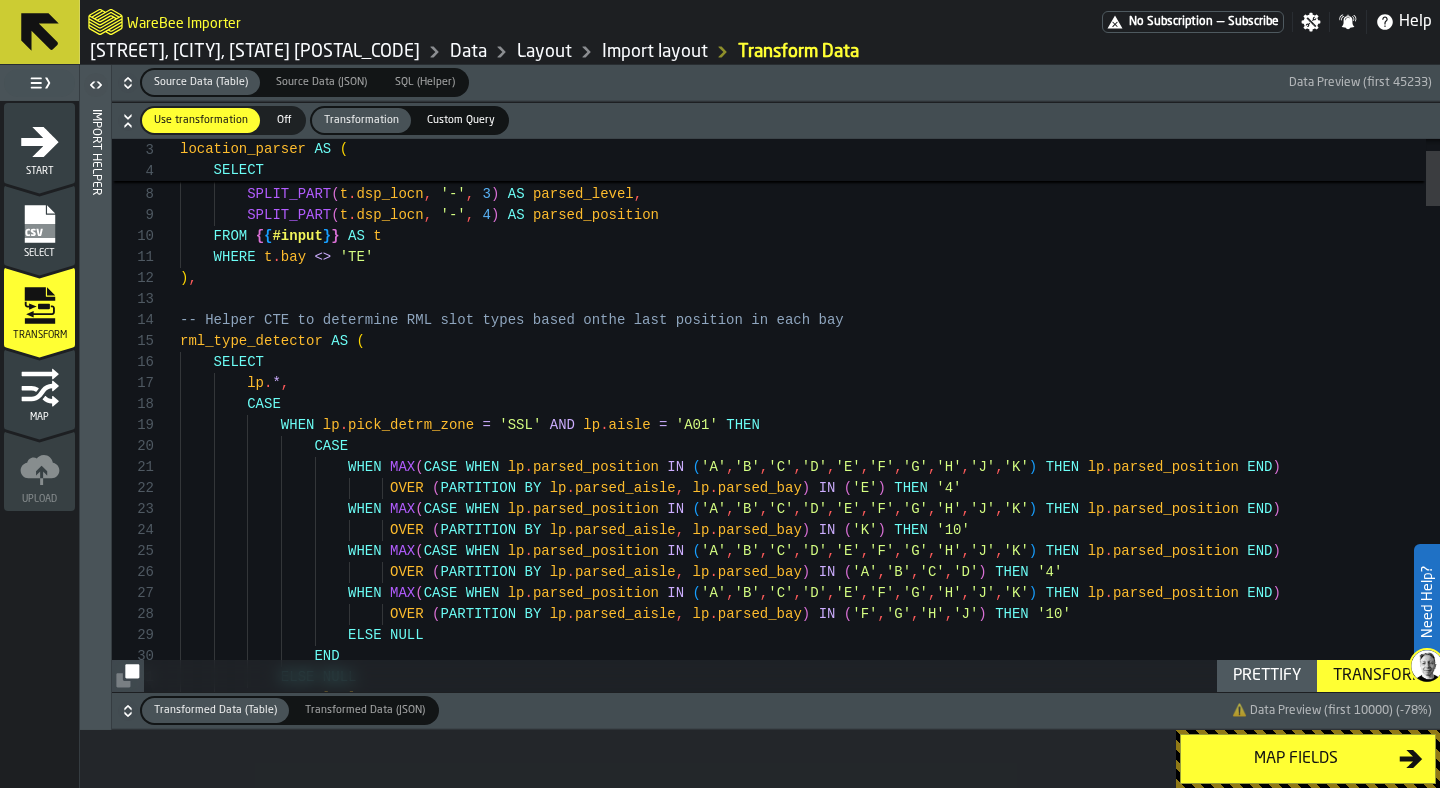 scroll, scrollTop: 0, scrollLeft: 0, axis: both 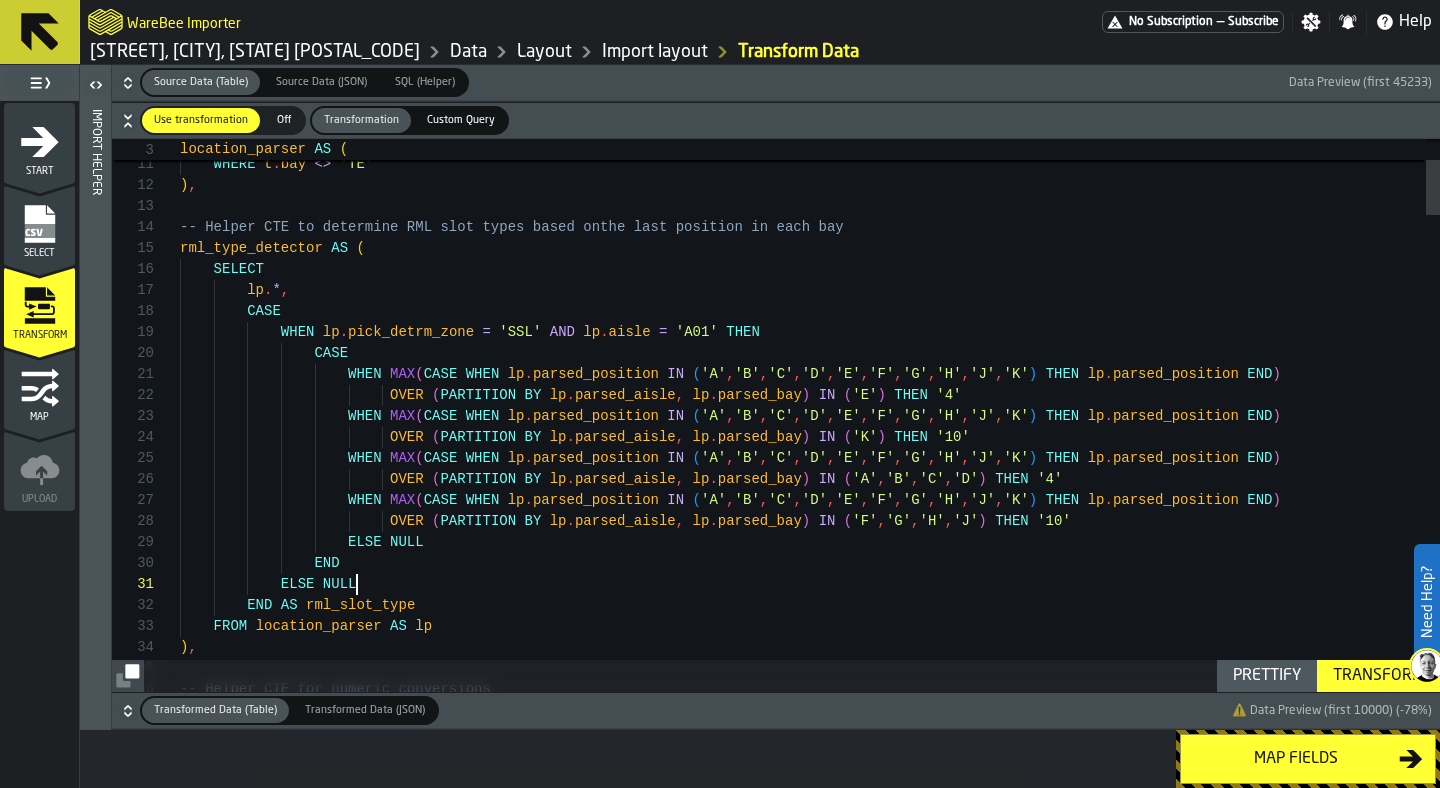click on "WHEN   lp . pick_detrm_zone   =   'SSL'   AND   lp . aisle   =   'A01'   THEN          CASE            lp . * ,      SELECT rml_type_detector   AS   ( -- Helper CTE to determine RML slot types based on  the last position in each bay      FROM   { { #input } }   AS   t      WHERE   t . bay   <>   'TE' ) ,                  CASE                        WHEN   MAX ( CASE   WHEN   lp . parsed_position   IN   ( 'A' , 'B' , 'C' , 'D' , 'E' , 'F' , 'G' , 'H' , 'J' , 'K' )   THEN   lp . parsed_position   END )                             OVER   ( PARTITION   BY   lp . parsed_aisle ,   lp . parsed_bay )   IN   ( 'E' )   THEN   '4'                      WHEN   MAX ( CASE   WHEN   lp . parsed_position   IN   ( 'A' , 'B' , 'C' , 'D' , 'E' , 'F' , 'G' , 'H' , 'J' , 'K' )   THEN   lp . parsed_position   END )   OVER   ( PARTITION   BY" at bounding box center [810, 2690] 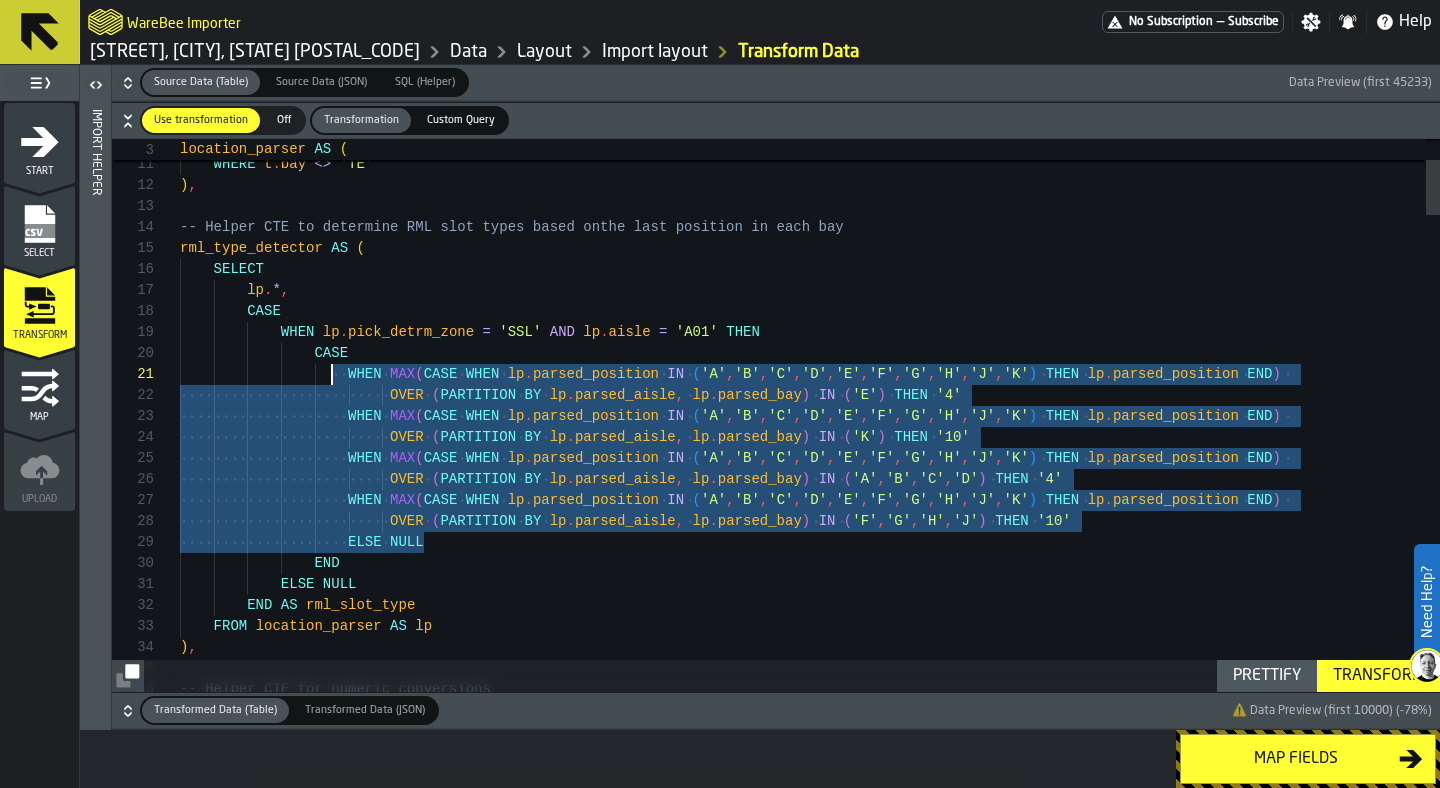 scroll, scrollTop: 189, scrollLeft: 0, axis: vertical 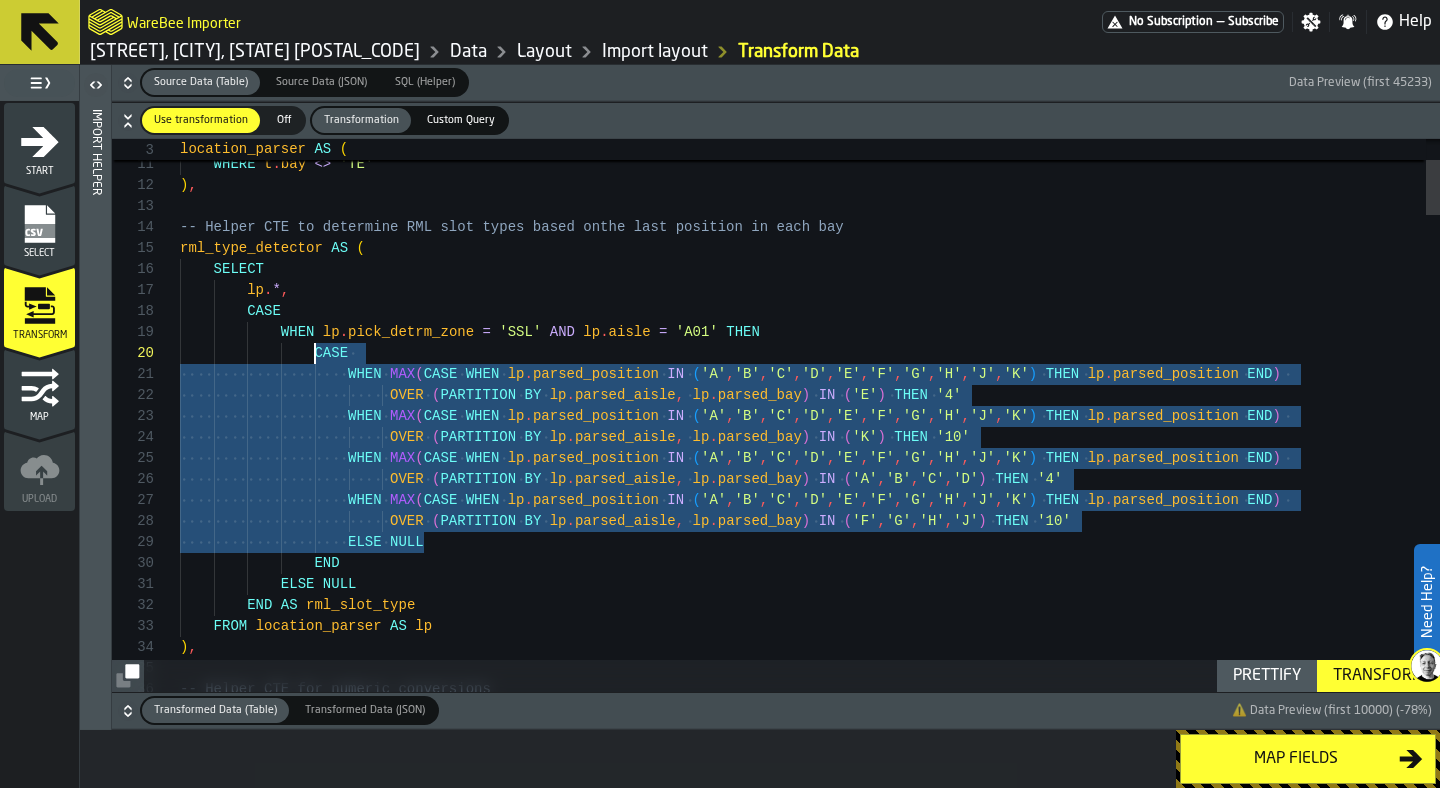 drag, startPoint x: 445, startPoint y: 547, endPoint x: 315, endPoint y: 356, distance: 231.04329 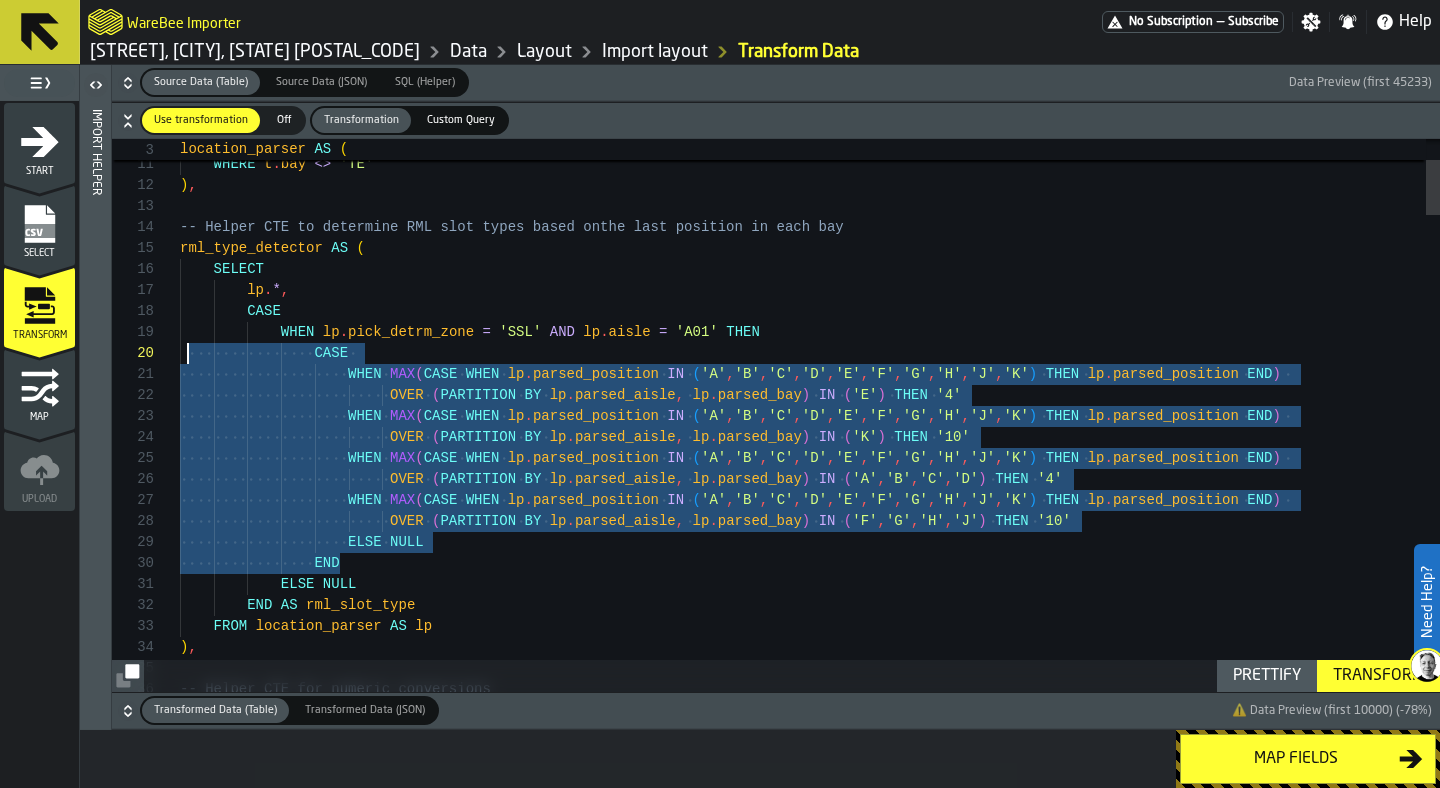 scroll, scrollTop: 189, scrollLeft: 0, axis: vertical 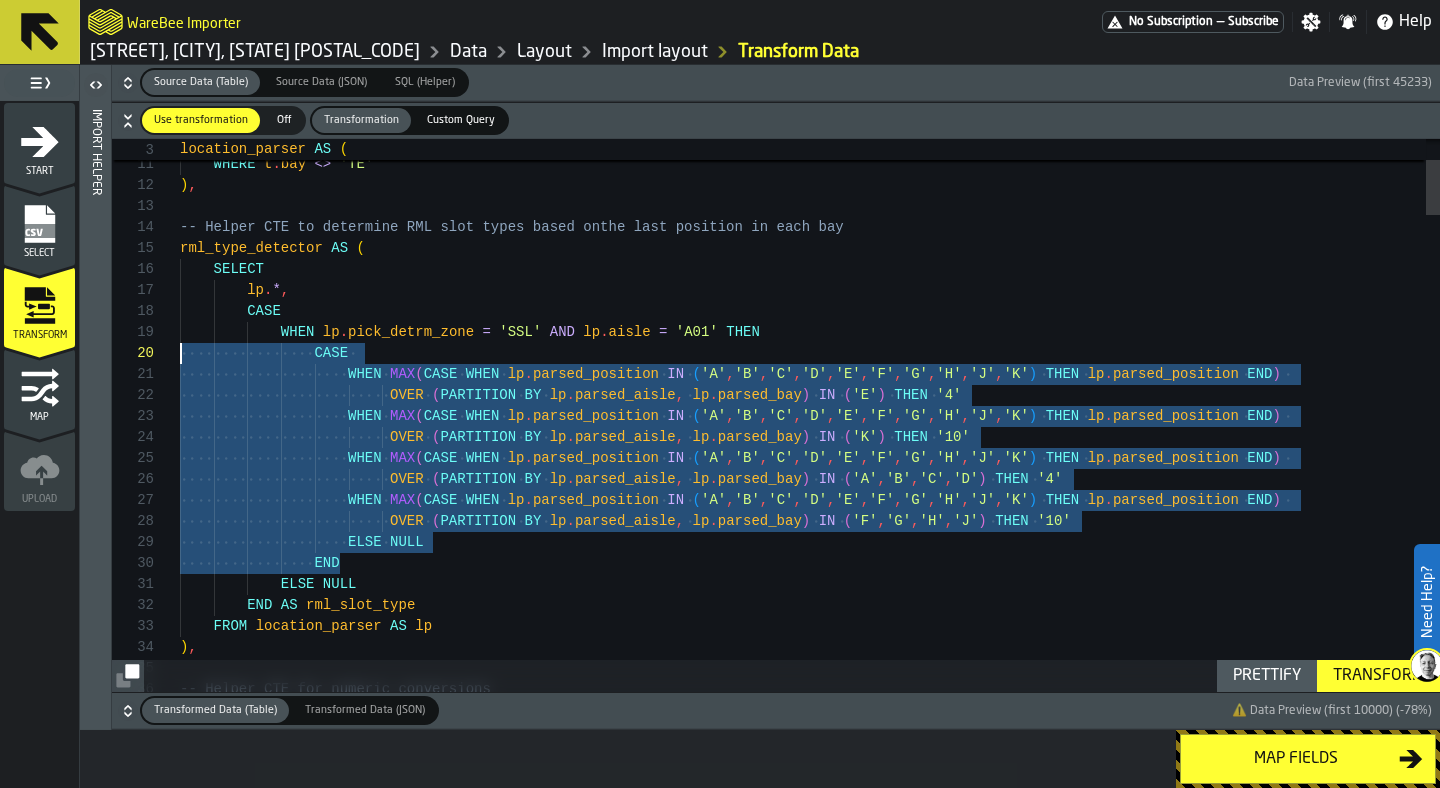 drag, startPoint x: 382, startPoint y: 570, endPoint x: 172, endPoint y: 353, distance: 301.97516 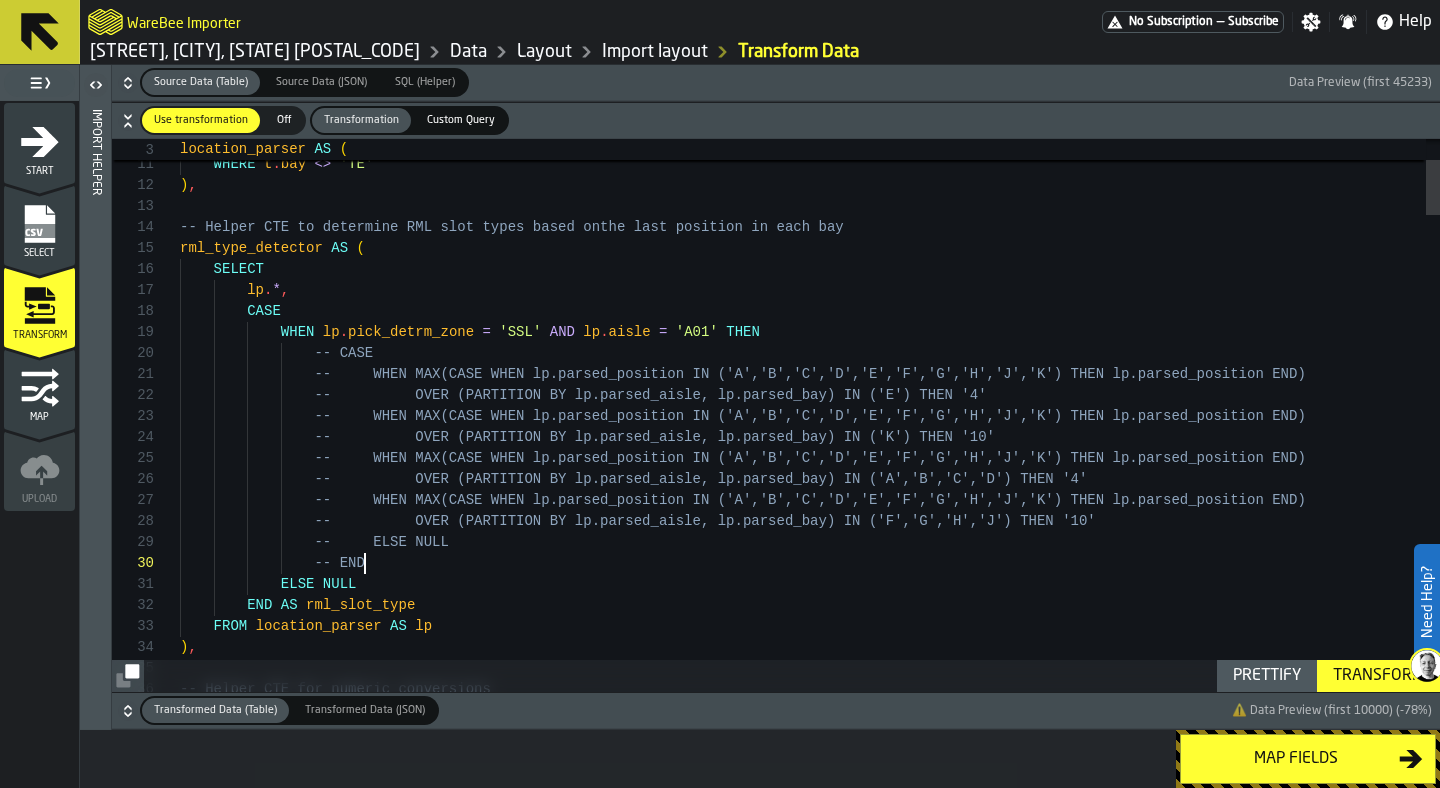 click on "WHEN   lp . pick_detrm_zone   =   'SSL'   AND   lp . aisle   =   'A01'   THEN          CASE            lp . * ,      SELECT rml_type_detector   AS   ( -- Helper CTE to determine RML slot types based on  the last position in each bay      FROM   { { #input } }   AS   t      WHERE   t . bay   <>   'TE' ) ,                  -- CASE                   --     WHEN MAX(CASE WHEN lp.parsed_position IN (' A','B','C','D','E','F','G','H','J','K') THEN lp.pa rsed_position END)                   --          OVER (PARTITION BY lp.parsed_aisle, lp .parsed_bay) IN ('E') THEN '4'                  --     WHEN MAX(CASE WHEN lp.parsed_position IN (' A','B','C','D','E','F','G','H','J','K') THEN lp.pa rsed_position END)                   --          OVER (PARTITION BY lp.parsed_aisle, lp -- END ELSE   NULL" at bounding box center [810, 2690] 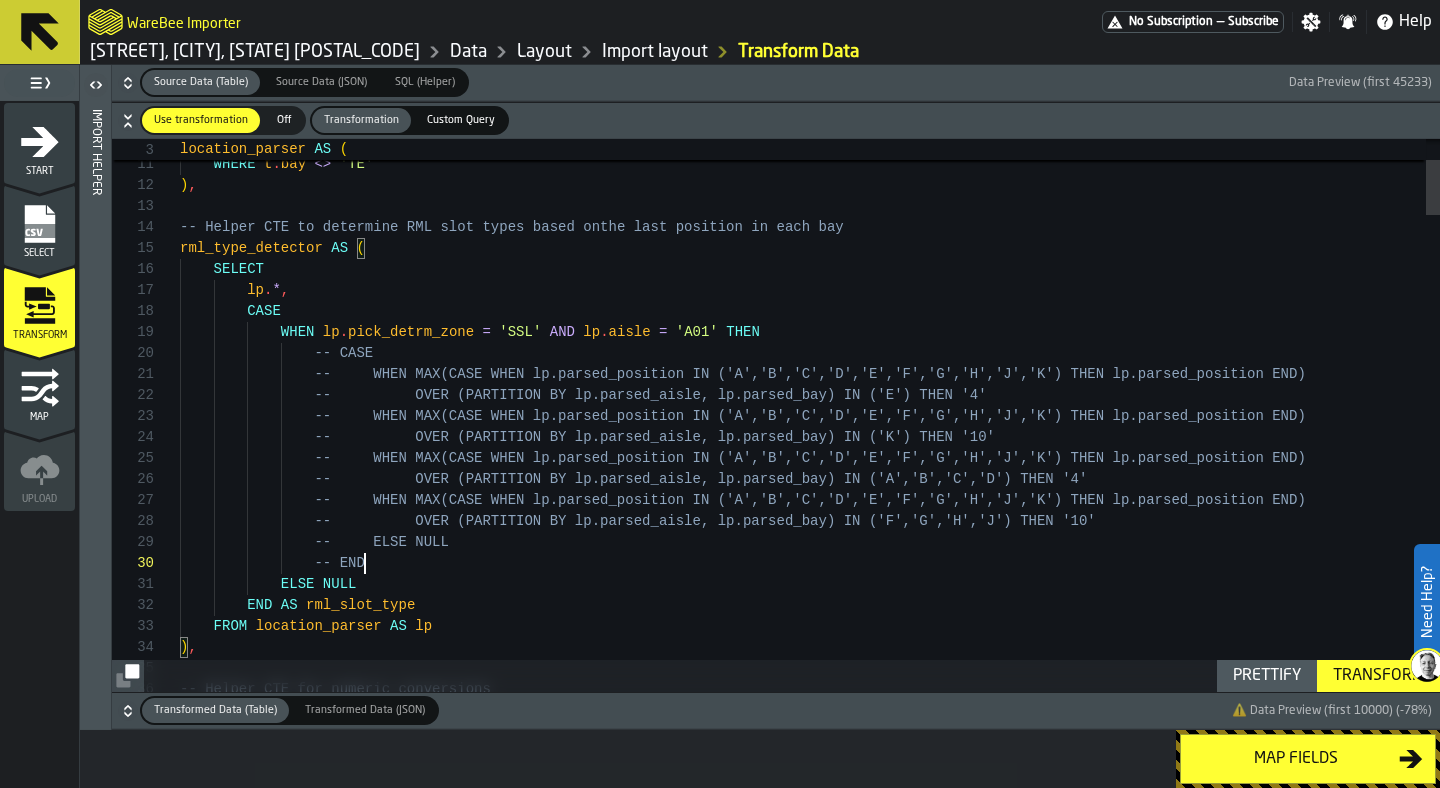 scroll, scrollTop: 0, scrollLeft: 0, axis: both 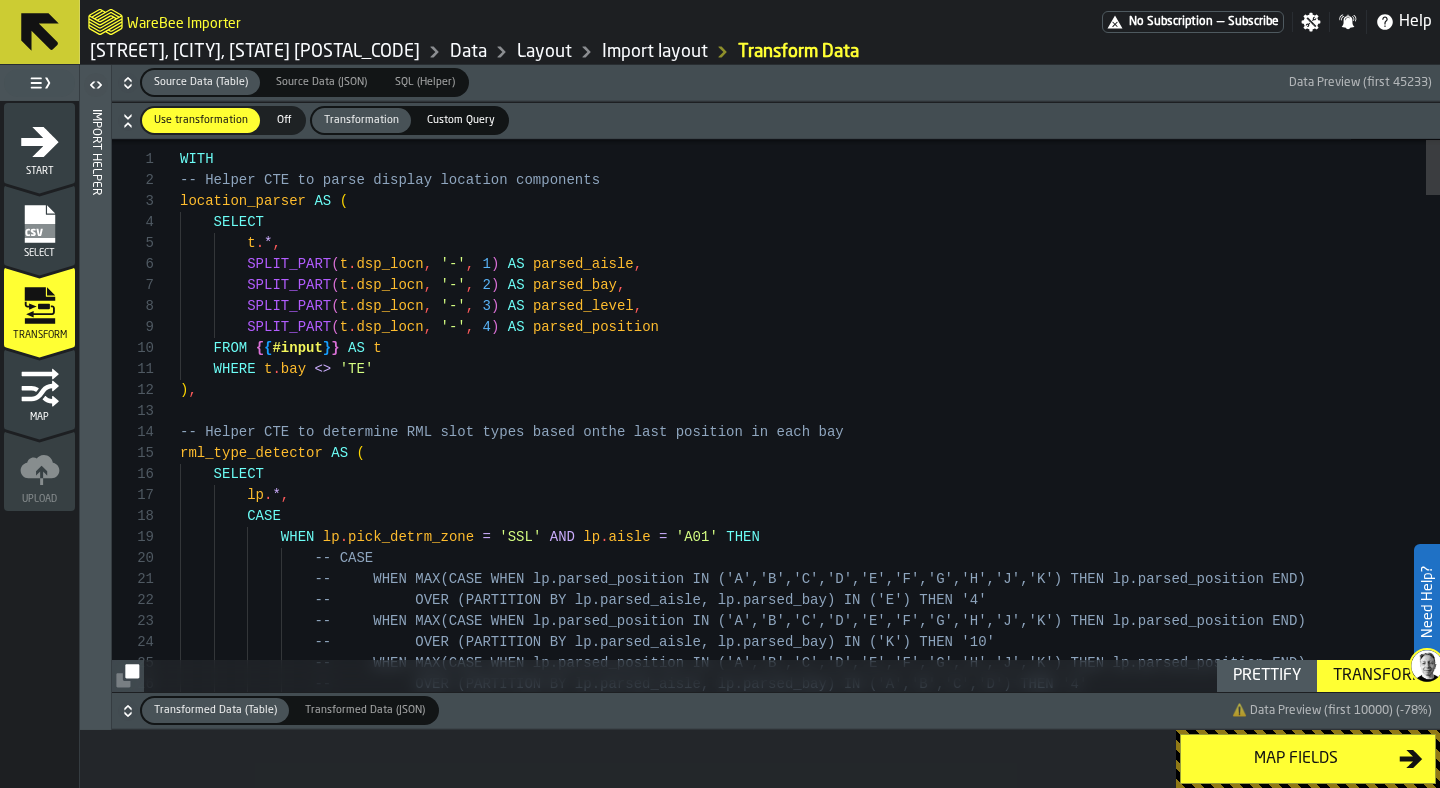 click 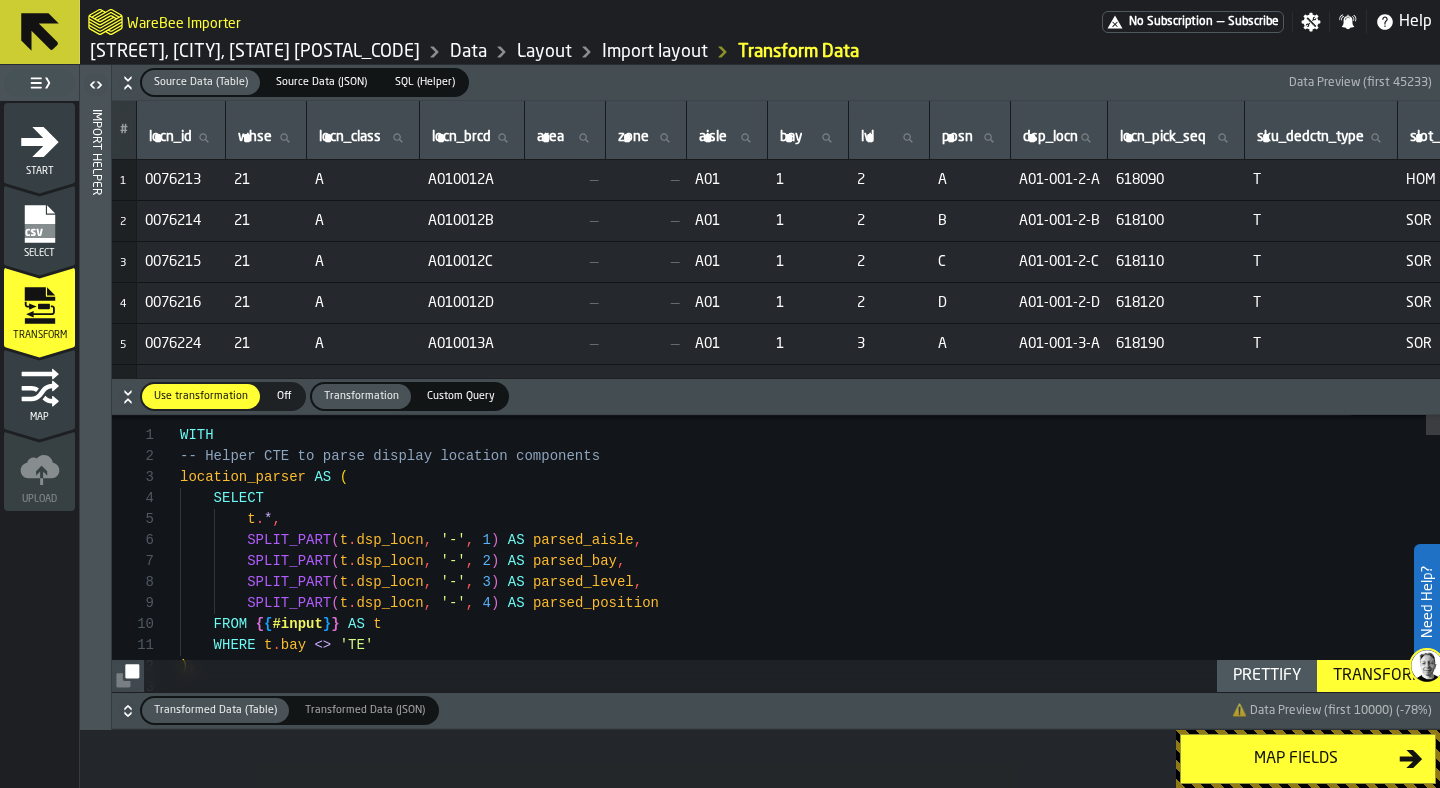 click 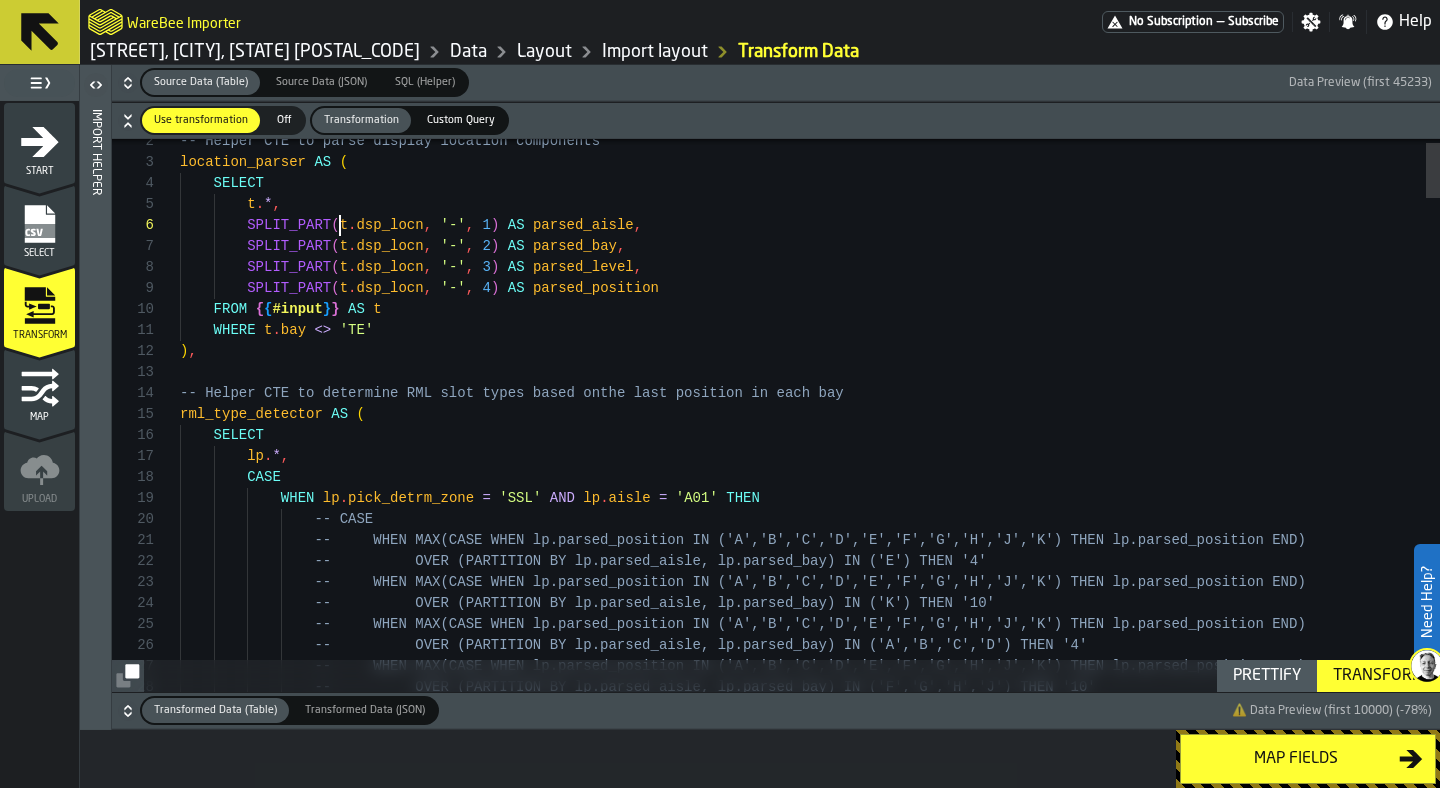 scroll, scrollTop: 105, scrollLeft: 0, axis: vertical 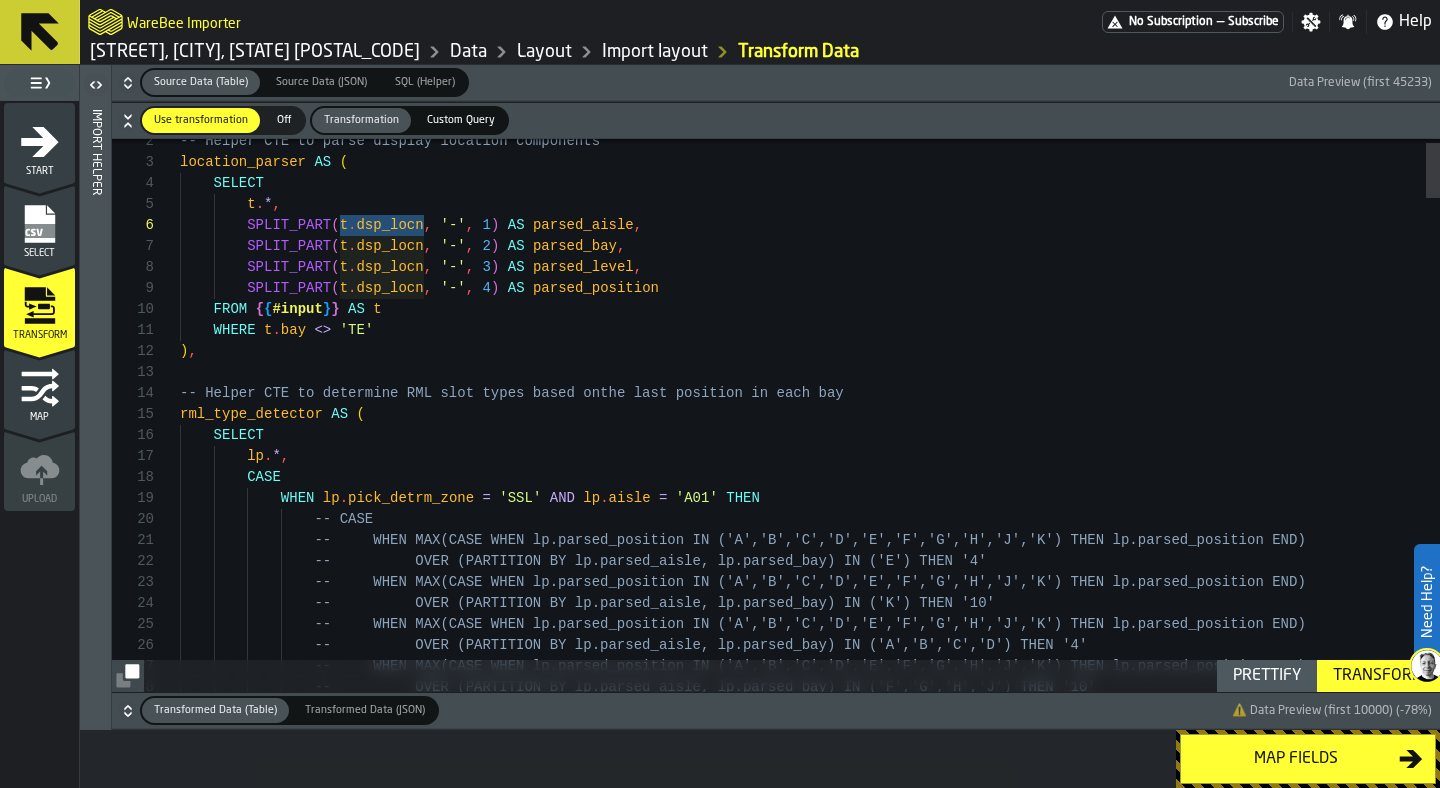 drag, startPoint x: 341, startPoint y: 224, endPoint x: 421, endPoint y: 222, distance: 80.024994 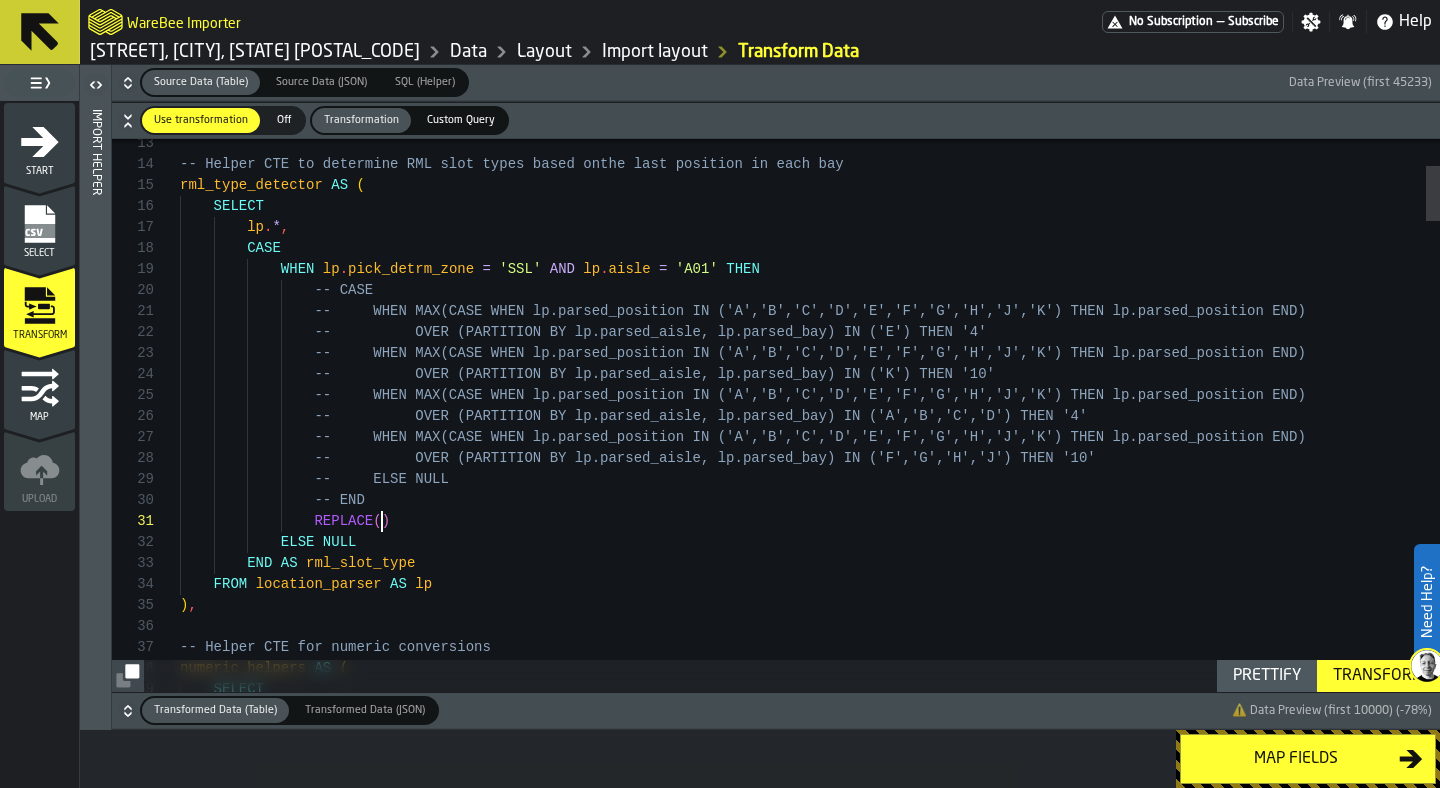 click on "--          OVER (PARTITION BY lp.parsed_aisle, lp .parsed_bay) IN ('A','B','C','D') THEN '4'                  --     WHEN MAX(CASE WHEN lp.parsed_position IN (' A','B','C','D','E','F','G','H','J','K') THEN lp.pa rsed_position END)                   --          OVER (PARTITION BY lp.parsed_aisle, lp .parsed_bay) IN ('K') THEN '10'                  --     WHEN MAX(CASE WHEN lp.parsed_position IN (' A','B','C','D','E','F','G','H','J','K') THEN lp.pa rsed_position END)                   --          OVER (PARTITION BY lp.parsed_aisle, lp .parsed_bay) IN ('E') THEN '4'                  --     WHEN MAX(CASE WHEN lp.parsed_position IN (' A','B','C','D','E','F','G','H','J','K') THEN lp.pa rsed_position END)                   -- CASE               WHEN   lp . pick_detrm_zone   =" at bounding box center (810, 2637) 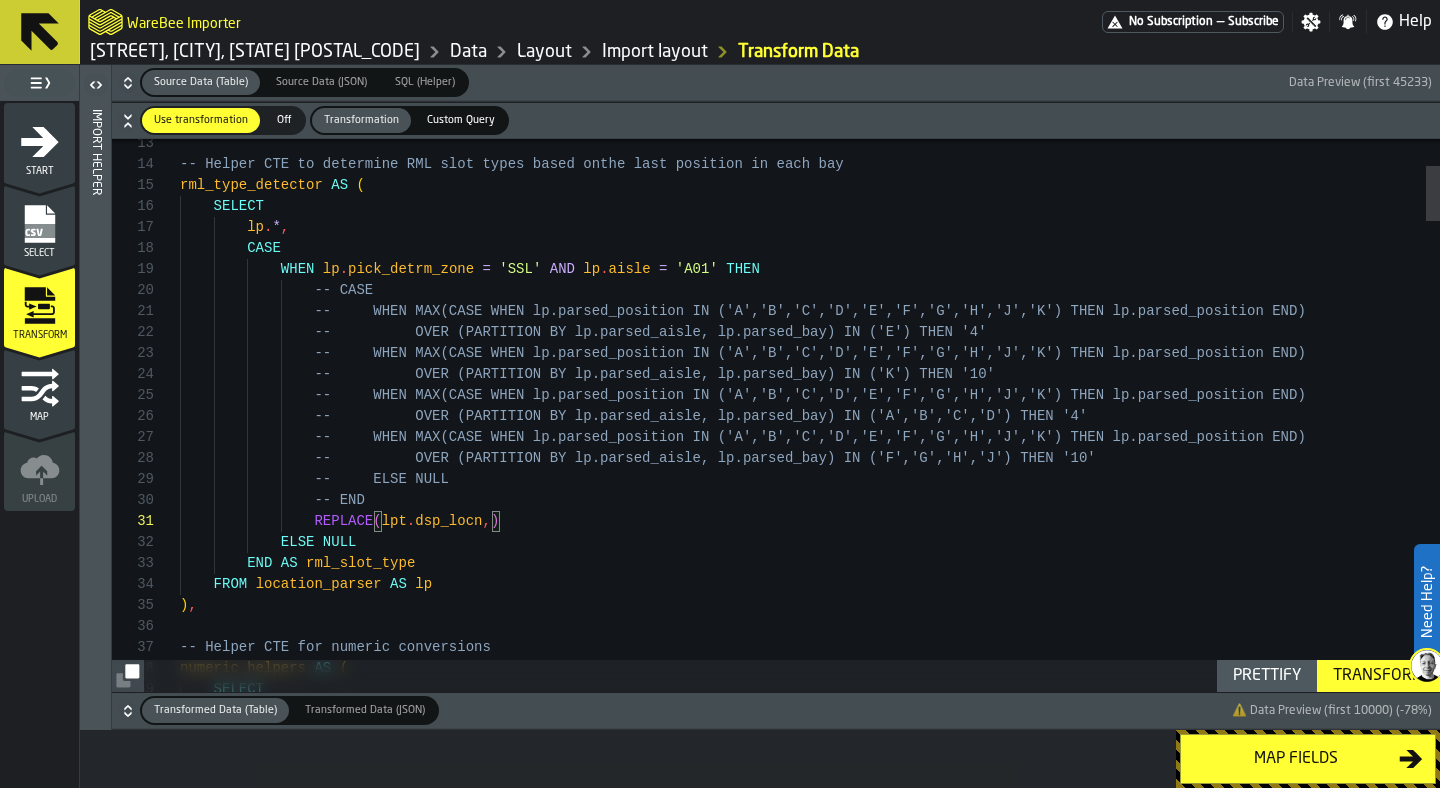 click on "--          OVER (PARTITION BY lp.parsed_aisle, lp .parsed_bay) IN ('A','B','C','D') THEN '4'                  --     WHEN MAX(CASE WHEN lp.parsed_position IN (' A','B','C','D','E','F','G','H','J','K') THEN lp.pa rsed_position END)                   --          OVER (PARTITION BY lp.parsed_aisle, lp .parsed_bay) IN ('K') THEN '10'                  --     WHEN MAX(CASE WHEN lp.parsed_position IN (' A','B','C','D','E','F','G','H','J','K') THEN lp.pa rsed_position END)                   --          OVER (PARTITION BY lp.parsed_aisle, lp .parsed_bay) IN ('E') THEN '4'                  --     WHEN MAX(CASE WHEN lp.parsed_position IN (' A','B','C','D','E','F','G','H','J','K') THEN lp.pa rsed_position END)                   -- CASE               WHEN   lp . pick_detrm_zone   =" at bounding box center [810, 2637] 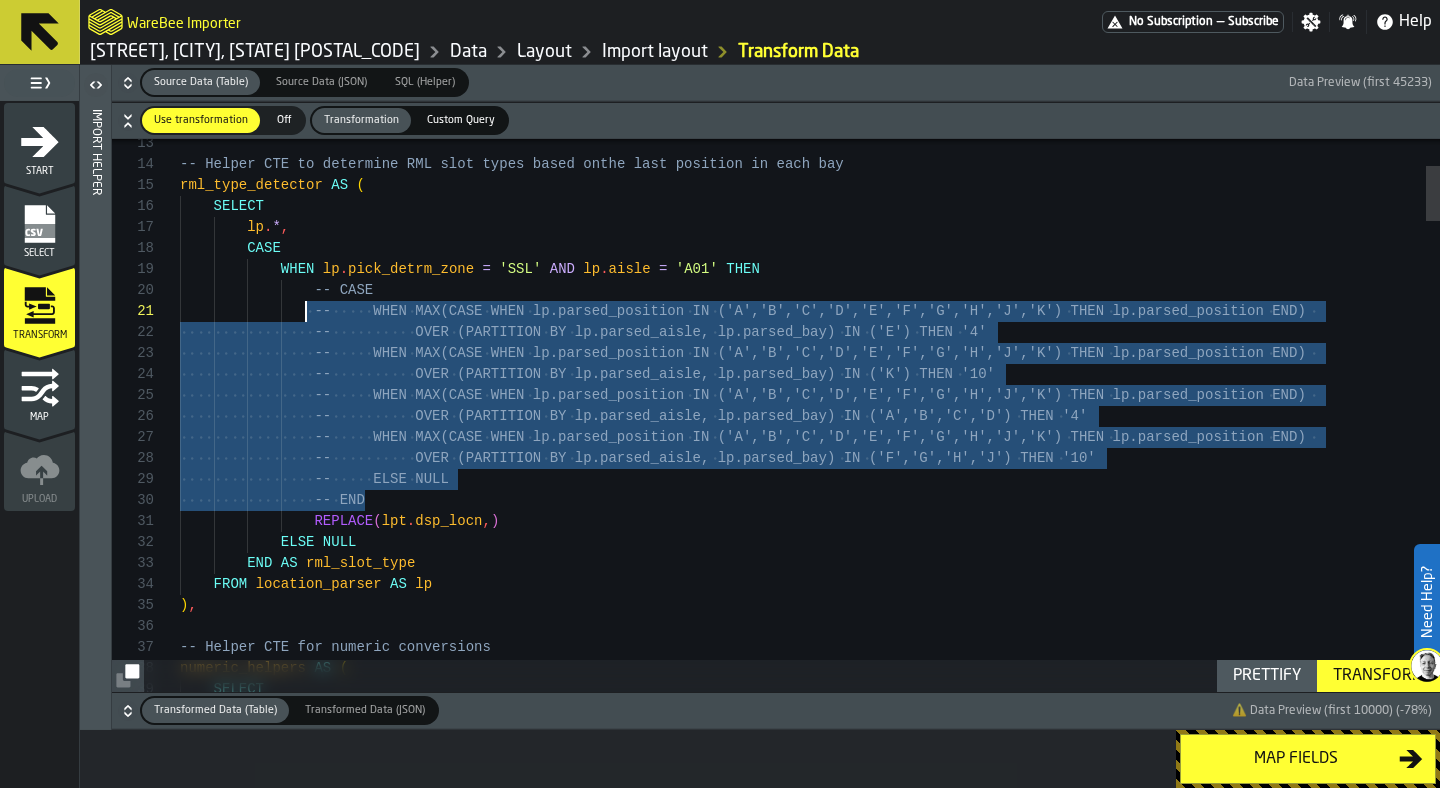 scroll, scrollTop: 189, scrollLeft: 0, axis: vertical 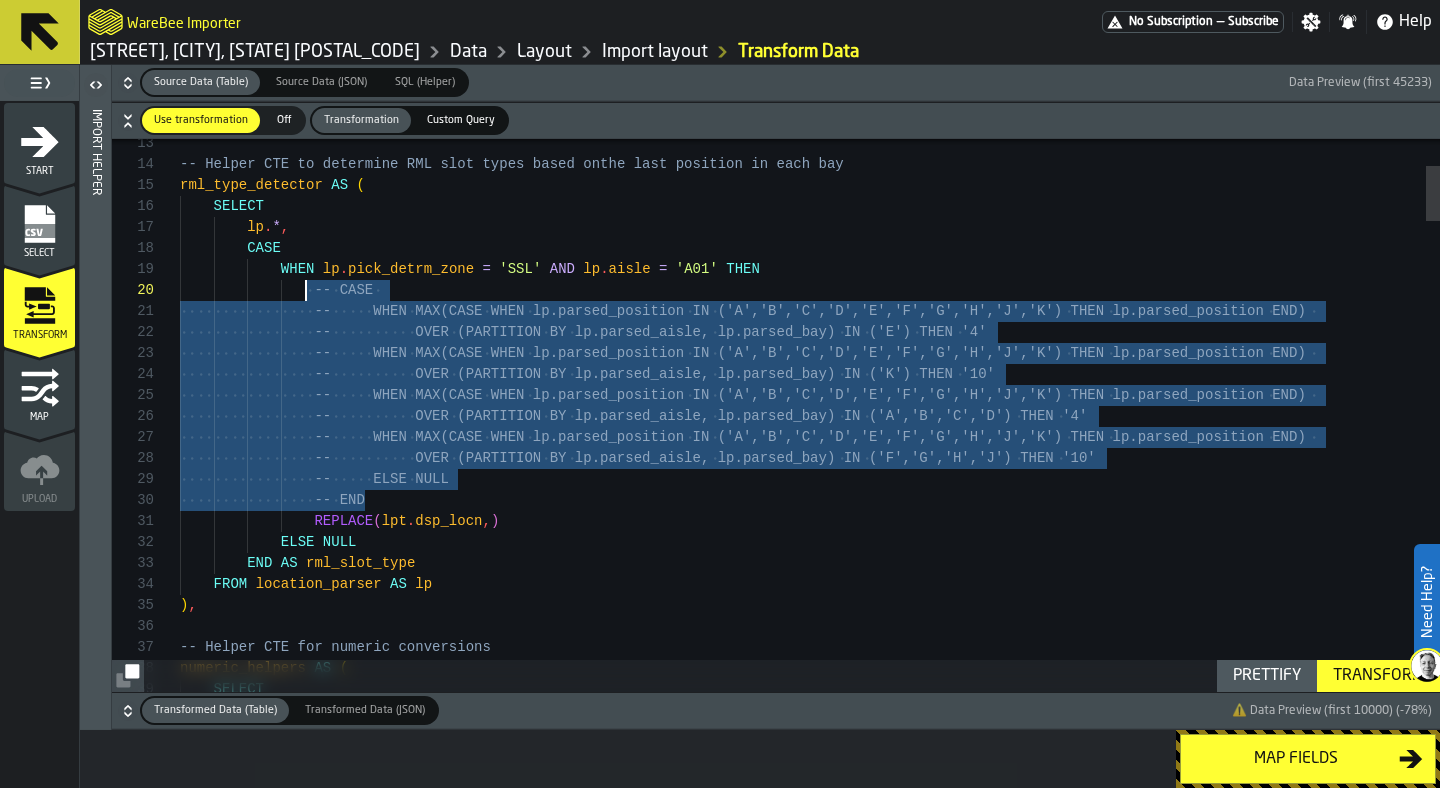 drag, startPoint x: 391, startPoint y: 507, endPoint x: 310, endPoint y: 287, distance: 234.43762 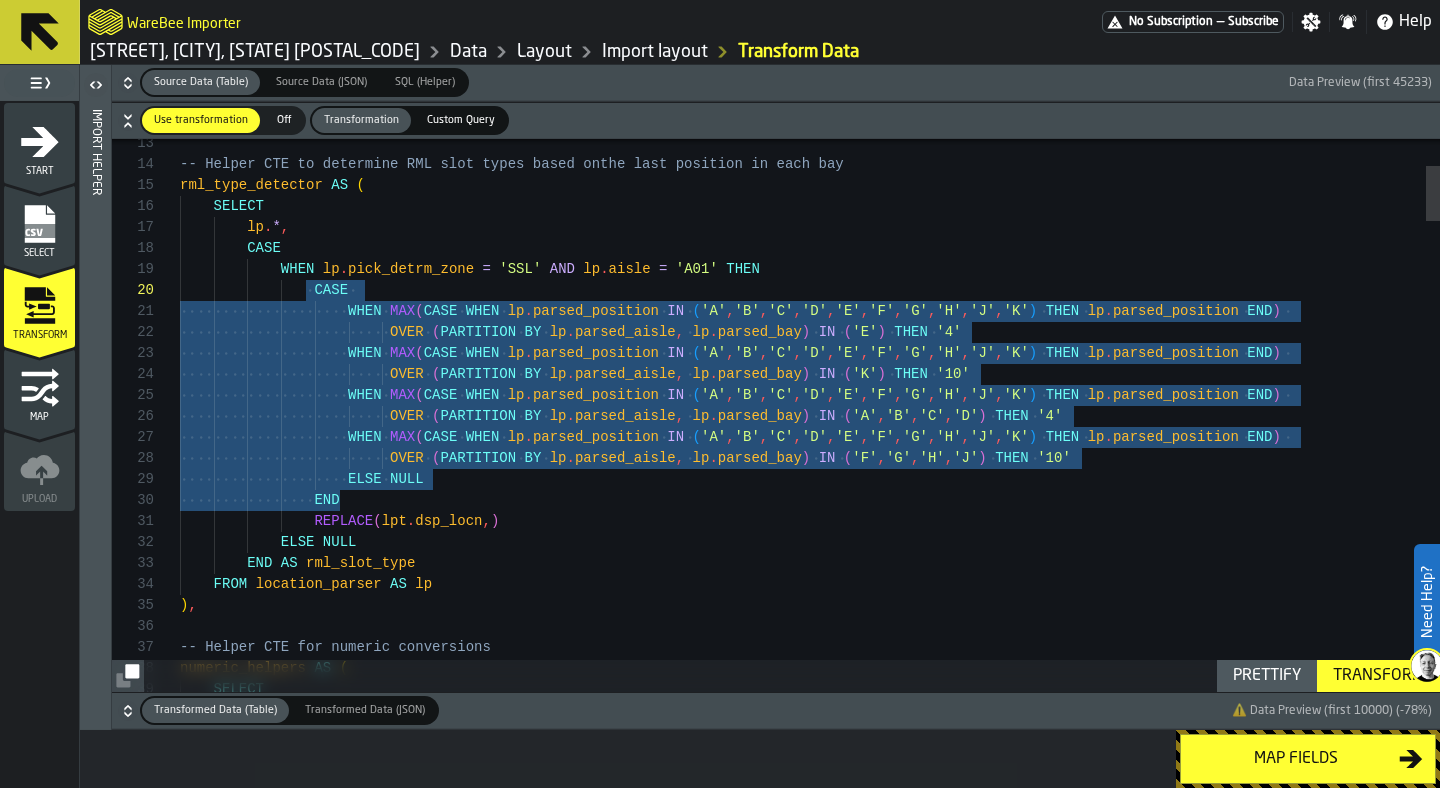 click on "OVER   ( PARTITION   BY   lp . parsed_aisle ,   lp . parsed_bay )   IN   ( 'A' , 'B' , 'C' , 'D' )   THEN   '4'                      WHEN   MAX ( CASE   WHEN   lp . parsed_position   IN   ( 'A' , 'B' , 'C' , 'D' , 'E' , 'F' , 'G' , 'H' , 'J' , 'K' )   THEN   lp . parsed_position   END )                             OVER   ( PARTITION   BY   lp . parsed_aisle ,   lp . parsed_bay )   IN   ( 'K' )   THEN   '10'                      WHEN   MAX ( CASE   WHEN   lp . parsed_position   IN   ( 'A' , 'B' , 'C' , 'D' , 'E' , 'F' , 'G' , 'H' , 'J' , 'K' )   THEN   lp . parsed_position   END )                             OVER   ( PARTITION   BY   lp . parsed_aisle ,   lp . parsed_bay )   IN   ( 'E' )   THEN   '4'                      WHEN   MAX ( CASE   WHEN   lp . parsed_position   IN   ( 'A' , 'B' , 'C' , 'D' , 'E' ," at bounding box center [810, 2637] 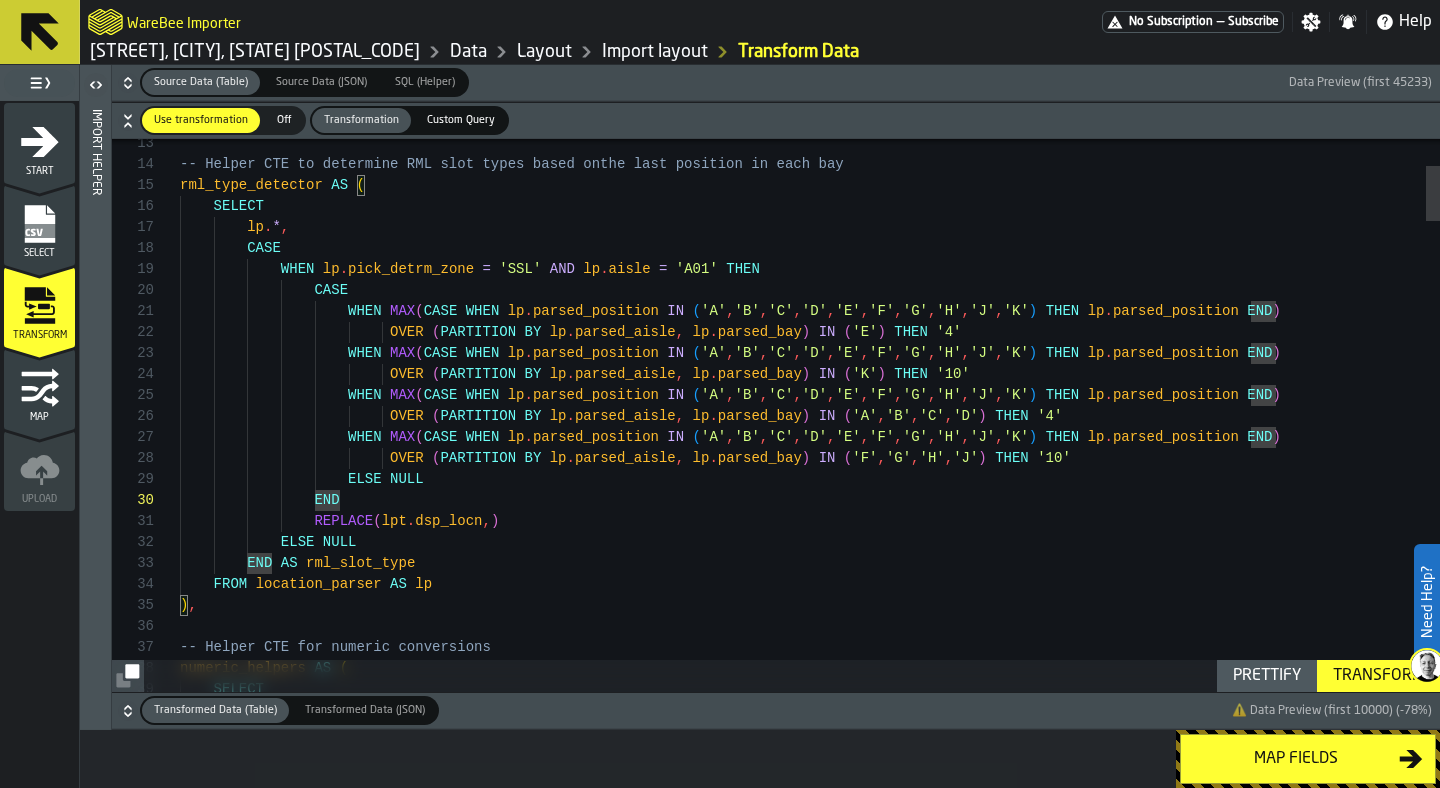 click on "OVER   ( PARTITION   BY   lp . parsed_aisle ,   lp . parsed_bay )   IN   ( 'A' , 'B' , 'C' , 'D' )   THEN   '4'                      WHEN   MAX ( CASE   WHEN   lp . parsed_position   IN   ( 'A' , 'B' , 'C' , 'D' , 'E' , 'F' , 'G' , 'H' , 'J' , 'K' )   THEN   lp . parsed_position   END )                             OVER   ( PARTITION   BY   lp . parsed_aisle ,   lp . parsed_bay )   IN   ( 'K' )   THEN   '10'                      WHEN   MAX ( CASE   WHEN   lp . parsed_position   IN   ( 'A' , 'B' , 'C' , 'D' , 'E' , 'F' , 'G' , 'H' , 'J' , 'K' )   THEN   lp . parsed_position   END )                             OVER   ( PARTITION   BY   lp . parsed_aisle ,   lp . parsed_bay )   IN   ( 'E' )   THEN   '4'                      WHEN   MAX ( CASE   WHEN   lp . parsed_position   IN   ( 'A' , 'B' , 'C' , 'D' , 'E' ," at bounding box center [810, 2637] 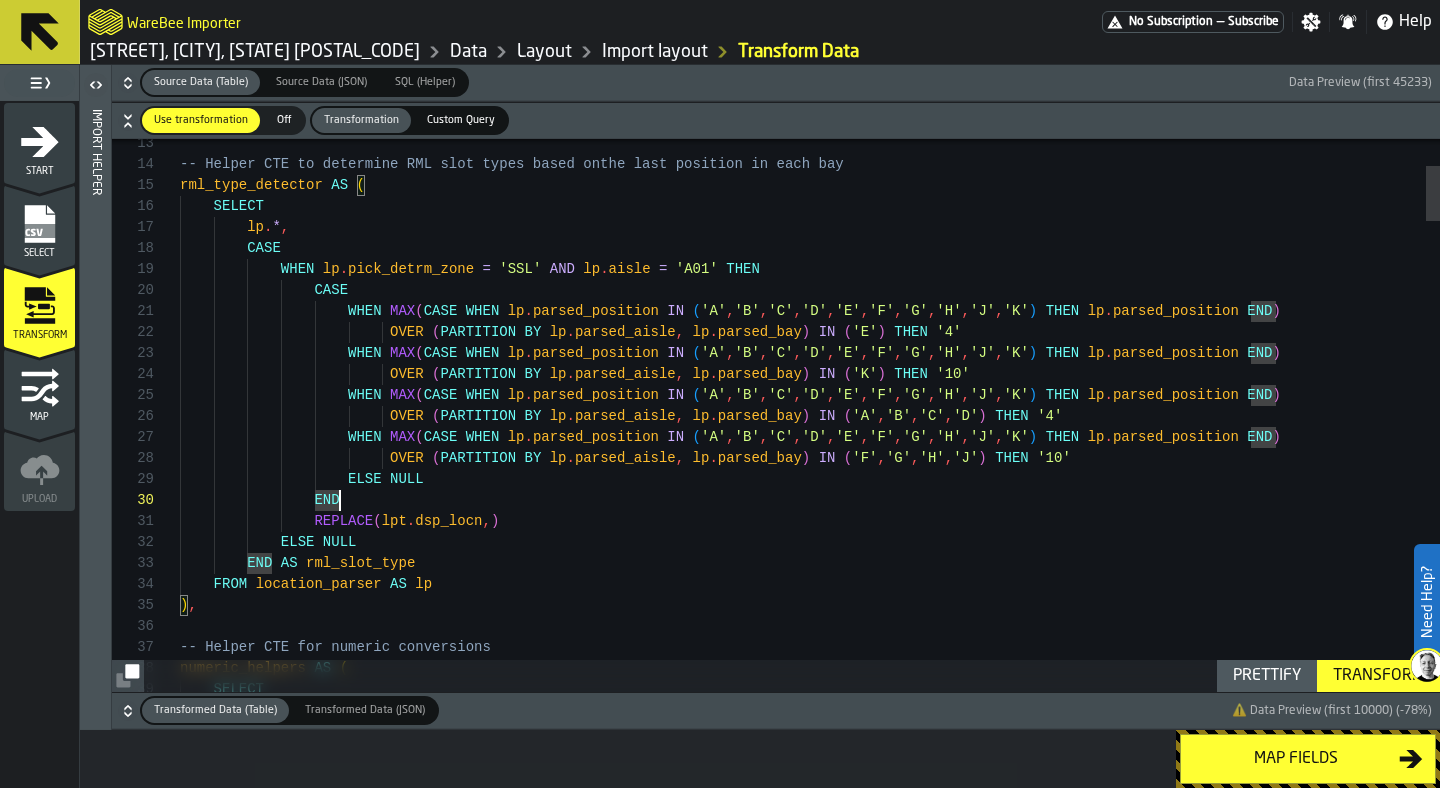 scroll, scrollTop: 0, scrollLeft: 0, axis: both 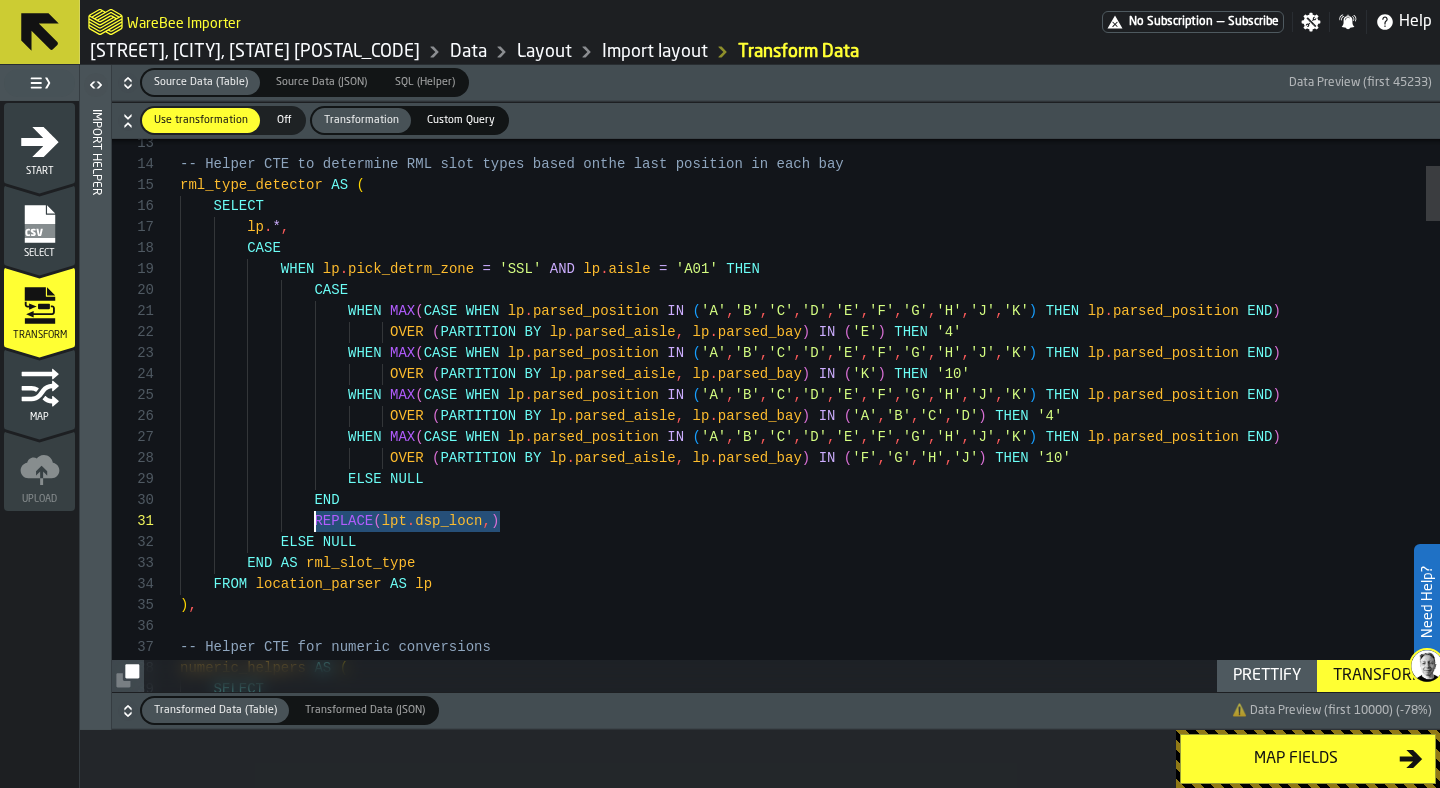 drag, startPoint x: 540, startPoint y: 518, endPoint x: 308, endPoint y: 509, distance: 232.1745 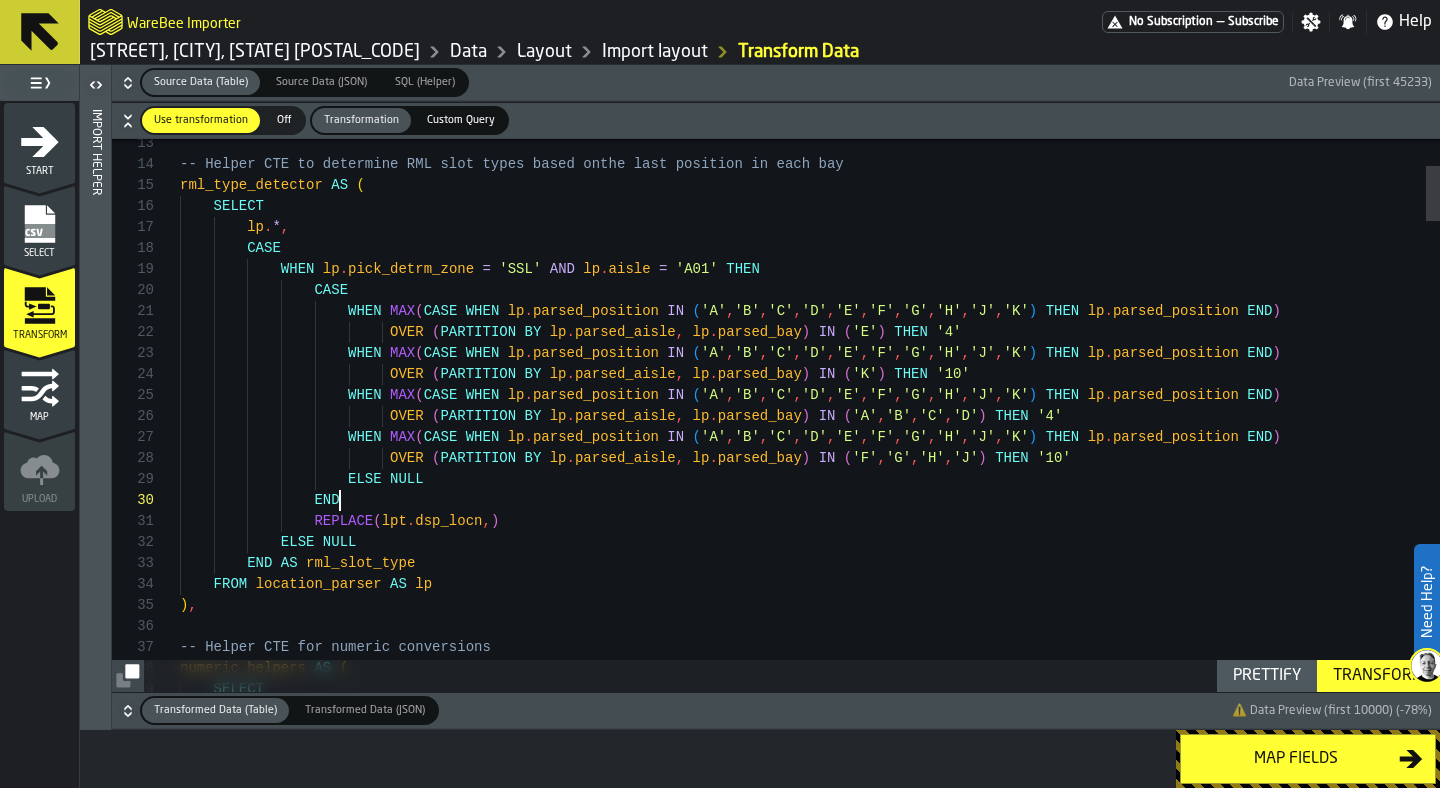 click on "OVER   ( PARTITION   BY   lp . parsed_aisle ,   lp . parsed_bay )   IN   ( 'A' , 'B' , 'C' , 'D' )   THEN   '4'                      WHEN   MAX ( CASE   WHEN   lp . parsed_position   IN   ( 'A' , 'B' , 'C' , 'D' , 'E' , 'F' , 'G' , 'H' , 'J' , 'K' )   THEN   lp . parsed_position   END )                             OVER   ( PARTITION   BY   lp . parsed_aisle ,   lp . parsed_bay )   IN   ( 'K' )   THEN   '10'                      WHEN   MAX ( CASE   WHEN   lp . parsed_position   IN   ( 'A' , 'B' , 'C' , 'D' , 'E' , 'F' , 'G' , 'H' , 'J' , 'K' )   THEN   lp . parsed_position   END )                             OVER   ( PARTITION   BY   lp . parsed_aisle ,   lp . parsed_bay )   IN   ( 'E' )   THEN   '4'                      WHEN   MAX ( CASE   WHEN   lp . parsed_position   IN   ( 'A' , 'B' , 'C' , 'D' , 'E' ," at bounding box center [810, 2637] 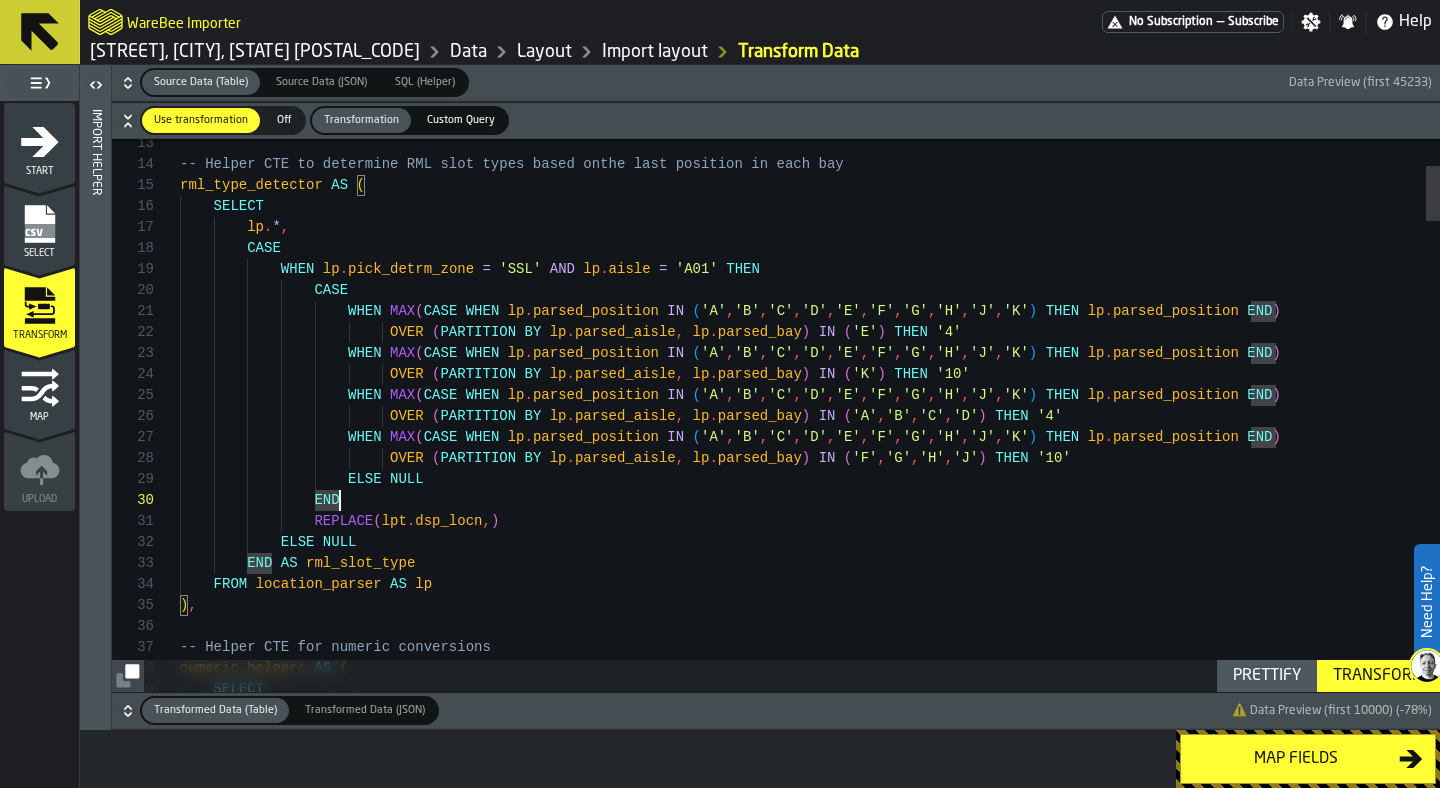type on "**********" 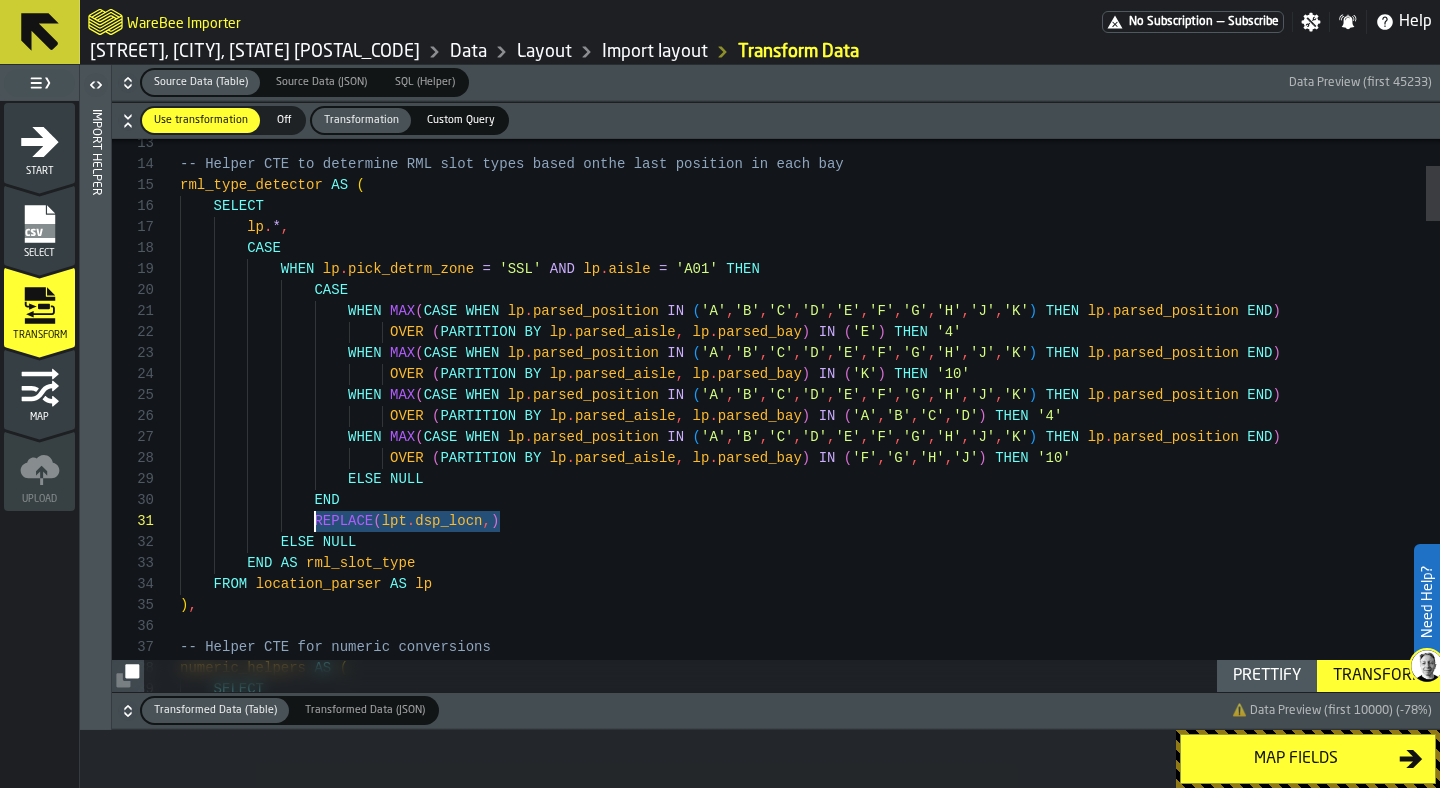 drag, startPoint x: 511, startPoint y: 522, endPoint x: 318, endPoint y: 522, distance: 193 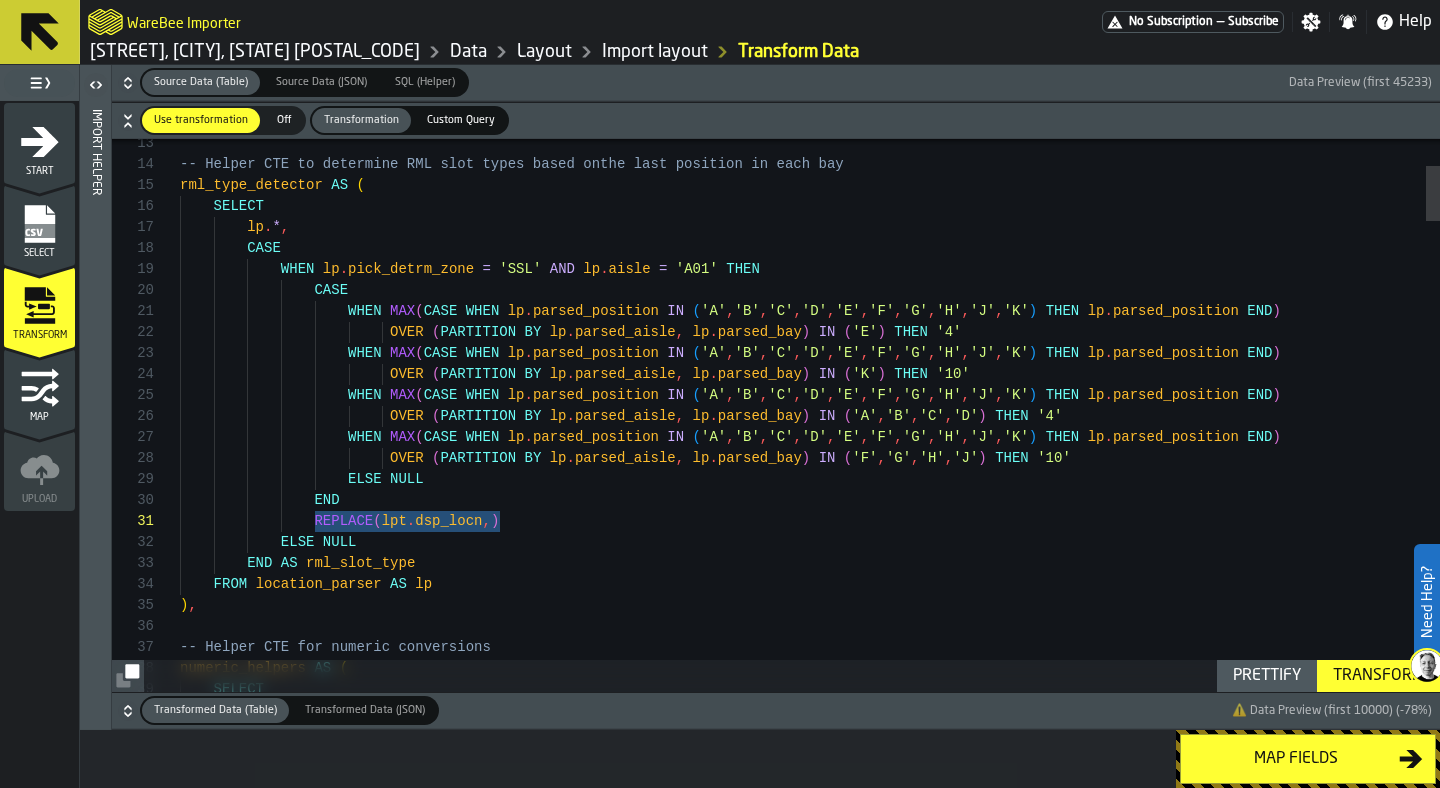 click 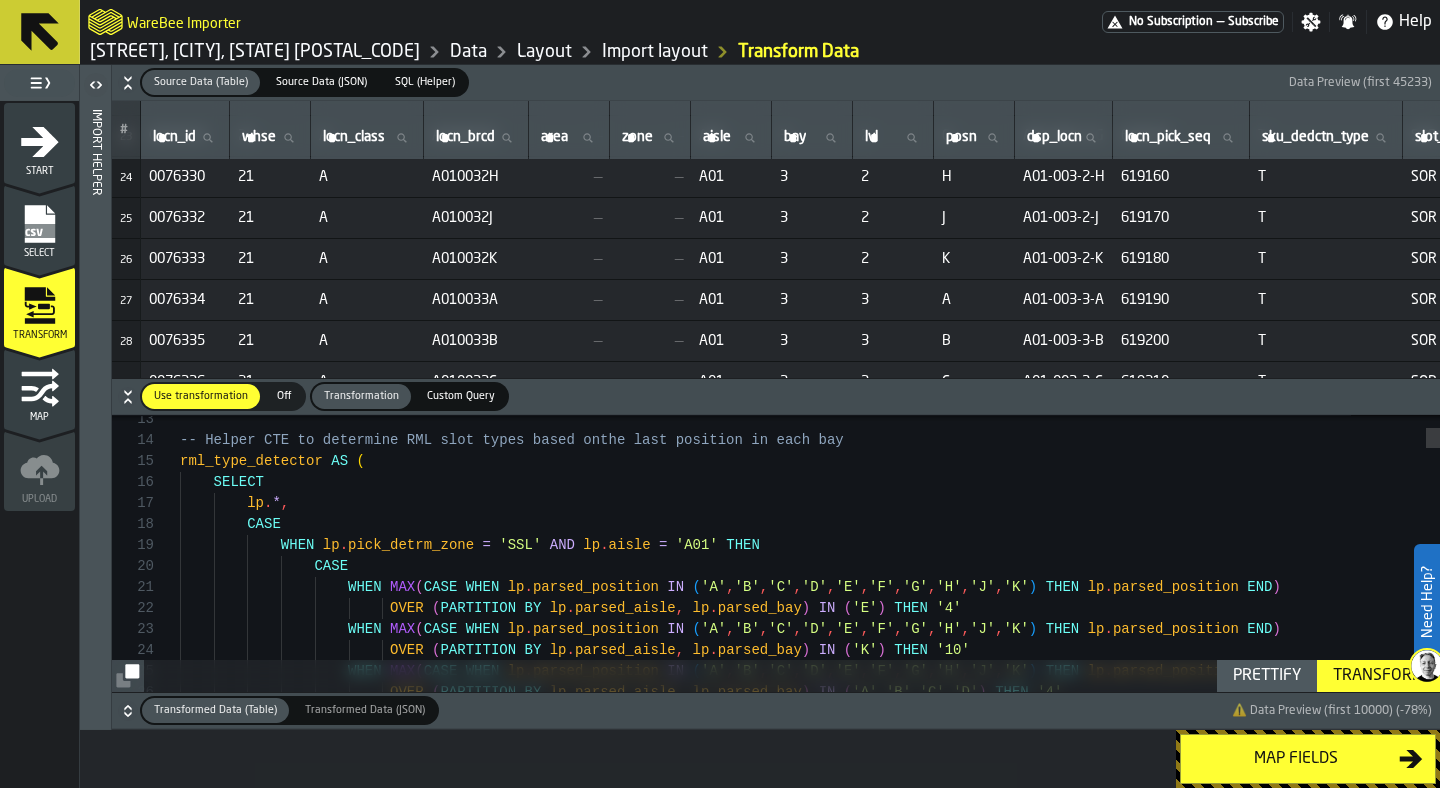 scroll, scrollTop: 951, scrollLeft: 0, axis: vertical 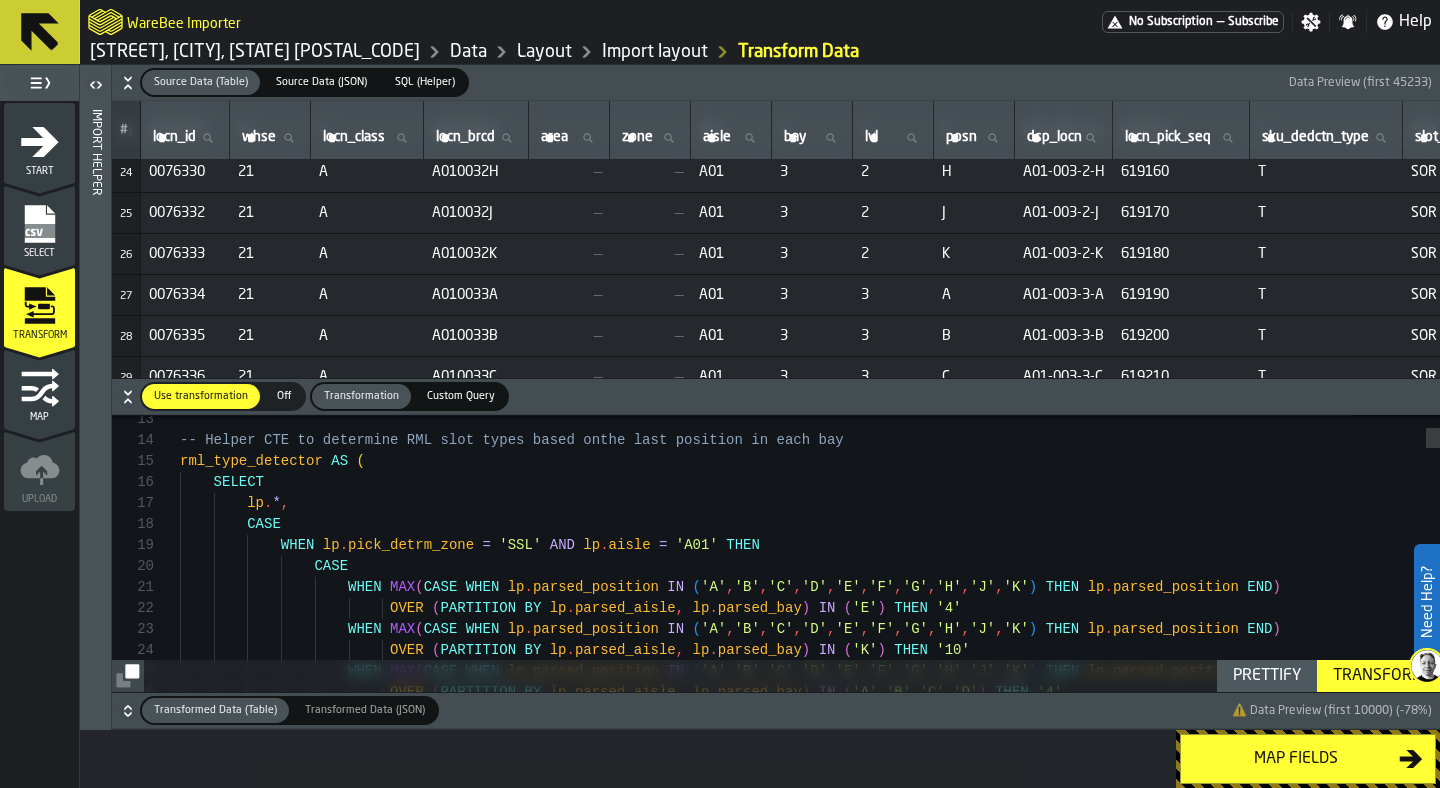 click 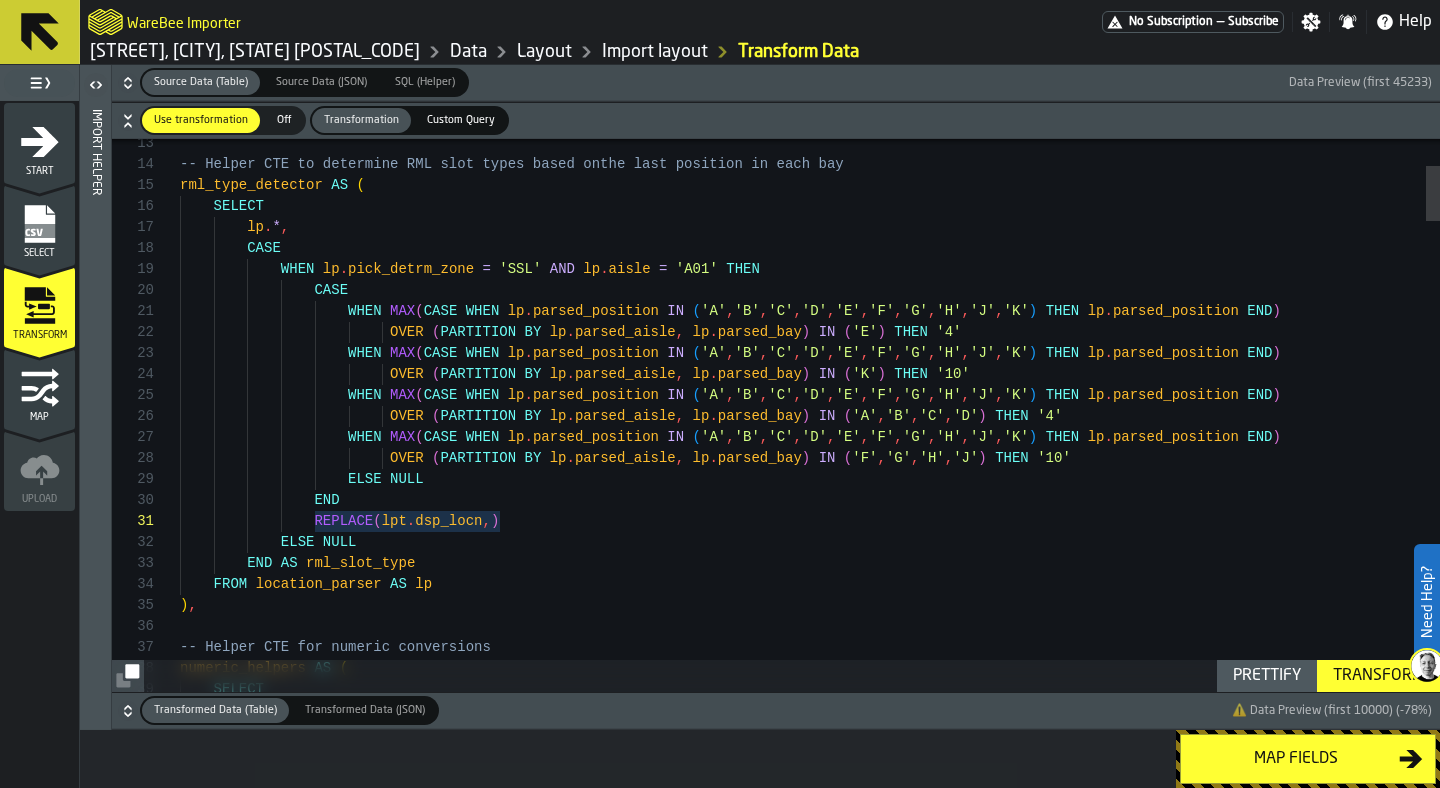 type 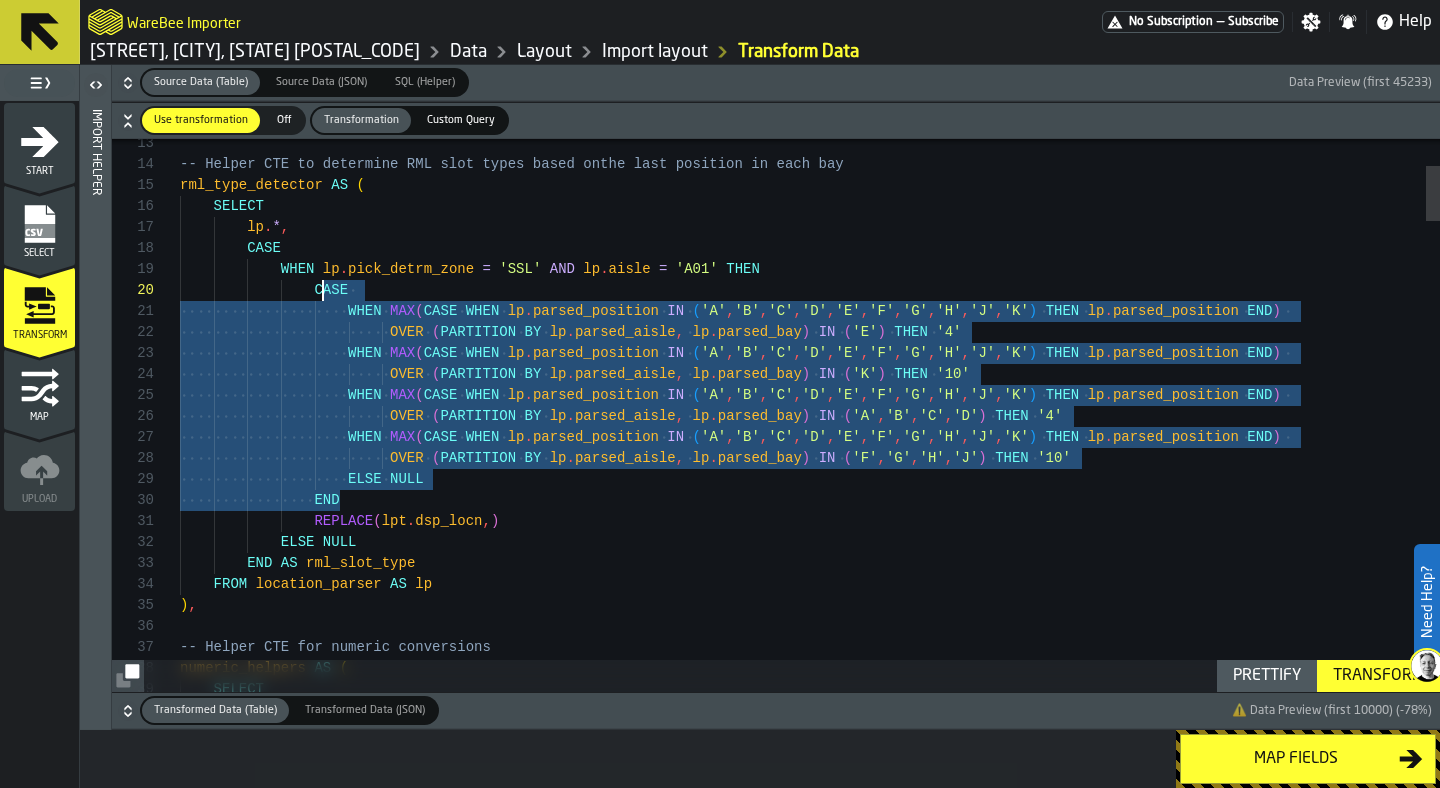 scroll, scrollTop: 189, scrollLeft: 0, axis: vertical 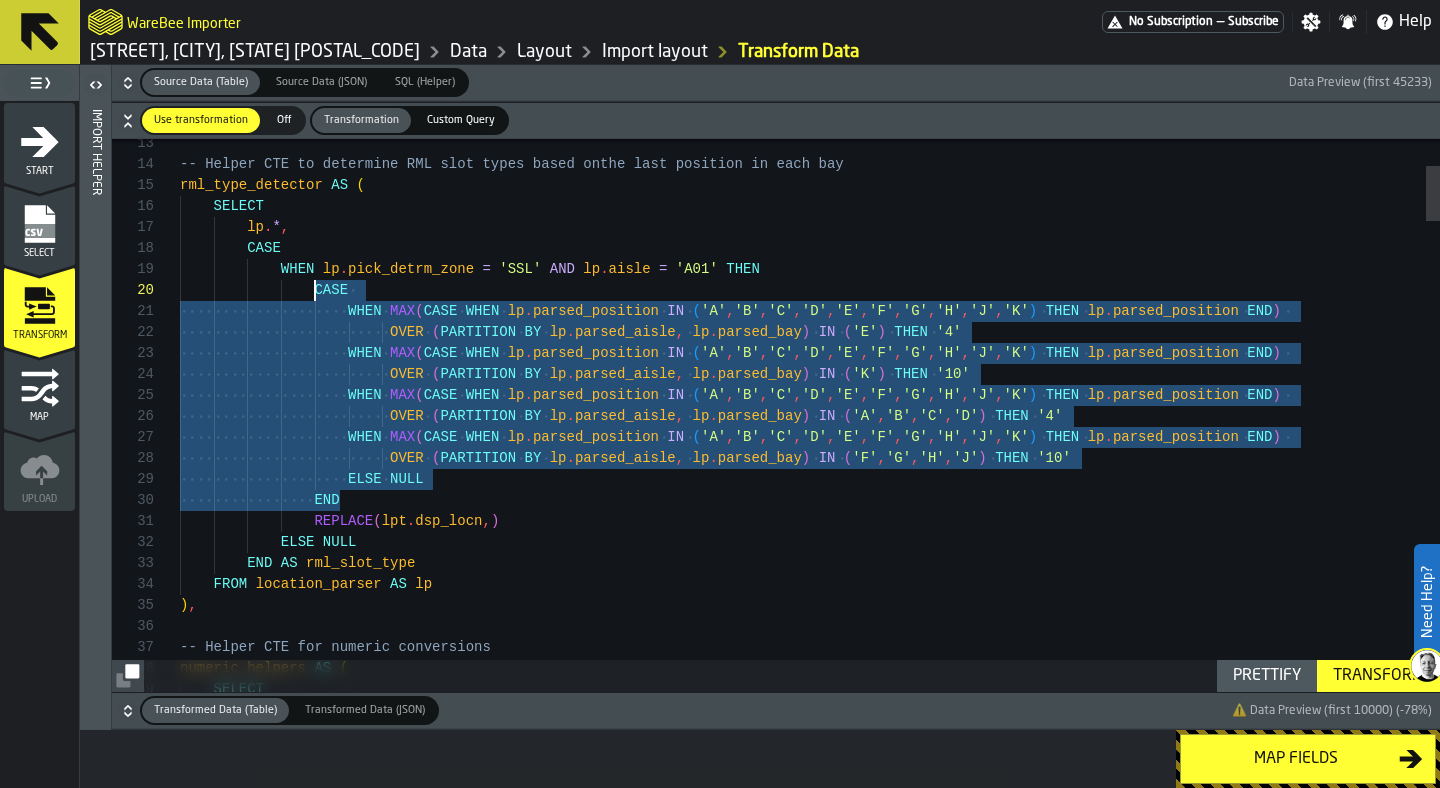 drag, startPoint x: 405, startPoint y: 498, endPoint x: 316, endPoint y: 295, distance: 221.65288 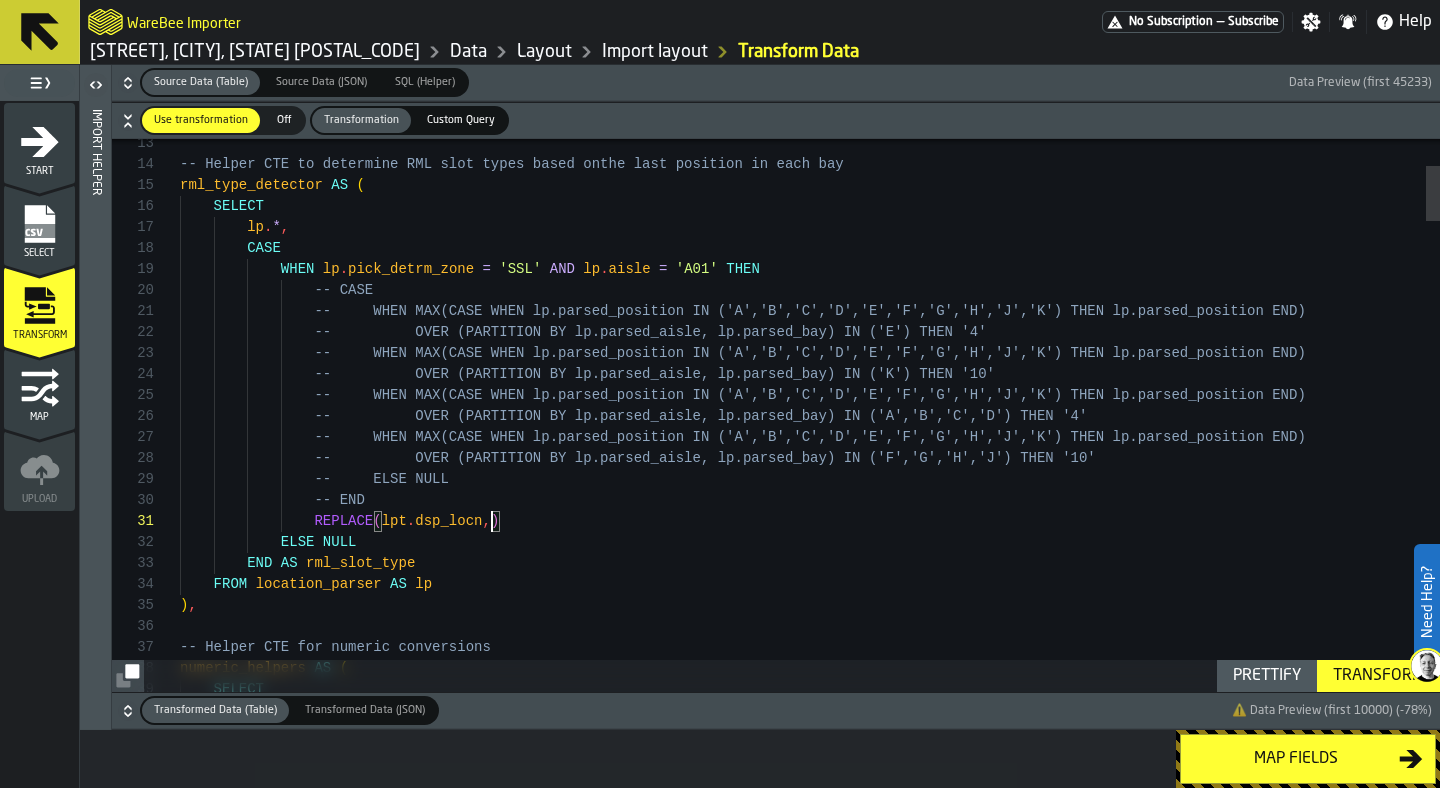click on "-- CASE               WHEN   lp . pick_detrm_zone   =   'SSL'   AND   lp . aisle   =   'A01'   THEN          CASE            lp . * ,      SELECT rml_type_detector   AS   ( -- Helper CTE to determine RML slot types based on  the last position in each bay                  REPLACE ( lpt . dsp_locn , )              ELSE   NULL          END   AS   rml_slot_type      FROM   location_parser   AS   lp ) , -- Helper CTE for numeric conversions numeric_helpers   AS   (      SELECT                  --     WHEN MAX(CASE WHEN lp.parsed_position IN (' A','B','C','D','E','F','G','H','J','K') THEN lp.pa rsed_position END)                   --          OVER (PARTITION BY lp.parsed_aisle, lp .parsed_bay) IN ('E') THEN '4'                  --     WHEN MAX(CASE WHEN lp.parsed_position IN ('" at bounding box center [810, 2637] 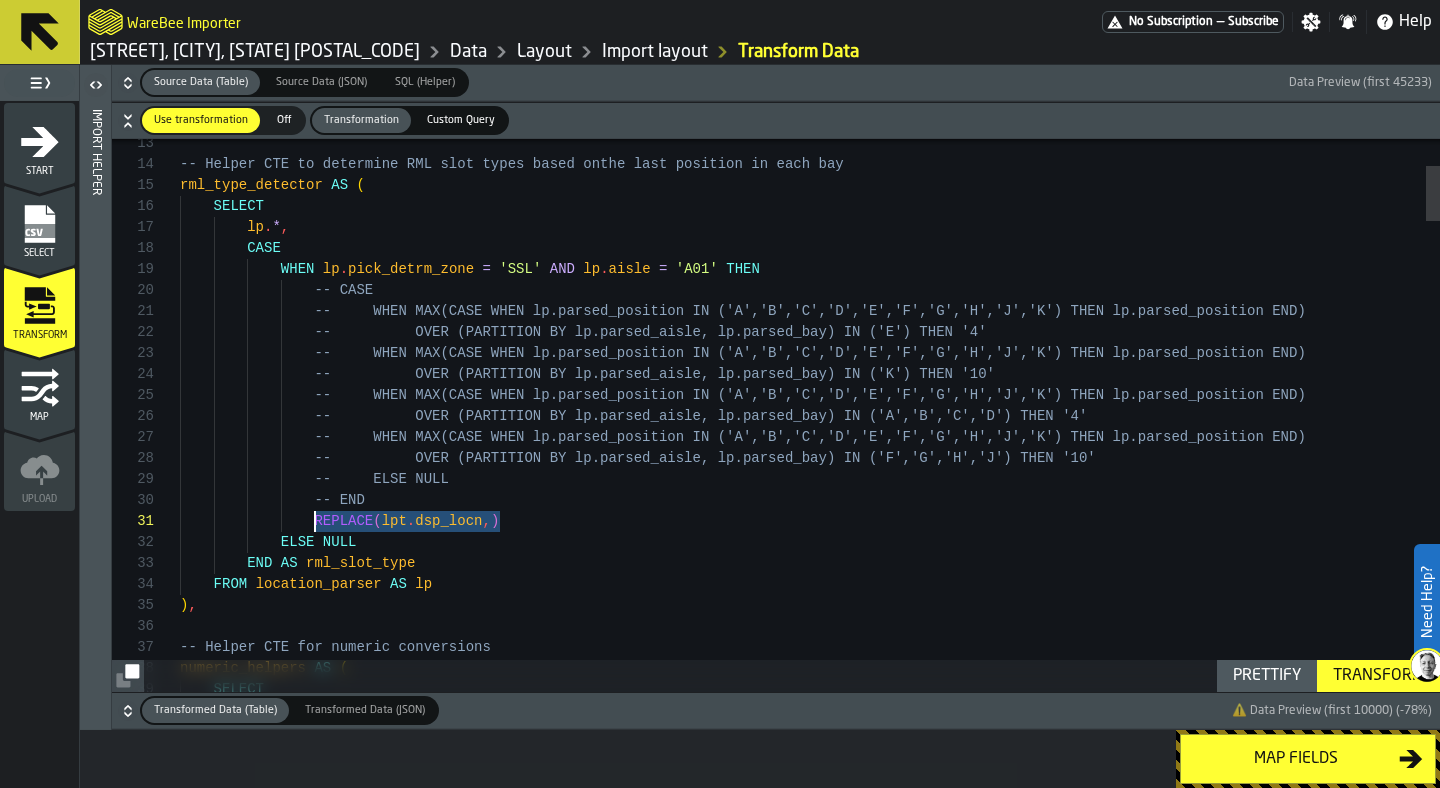 drag, startPoint x: 507, startPoint y: 521, endPoint x: 315, endPoint y: 519, distance: 192.01042 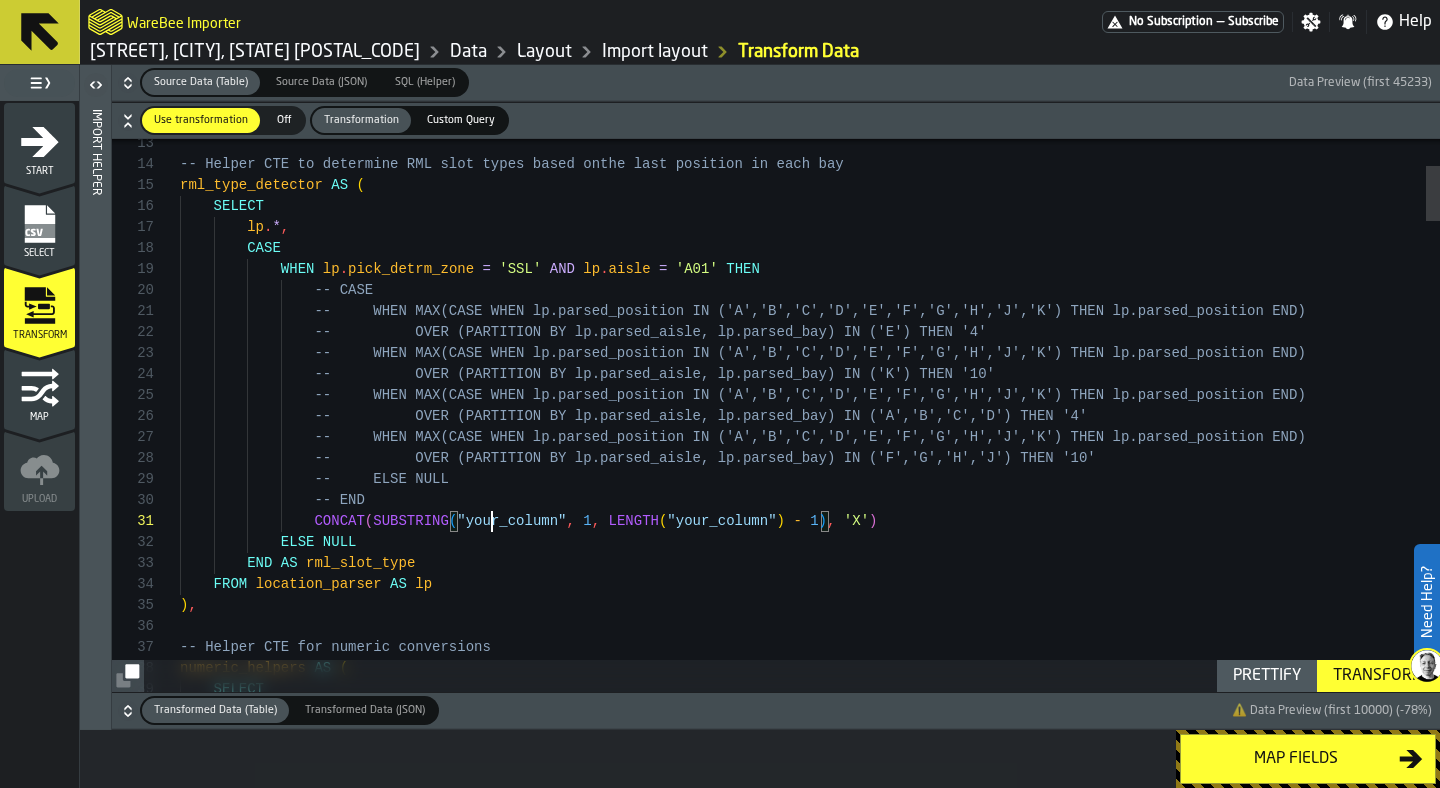 click on "-- CASE               WHEN   lp . pick_detrm_zone   =   'SSL'   AND   lp . aisle   =   'A01'   THEN          CASE            lp . * ,      SELECT rml_type_detector   AS   ( -- Helper CTE to determine RML slot types based on  the last position in each bay                  CONCAT ( SUBSTRING ( "your_column" ,   1 ,   LENGTH ( "your_column" )   -   1 ) ,   'X' )              ELSE   NULL          END   AS   rml_slot_type      FROM   location_parser   AS   lp ) , -- Helper CTE for numeric conversions numeric_helpers   AS   (      SELECT                  --     WHEN MAX(CASE WHEN lp.parsed_position IN (' A','B','C','D','E','F','G','H','J','K') THEN lp.pa rsed_position END)                   --          OVER (PARTITION BY lp.parsed_aisle, lp .parsed_bay) IN ('E') THEN '4' rsed_position END)  -- END" at bounding box center (810, 2637) 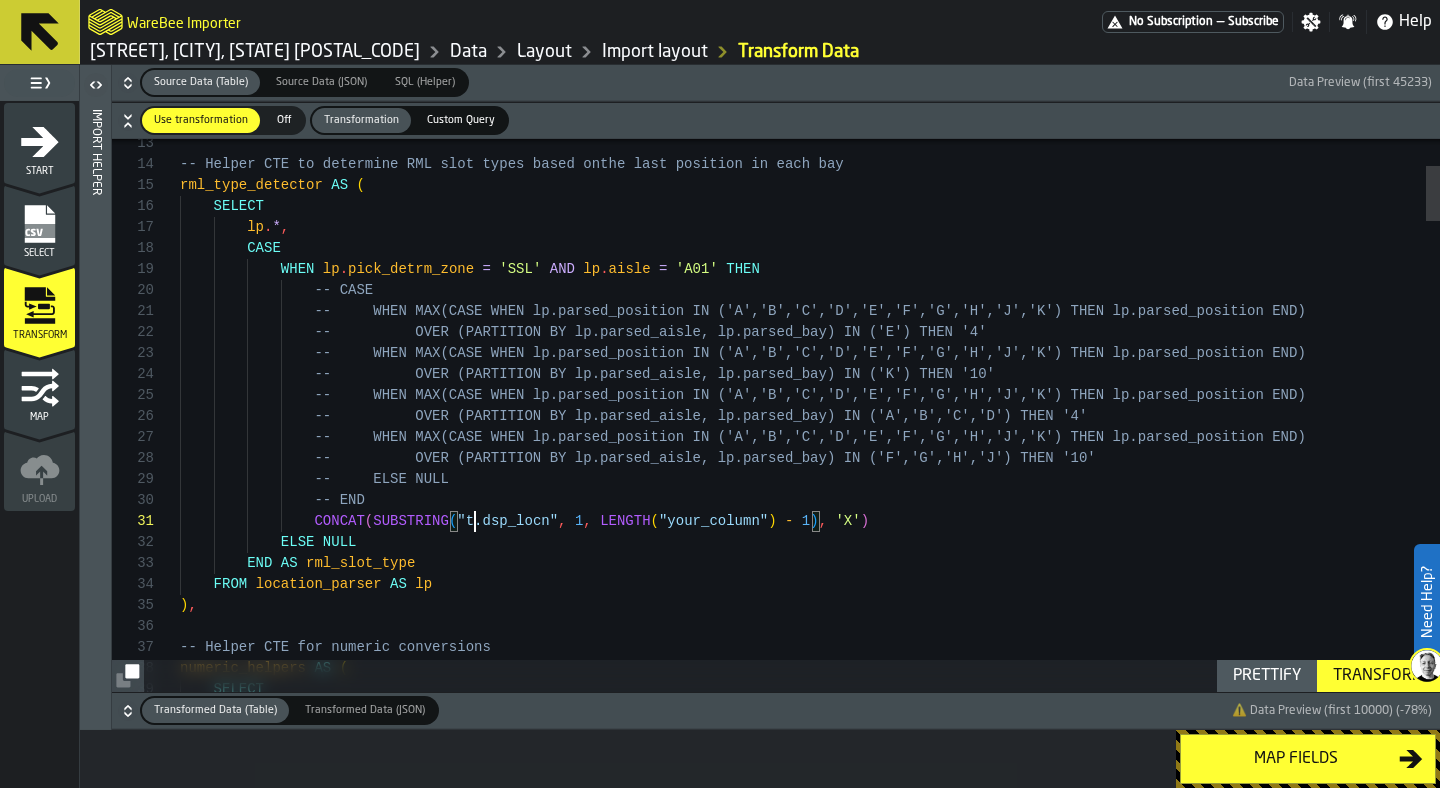 click on "-- CASE               WHEN   lp . pick_detrm_zone   =   'SSL'   AND   lp . aisle   =   'A01'   THEN          CASE            lp . * ,      SELECT rml_type_detector   AS   ( -- Helper CTE to determine RML slot types based on  the last position in each bay                  CONCAT ( SUBSTRING ( "t.dsp_locn" ,   1 ,   LENGTH ( "your_column" )   -   1 ) ,   'X' )              ELSE   NULL          END   AS   rml_slot_type      FROM   location_parser   AS   lp ) , -- Helper CTE for numeric conversions numeric_helpers   AS   (      SELECT                  --     WHEN MAX(CASE WHEN lp.parsed_position IN (' A','B','C','D','E','F','G','H','J','K') THEN lp.pa rsed_position END)                   --          OVER (PARTITION BY lp.parsed_aisle, lp .parsed_bay) IN ('E') THEN '4' rsed_position END)  -- END" at bounding box center (810, 2637) 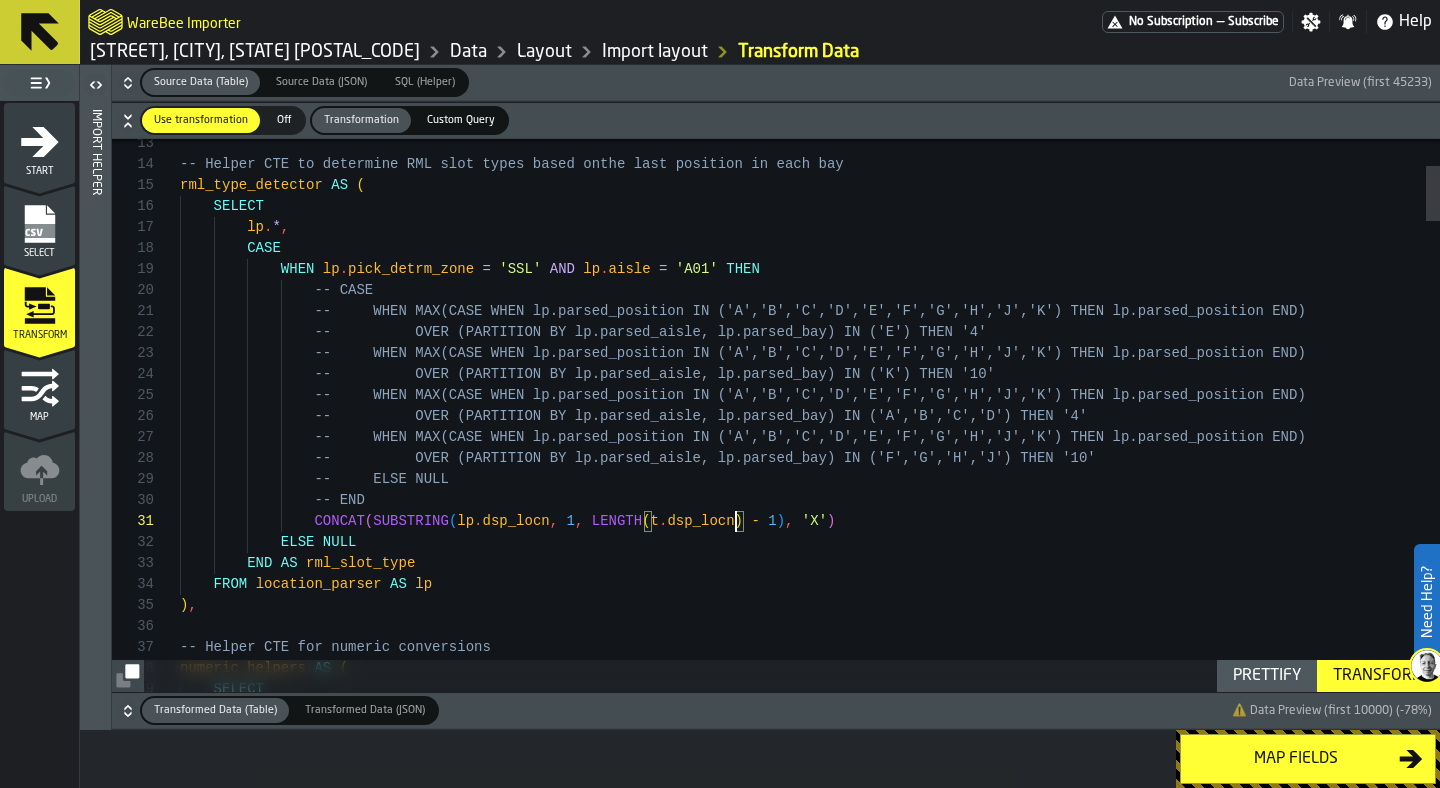 click on "-- CASE               WHEN   lp . pick_detrm_zone   =   'SSL'   AND   lp . aisle   =   'A01'   THEN          CASE            lp . * ,      SELECT rml_type_detector   AS   ( -- Helper CTE to determine RML slot types based on  the last position in each bay                  CONCAT ( SUBSTRING ( lp . dsp_locn ,   1 ,   LENGTH ( t . dsp_locn )   -   1 ) ,   'X' )              ELSE   NULL          END   AS   rml_slot_type      FROM   location_parser   AS   lp ) , -- Helper CTE for numeric conversions numeric_helpers   AS   (      SELECT                  --     WHEN MAX(CASE WHEN lp.parsed_position IN (' A','B','C','D','E','F','G','H','J','K') THEN lp.pa rsed_position END)                   --          OVER (PARTITION BY lp.parsed_aisle, lp .parsed_bay) IN ('E') THEN '4' rsed_position END)  -- END" at bounding box center [810, 2637] 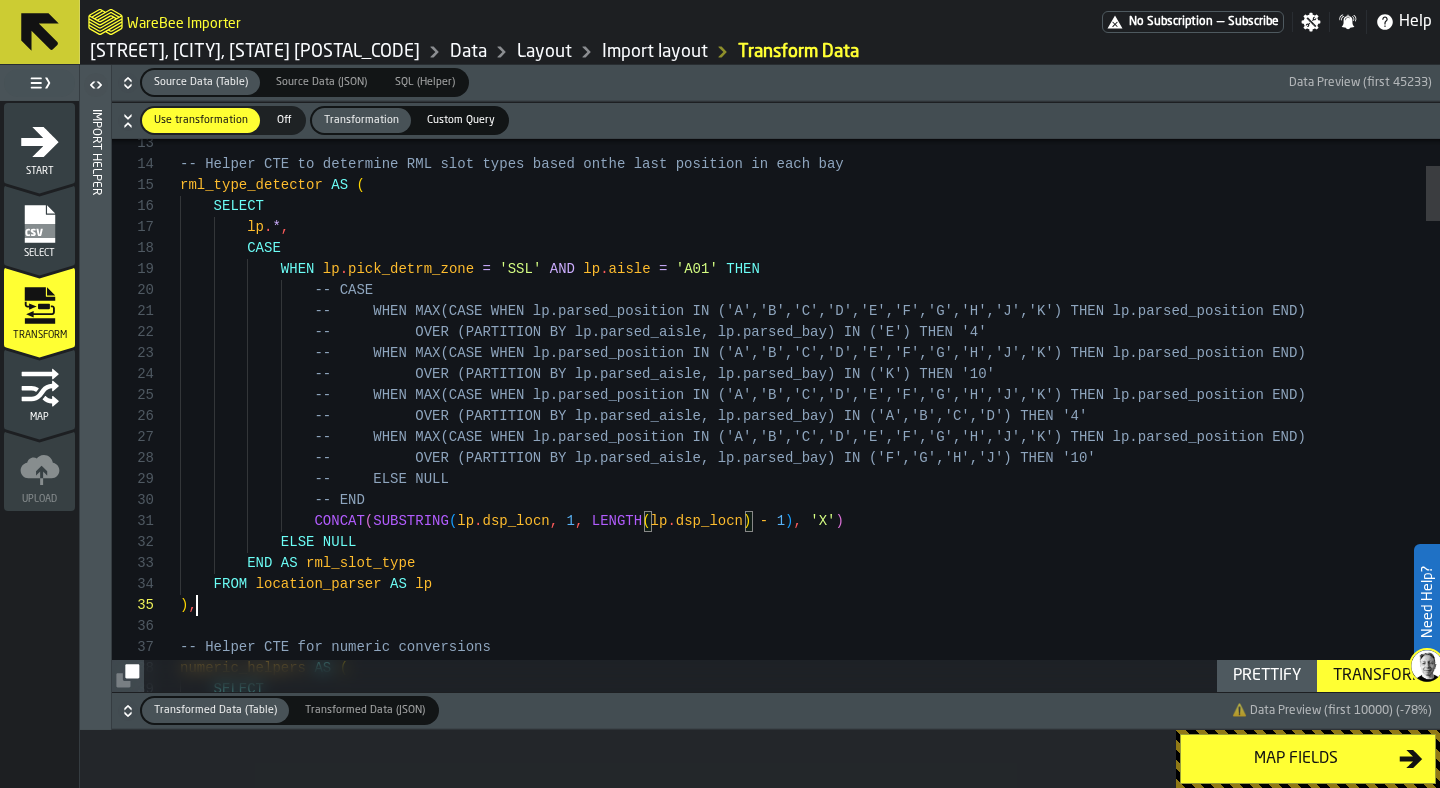 click on "-- CASE               WHEN   lp . pick_detrm_zone   =   'SSL'   AND   lp . aisle   =   'A01'   THEN          CASE            lp . * ,      SELECT rml_type_detector   AS   ( -- Helper CTE to determine RML slot types based on  the last position in each bay                  CONCAT ( SUBSTRING ( lp . dsp_locn ,   1 ,   LENGTH ( lp . dsp_locn )   -   1 ) ,   'X' )              ELSE   NULL          END   AS   rml_slot_type      FROM   location_parser   AS   lp ) , -- Helper CTE for numeric conversions numeric_helpers   AS   (      SELECT                  --     WHEN MAX(CASE WHEN lp.parsed_position IN (' A','B','C','D','E','F','G','H','J','K') THEN lp.pa rsed_position END)                   --          OVER (PARTITION BY lp.parsed_aisle, lp .parsed_bay) IN ('E') THEN '4' rsed_position END)  -- END" at bounding box center (810, 2637) 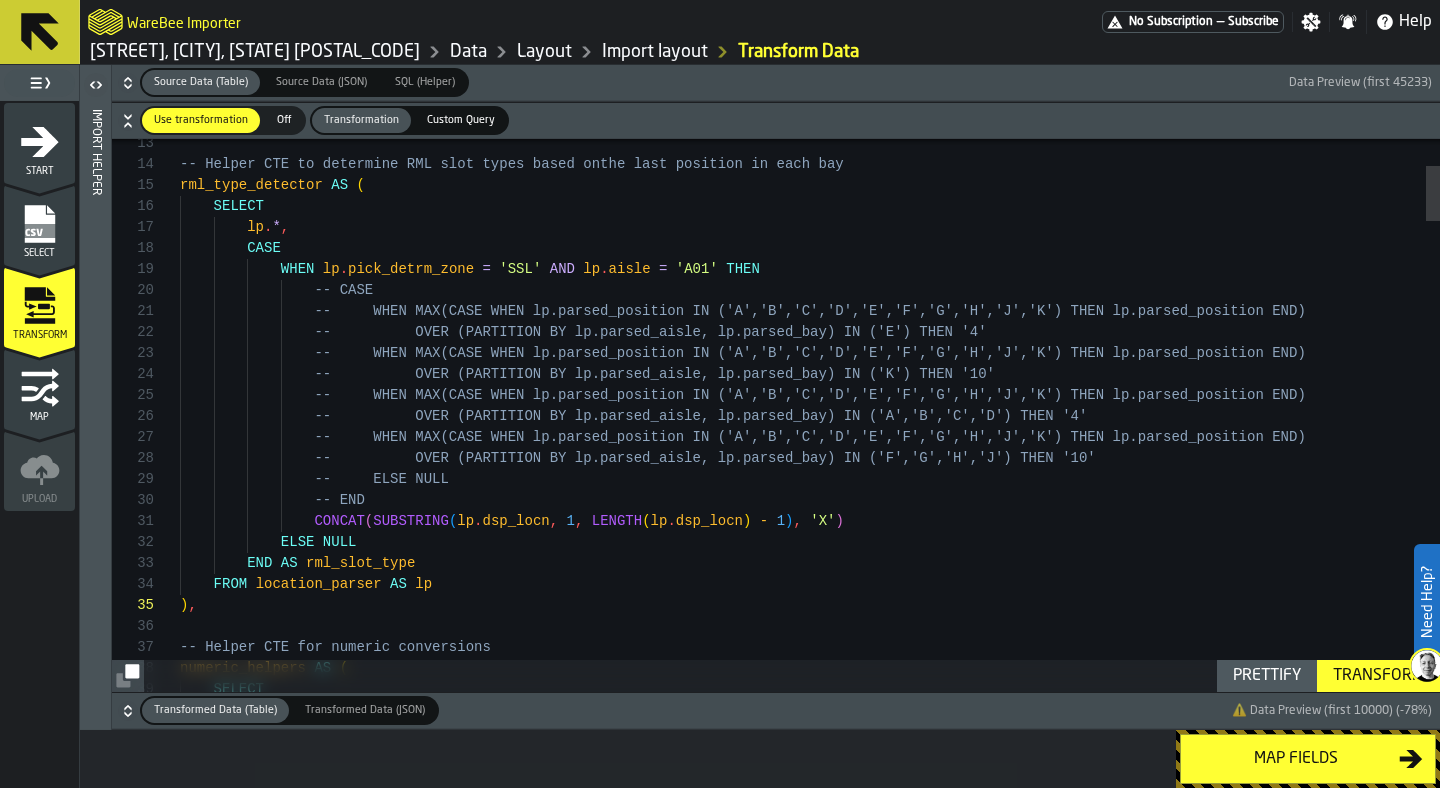 click on "Transform" at bounding box center (1378, 676) 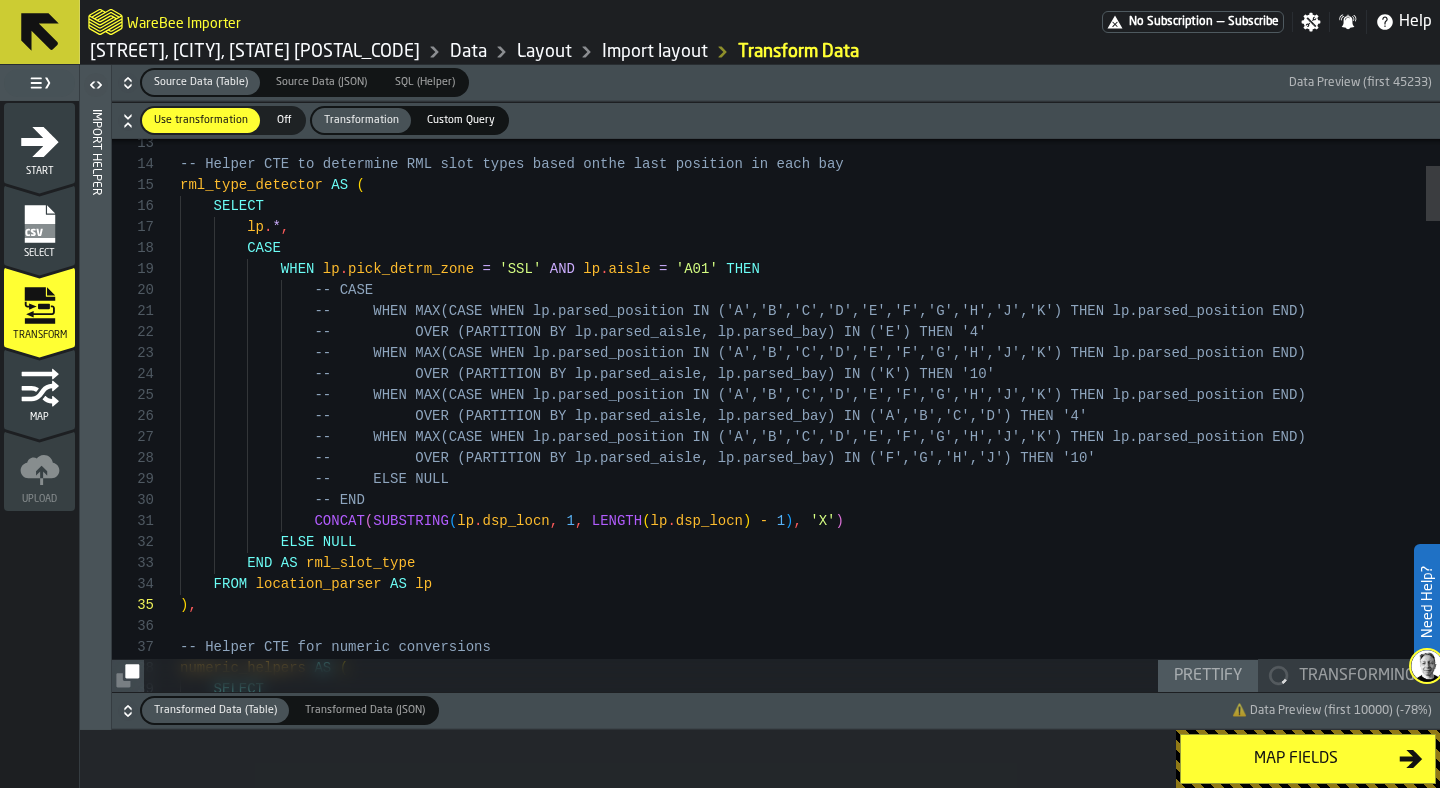 click 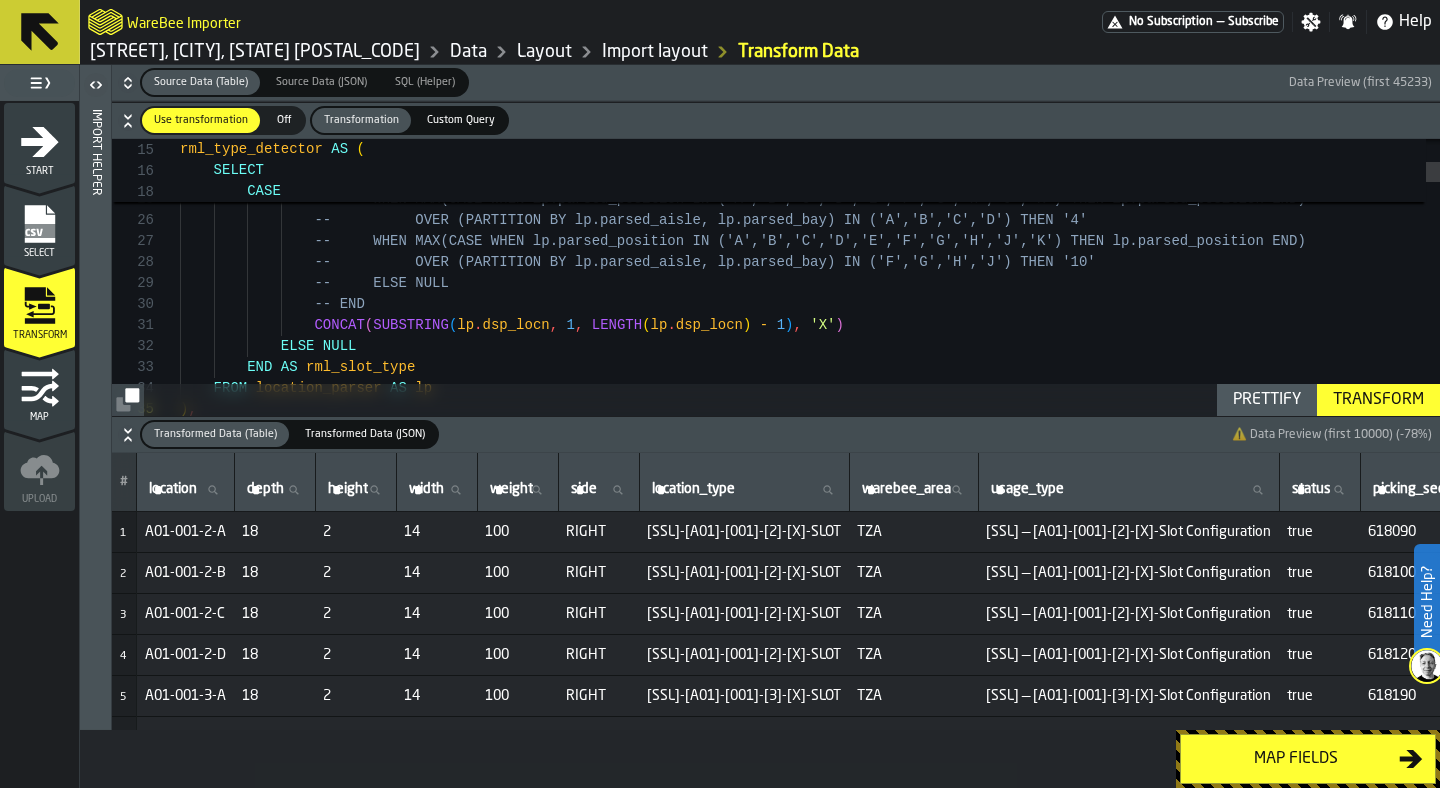 click 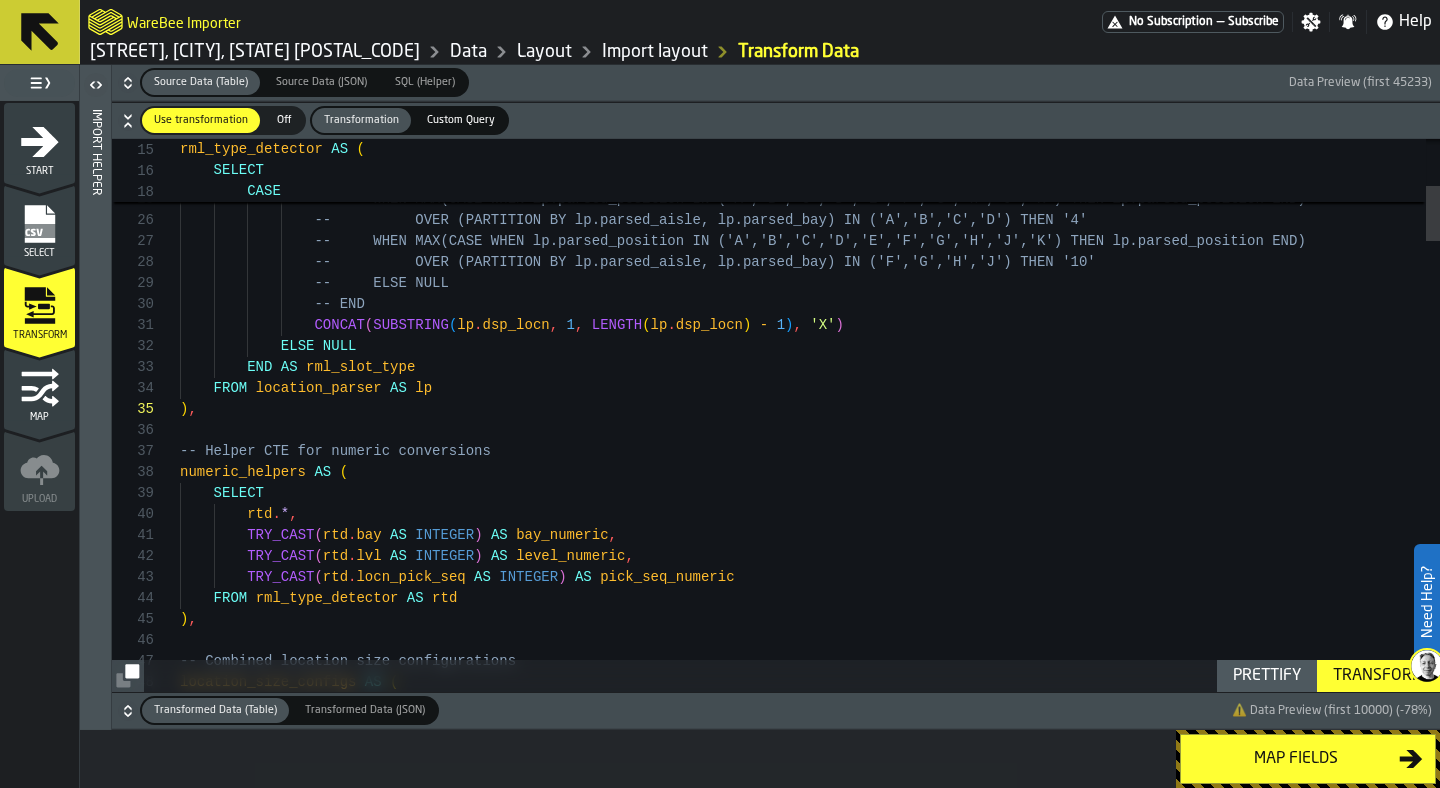 click 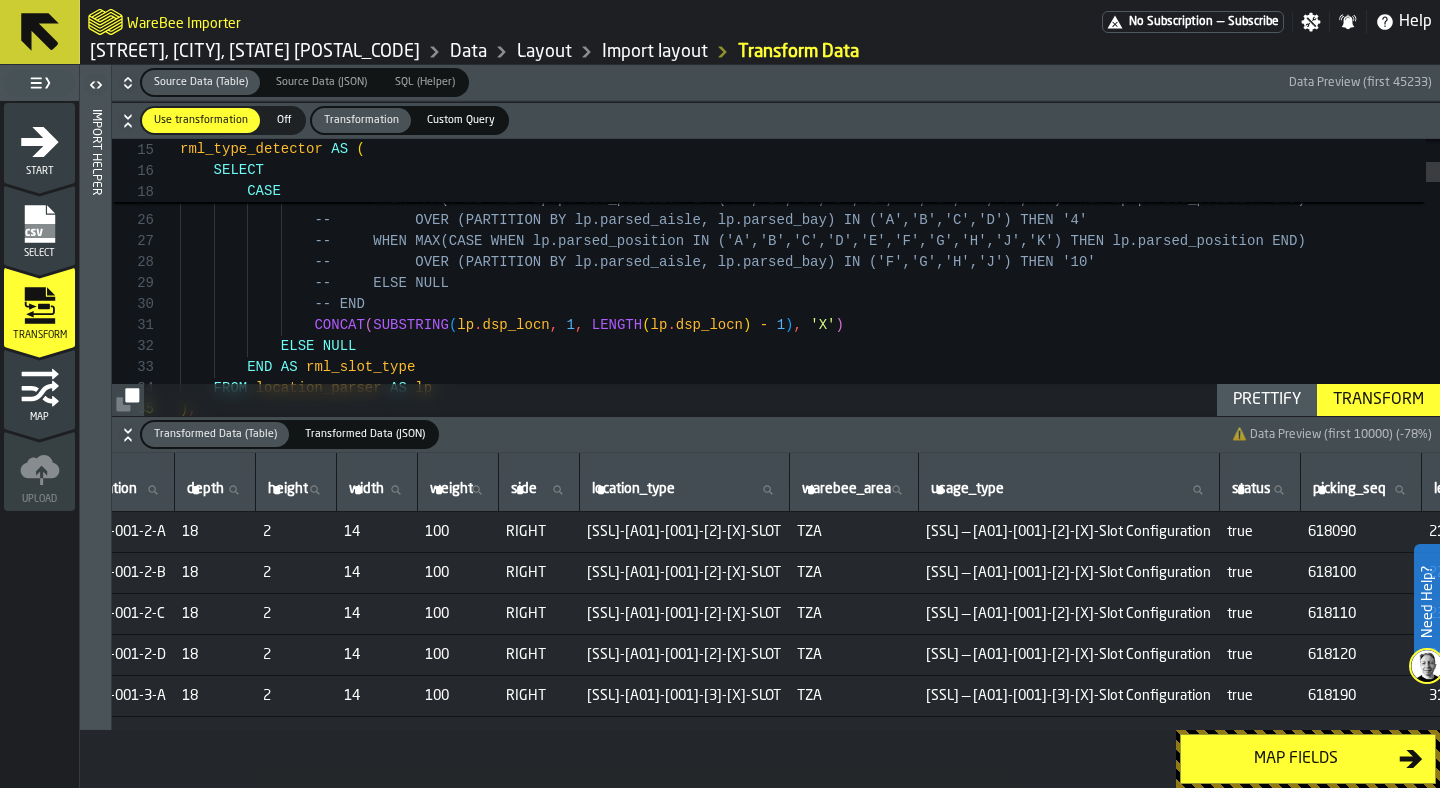 scroll, scrollTop: 0, scrollLeft: 0, axis: both 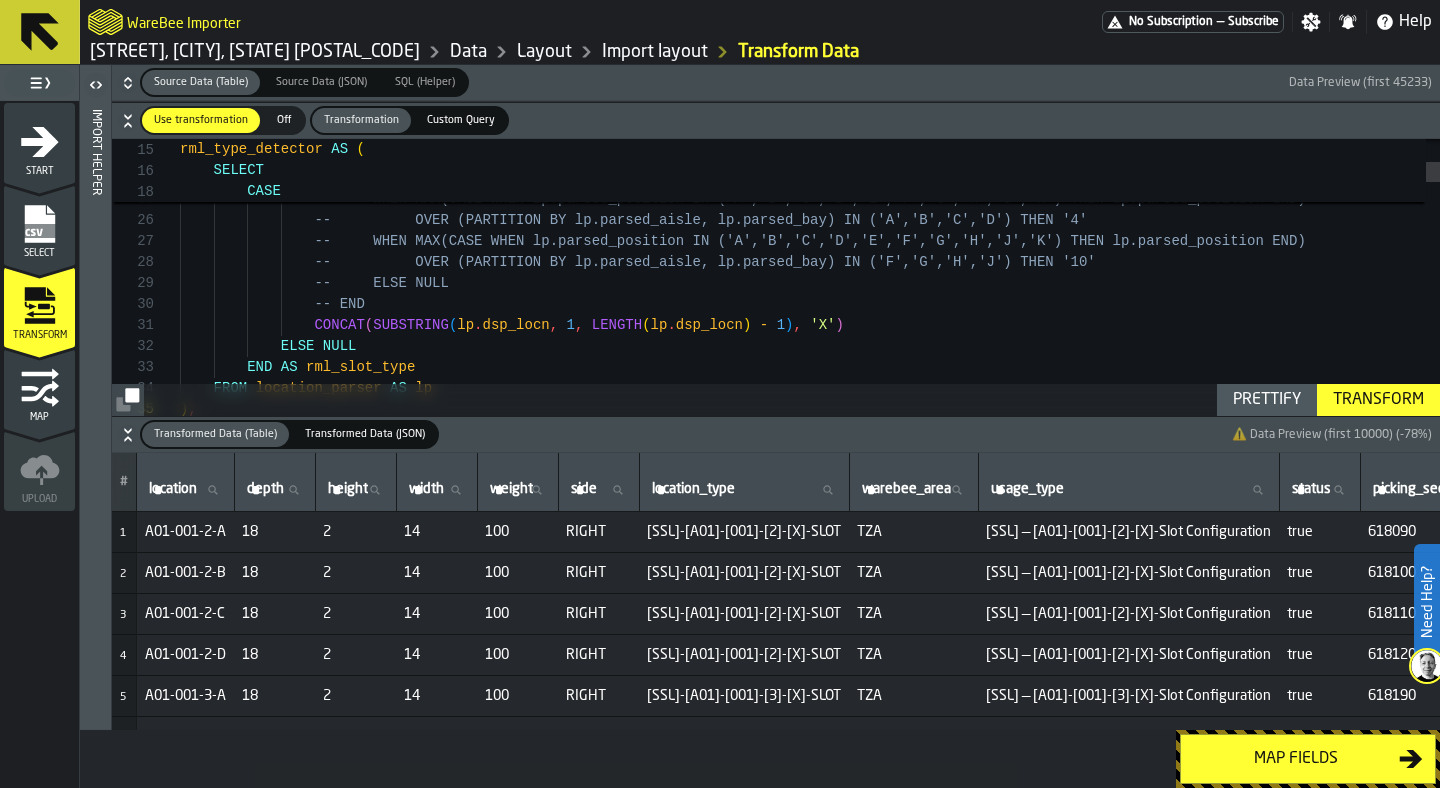 click 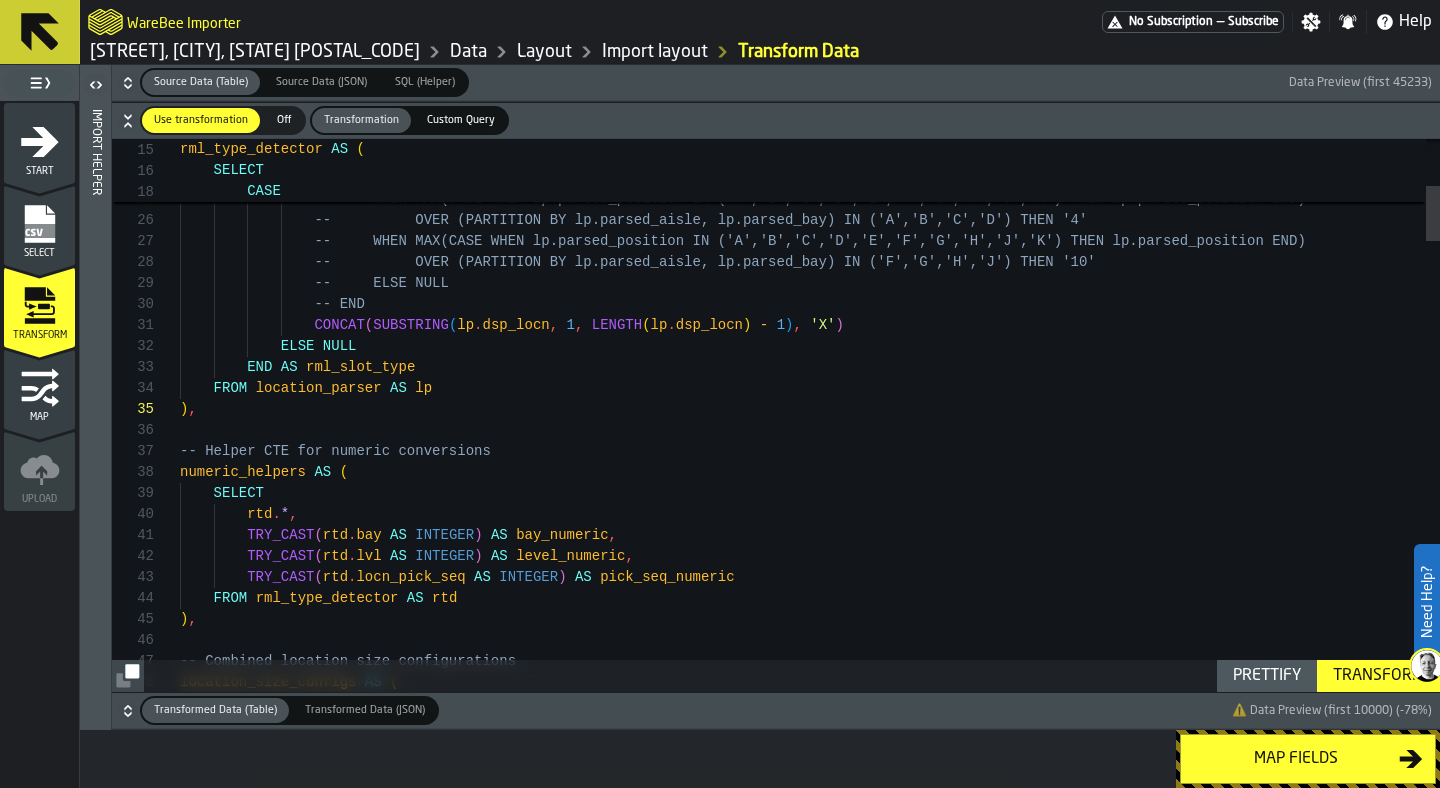 scroll, scrollTop: 0, scrollLeft: 0, axis: both 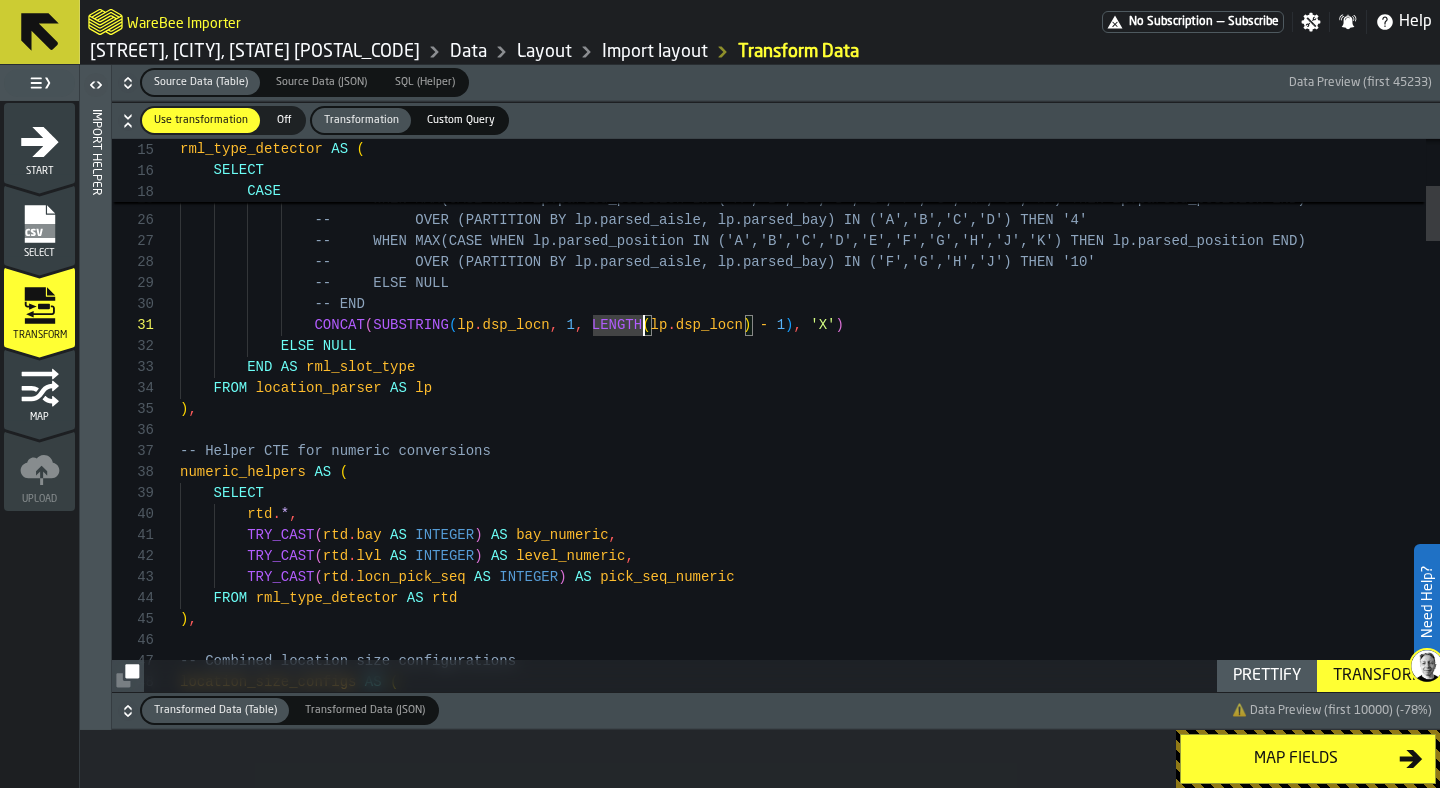 click on "--          OVER (PARTITION BY lp.parsed_aisle, lp .parsed_bay) IN ('E') THEN '4'                  --     WHEN MAX(CASE WHEN lp.parsed_position IN (' A','B','C','D','E','F','G','H','J','K') THEN lp.pa rsed_position END)                   --          OVER (PARTITION BY lp.parsed_aisle, lp .parsed_bay) IN ('K') THEN '10'                  --     WHEN MAX(CASE WHEN lp.parsed_position IN (' A','B','C','D','E','F','G','H','J','K') THEN lp.pa rsed_position END)                   --          OVER (PARTITION BY lp.parsed_aisle, lp .parsed_bay) IN ('A','B','C','D') THEN '4'                  --     WHEN MAX(CASE WHEN lp.parsed_position IN (' A','B','C','D','E','F','G','H','J','K') THEN lp.pa rsed_position END)                   --          OVER (PARTITION BY lp.parsed_aisle, lp -- END" at bounding box center [810, 2441] 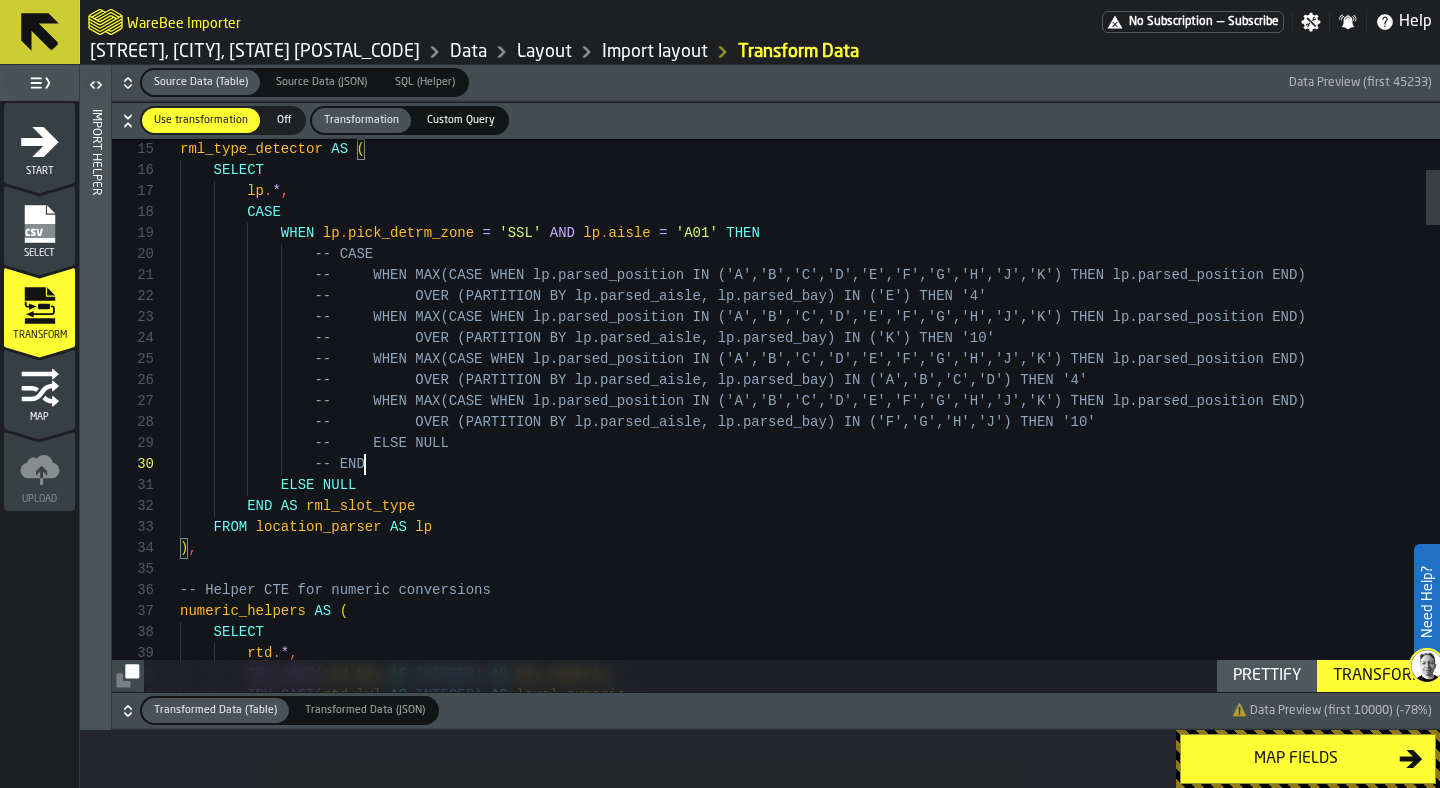scroll, scrollTop: 189, scrollLeft: 0, axis: vertical 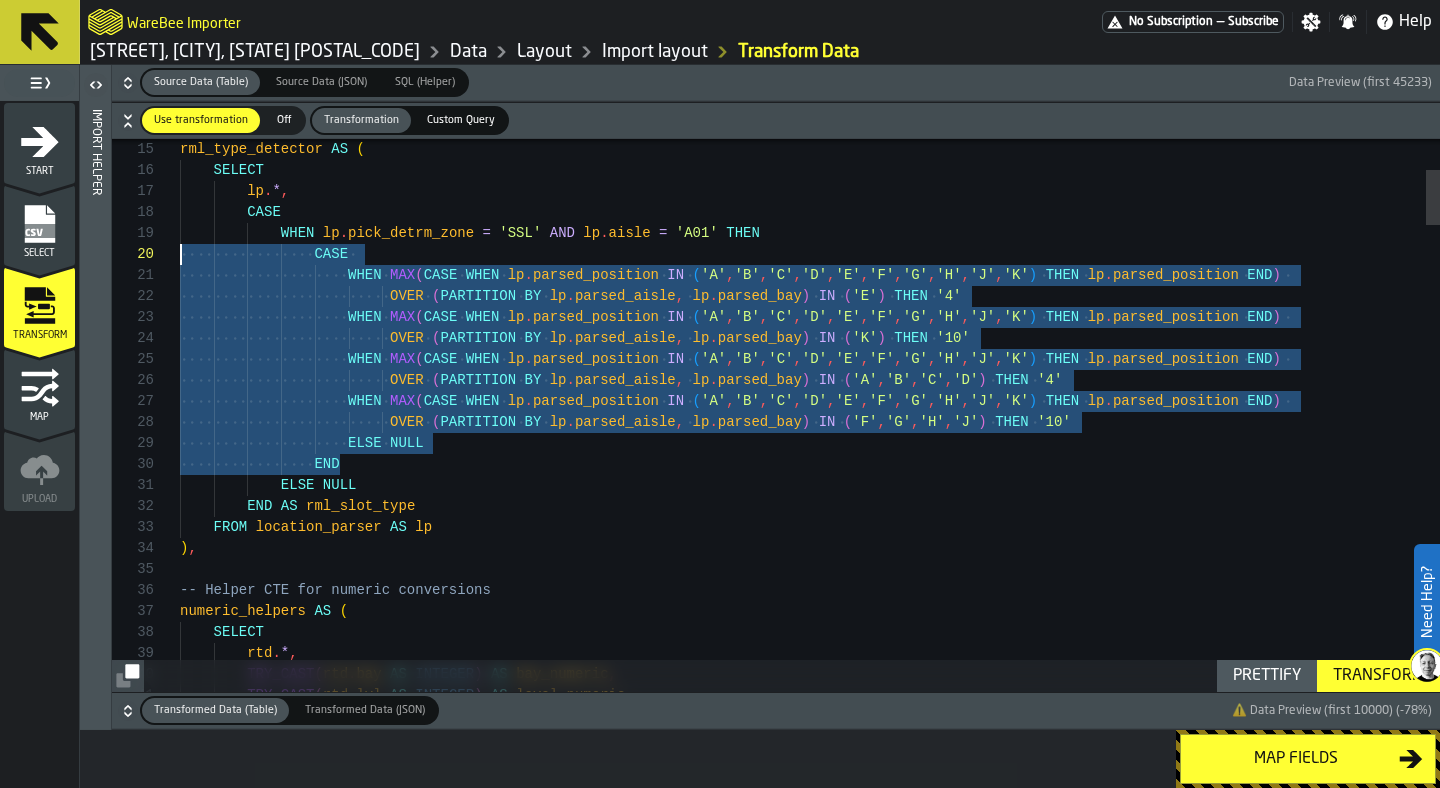 click on "OVER   ( PARTITION   BY   lp . parsed_aisle ,   lp . parsed_bay )   IN   ( 'E' )   THEN   '4'                      WHEN   MAX ( CASE   WHEN   lp . parsed_position   IN   ( 'A' , 'B' , 'C' , 'D' , 'E' , 'F' , 'G' , 'H' , 'J' , 'K' )   THEN   lp . parsed_position   END )                             OVER   ( PARTITION   BY   lp . parsed_aisle ,   lp . parsed_bay )   IN   ( 'K' )   THEN   '10'                      WHEN   MAX ( CASE   WHEN   lp . parsed_position   IN   ( 'A' , 'B' , 'C' , 'D' , 'E' , 'F' , 'G' , 'H' , 'J' , 'K' )   THEN   lp . parsed_position   END )                             OVER   ( PARTITION   BY   lp . parsed_aisle ,   lp . parsed_bay )   IN   ( 'A' , 'B' , 'C' , 'D' )   THEN   '4'                      WHEN   MAX ( CASE   WHEN   lp . parsed_position   IN   ( 'A' , 'B' , 'C' , 'D' , 'E' ," at bounding box center [810, 2591] 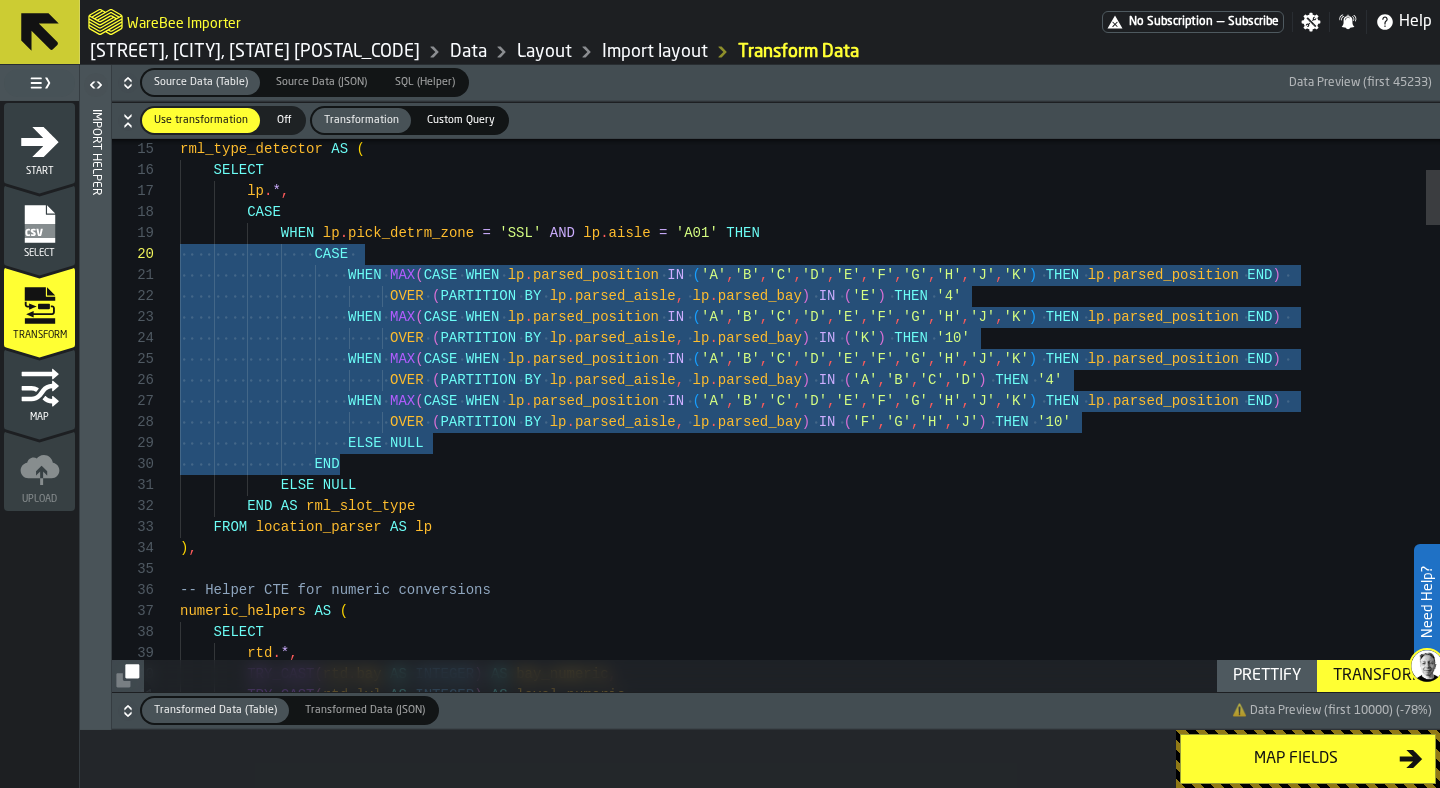type on "**********" 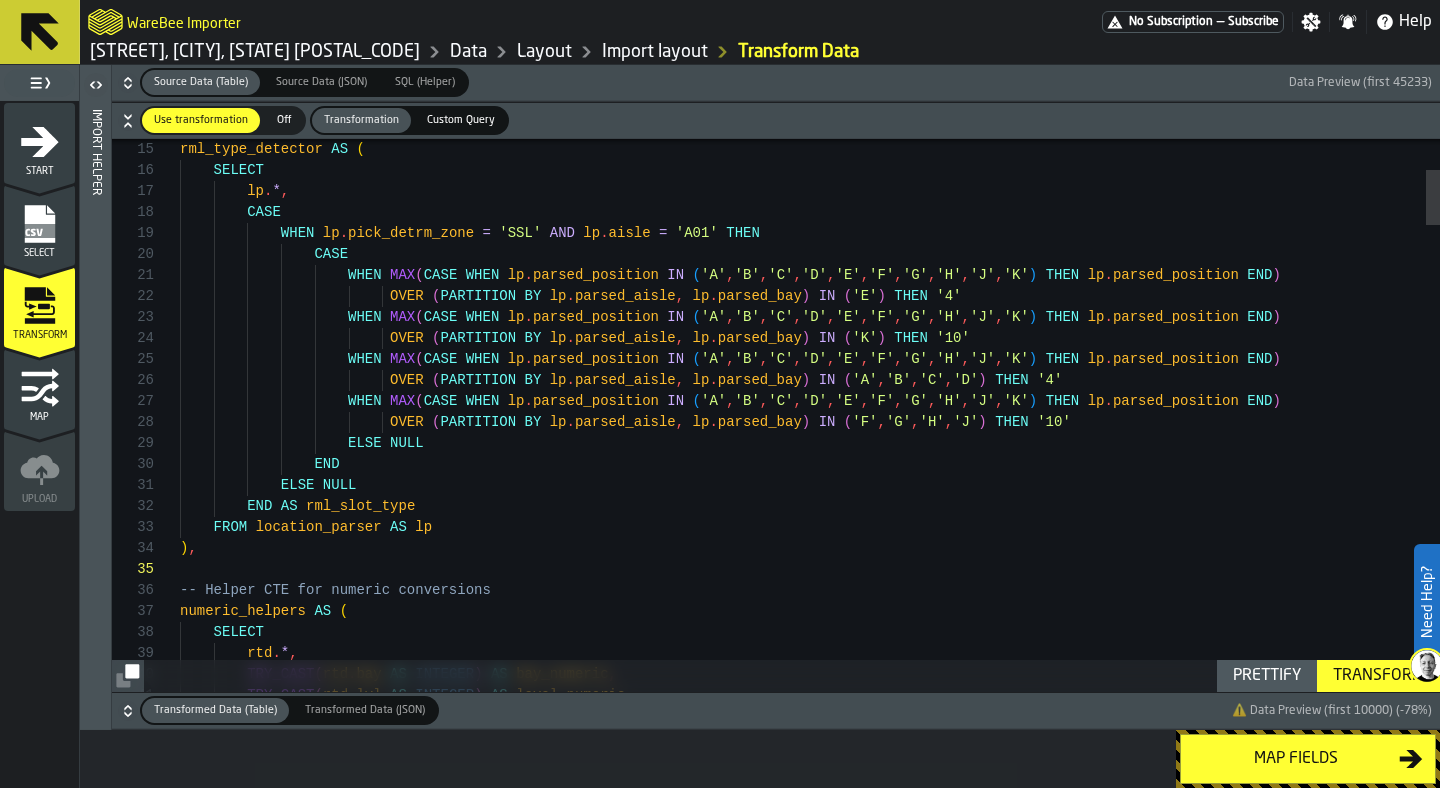 click on "Transform" at bounding box center (1378, 676) 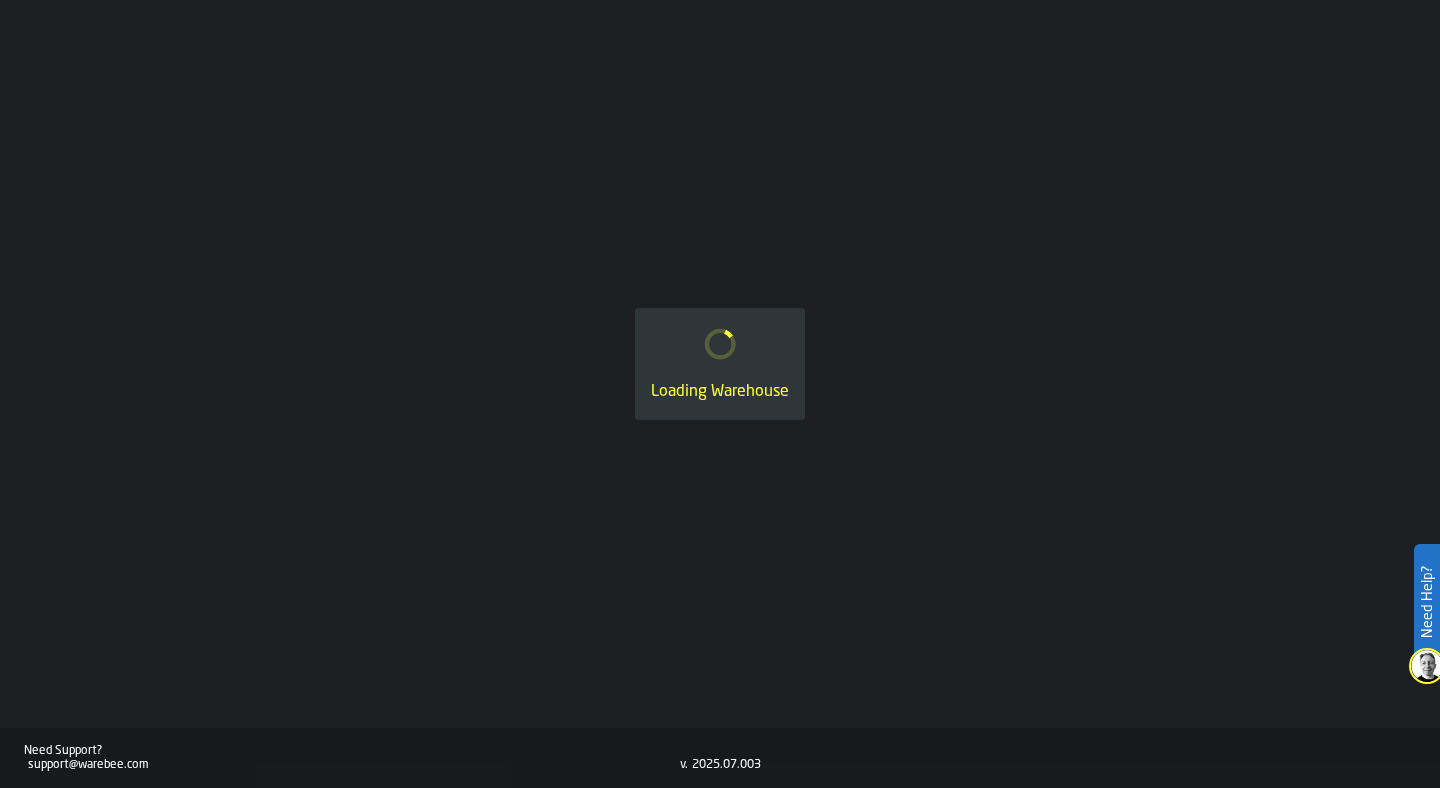 scroll, scrollTop: 0, scrollLeft: 0, axis: both 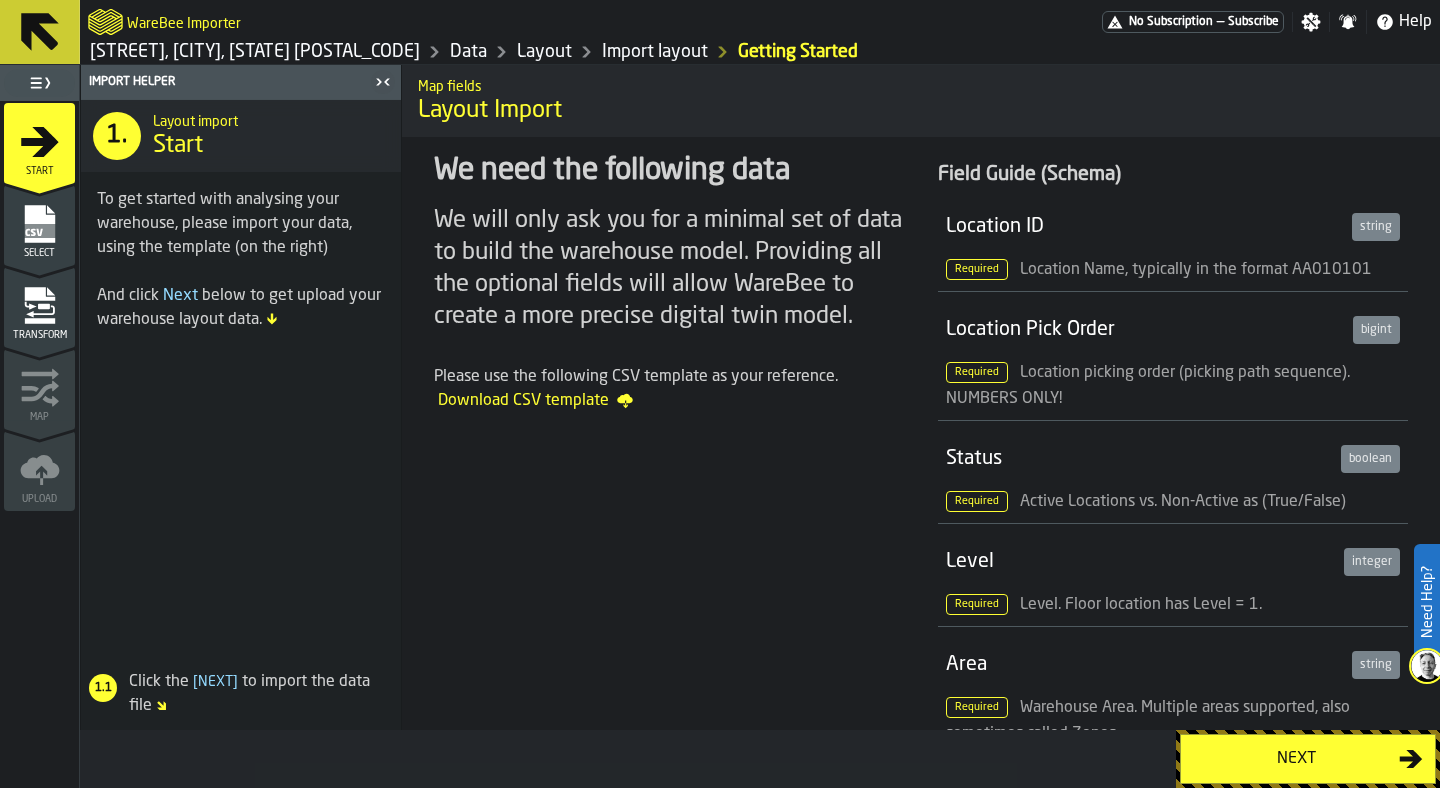 click on "Layout" at bounding box center (544, 52) 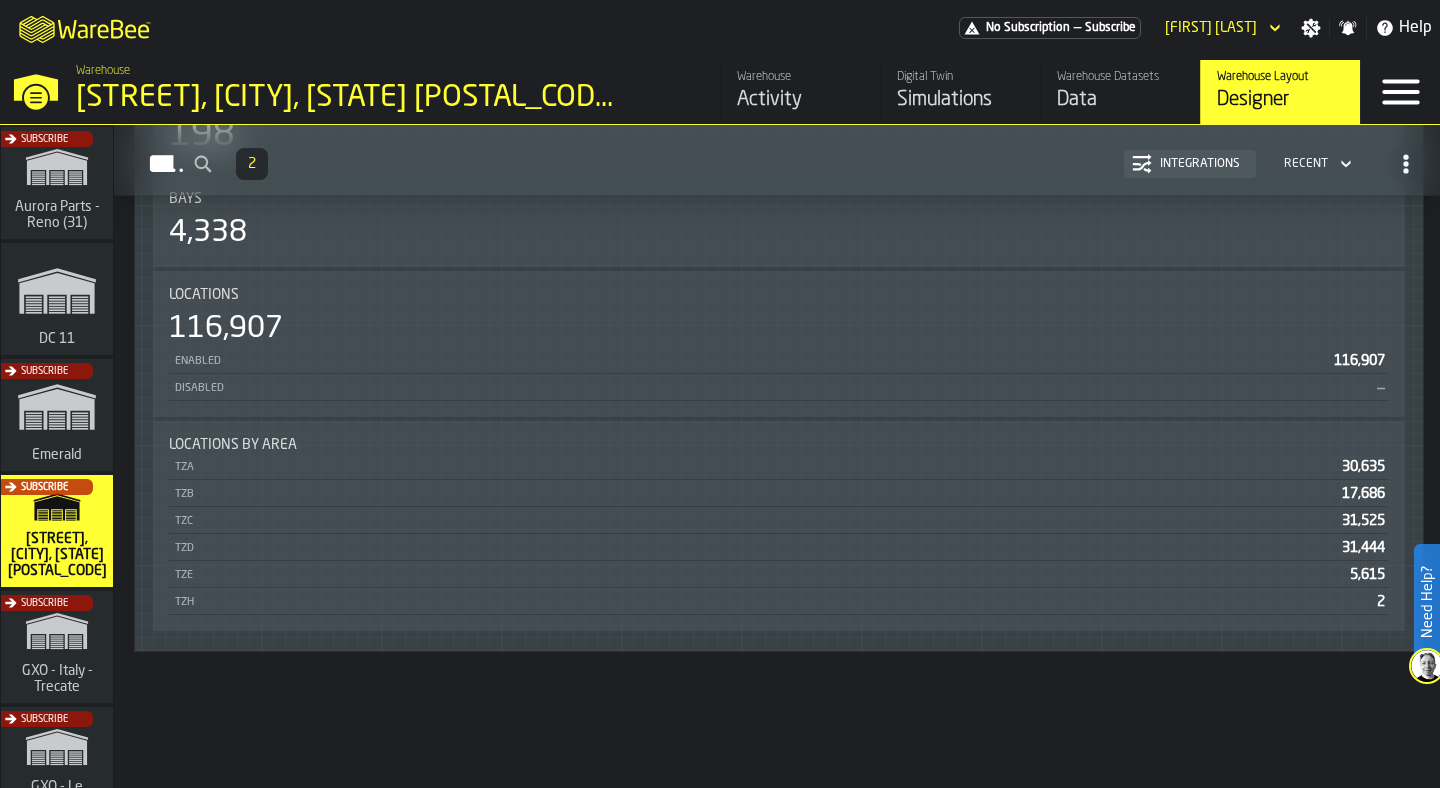scroll, scrollTop: 0, scrollLeft: 0, axis: both 